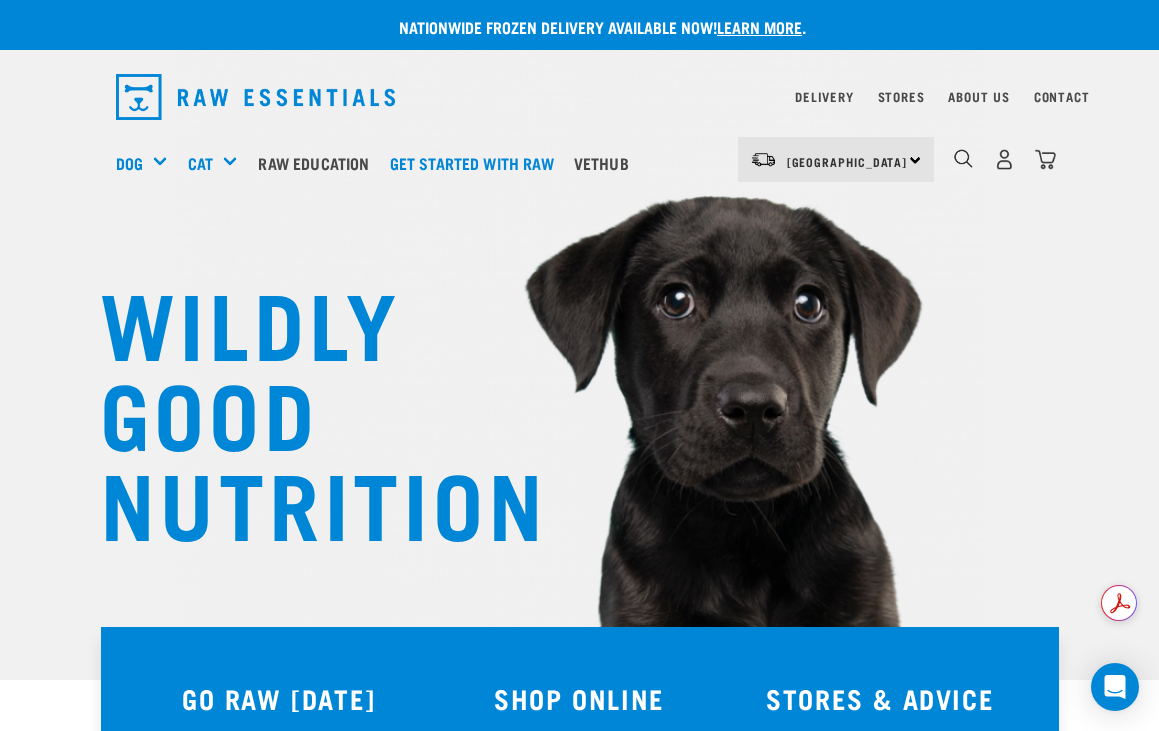 scroll, scrollTop: 0, scrollLeft: 0, axis: both 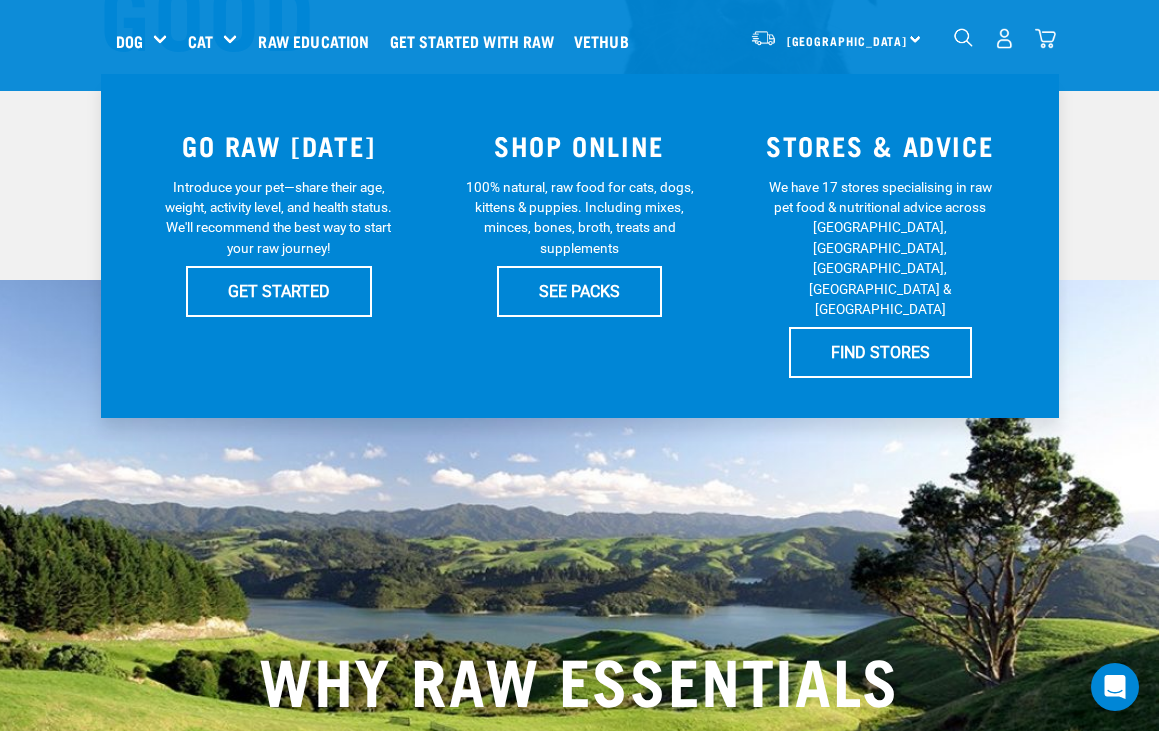 click on "SHOP ONLINE" at bounding box center (579, 145) 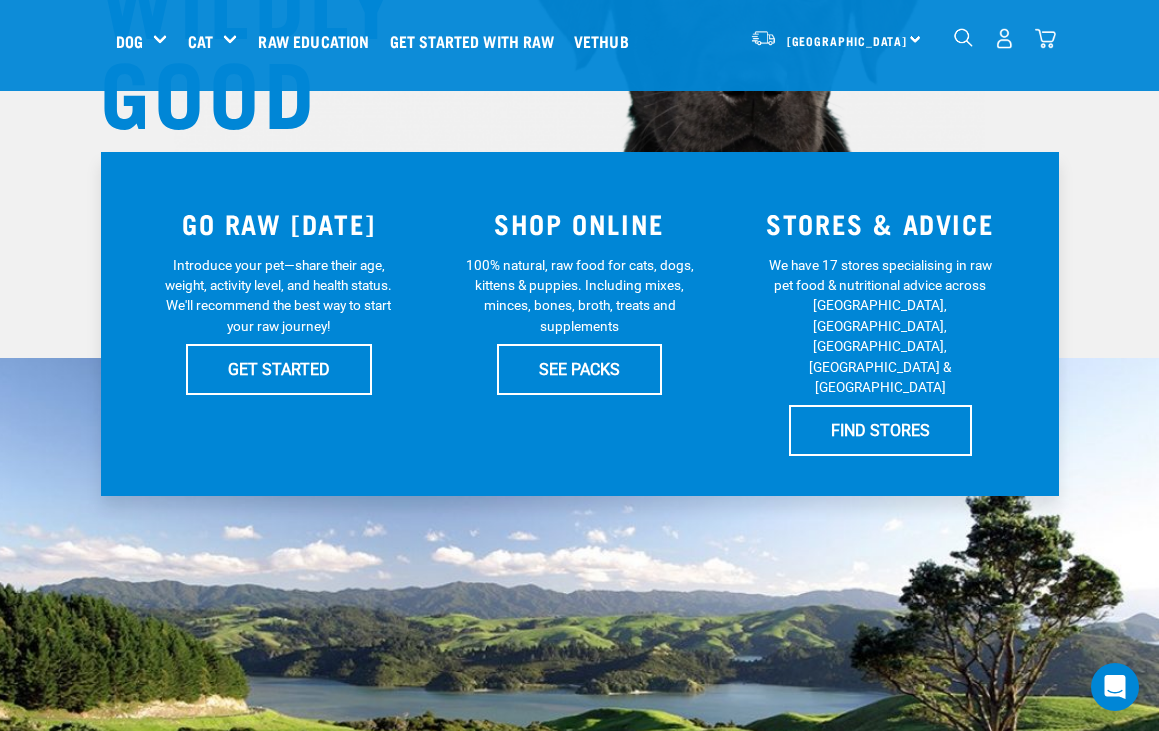 scroll, scrollTop: 200, scrollLeft: 0, axis: vertical 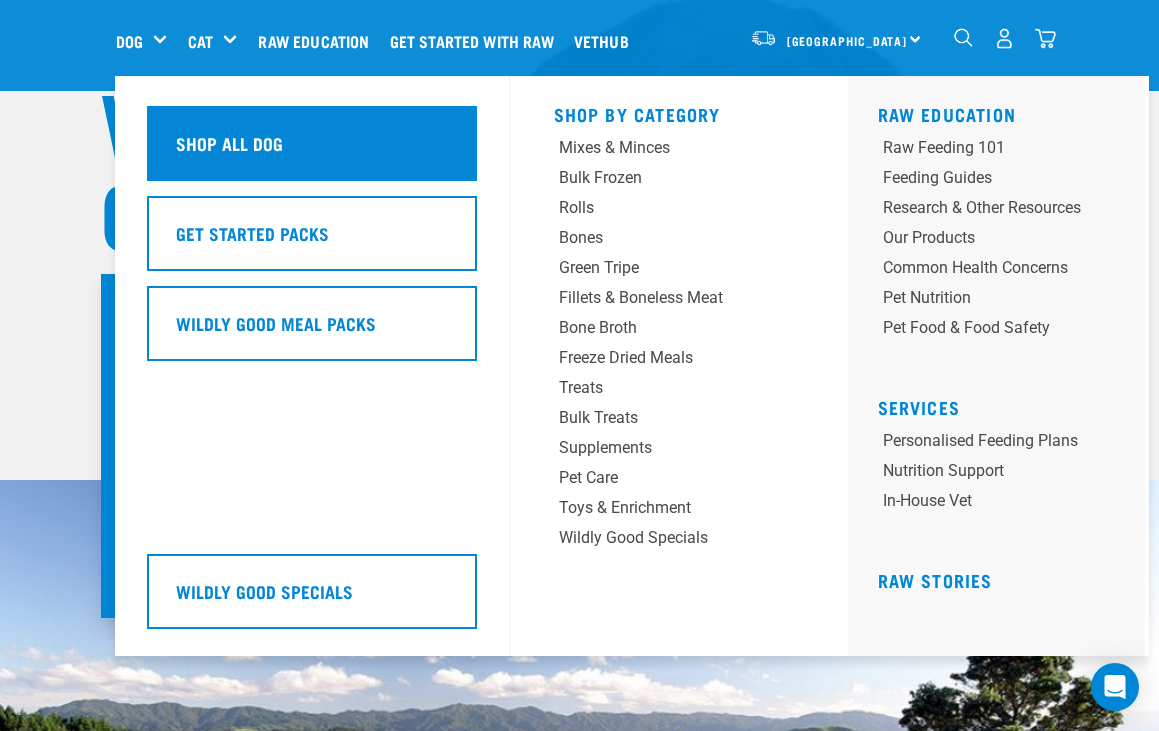 click on "Shop all dog" at bounding box center (229, 143) 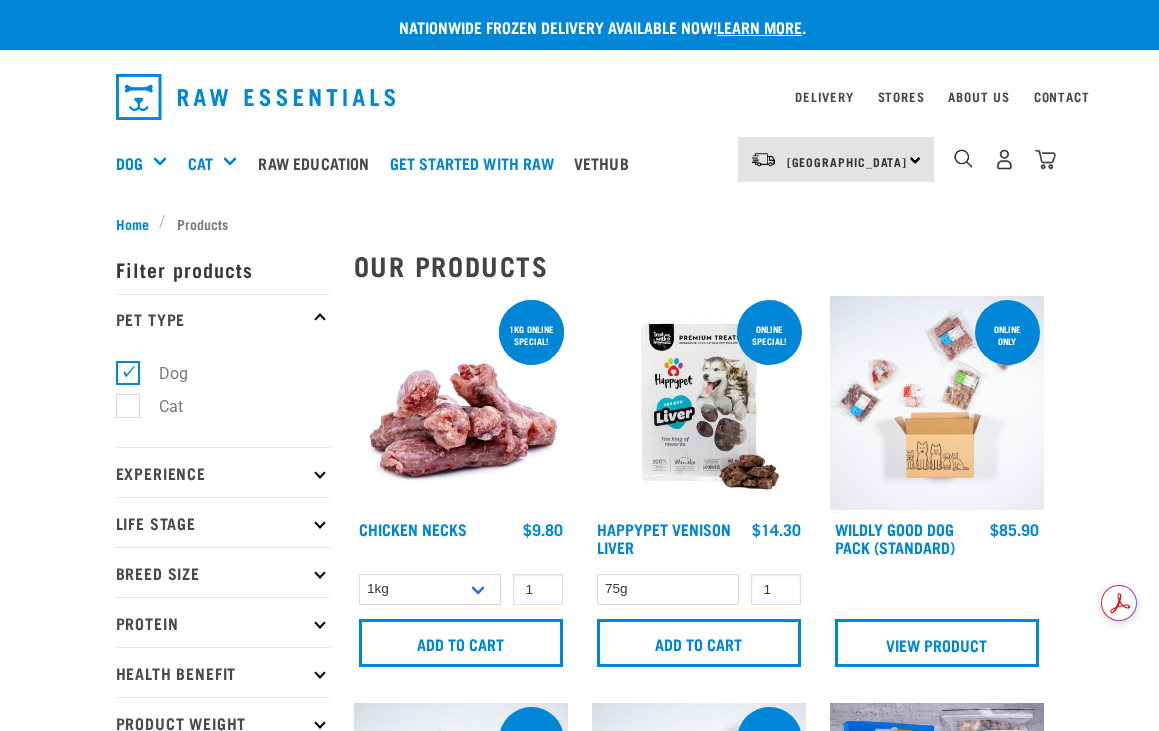 scroll, scrollTop: 0, scrollLeft: 0, axis: both 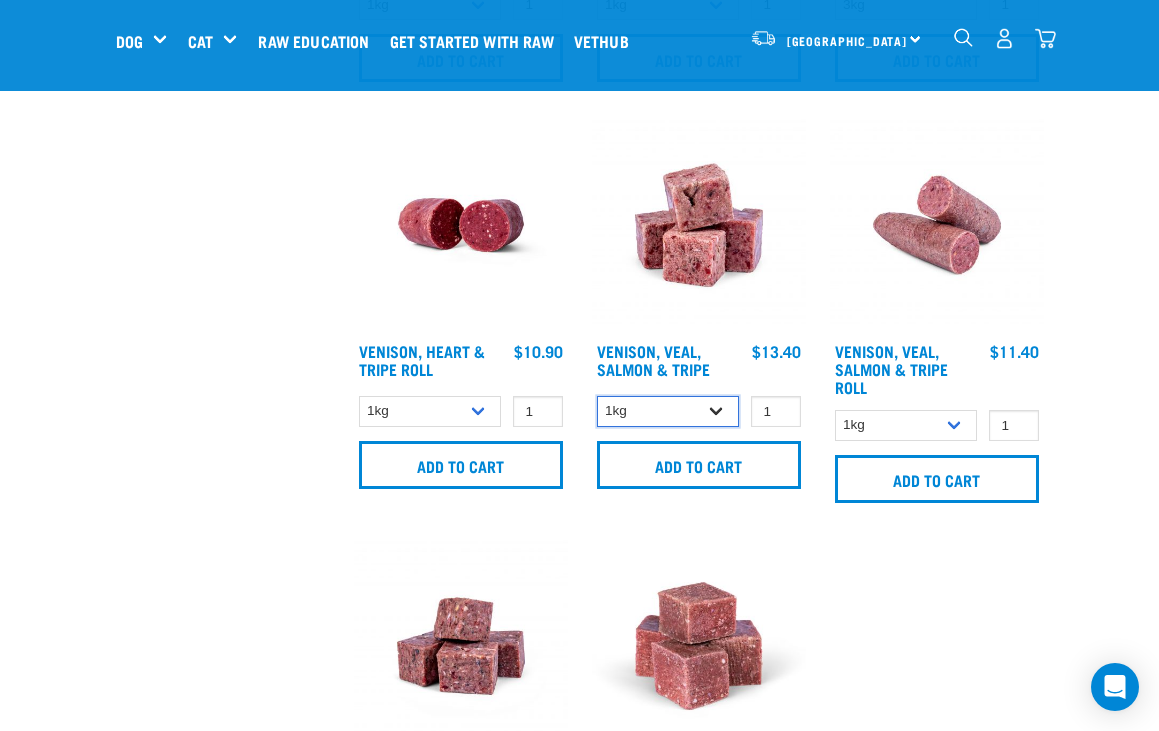 click on "1kg
3kg" at bounding box center (668, 411) 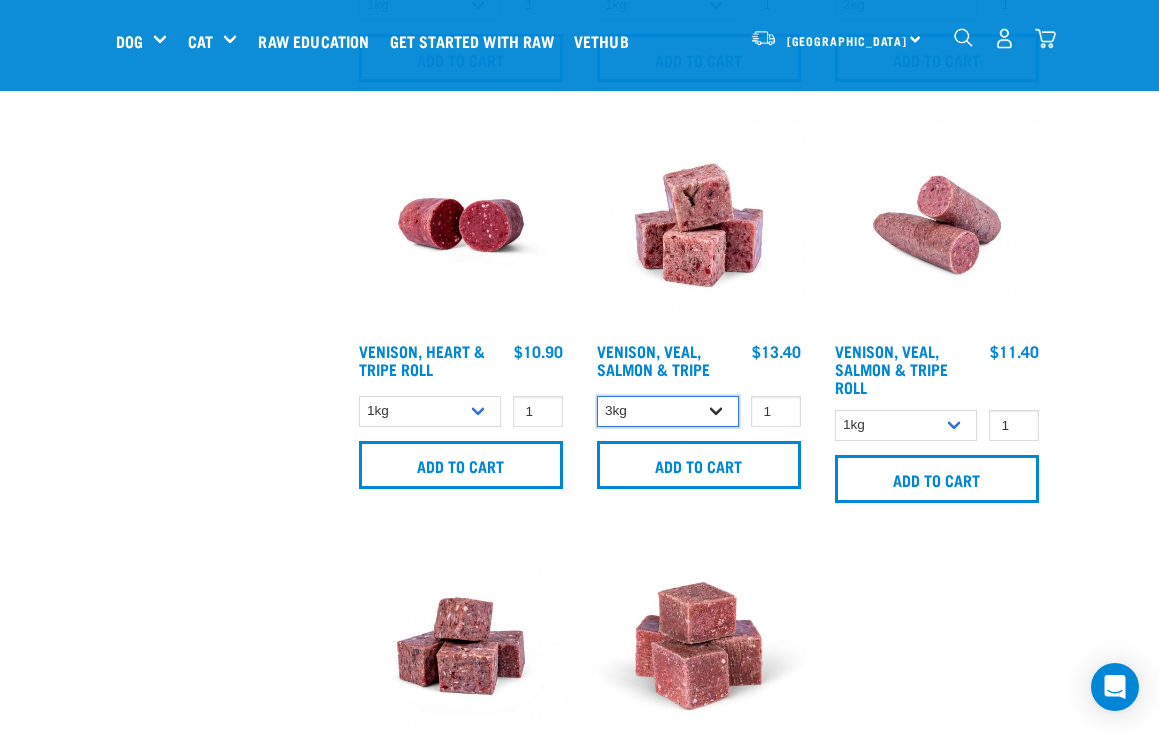 click on "1kg
3kg" at bounding box center [668, 411] 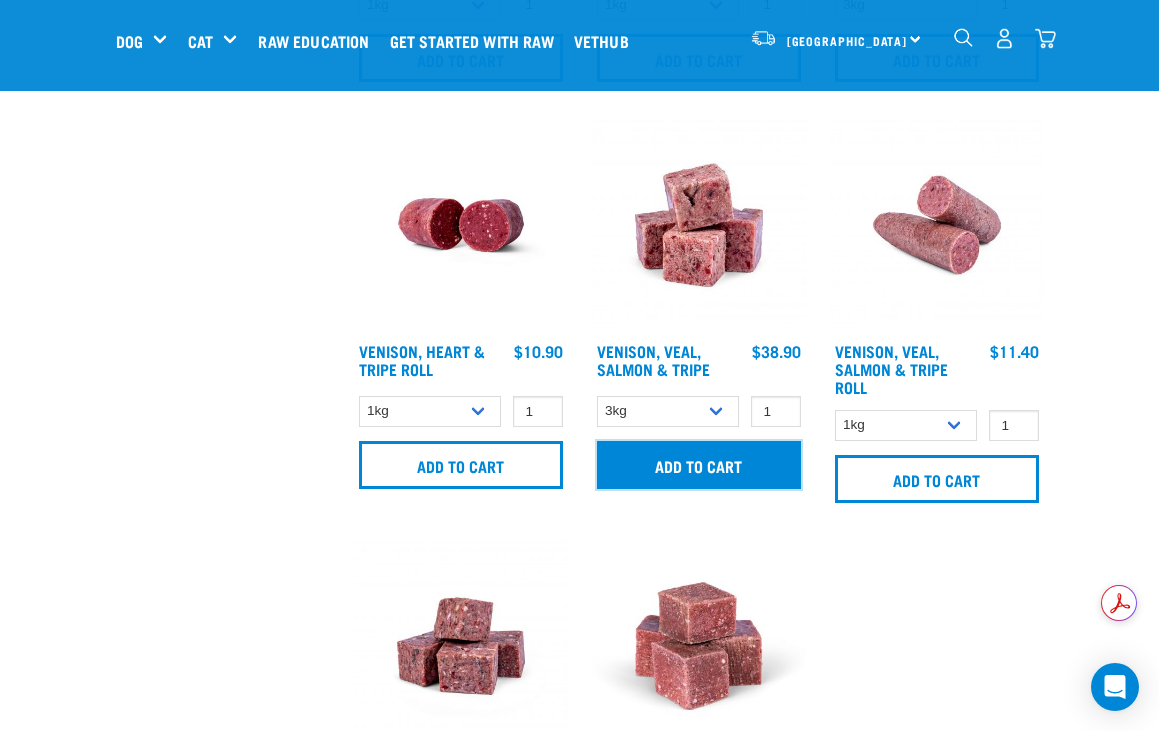 drag, startPoint x: 719, startPoint y: 469, endPoint x: 789, endPoint y: 459, distance: 70.71068 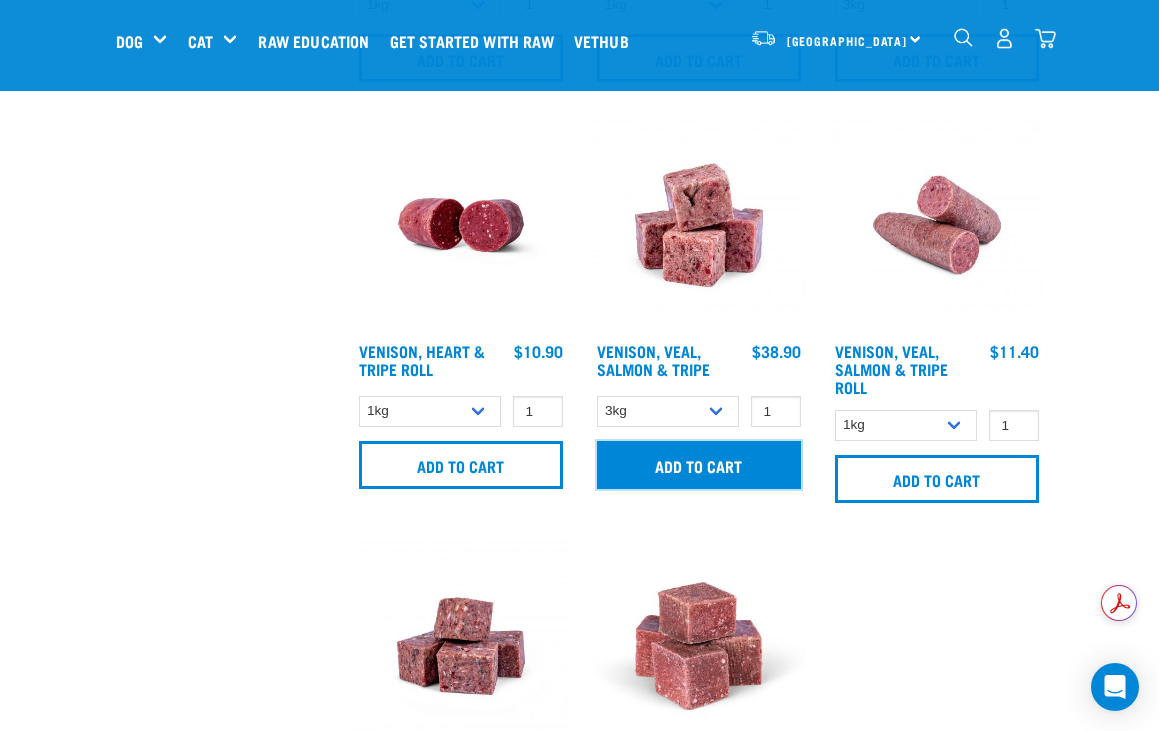 click on "Add to cart" at bounding box center [699, 465] 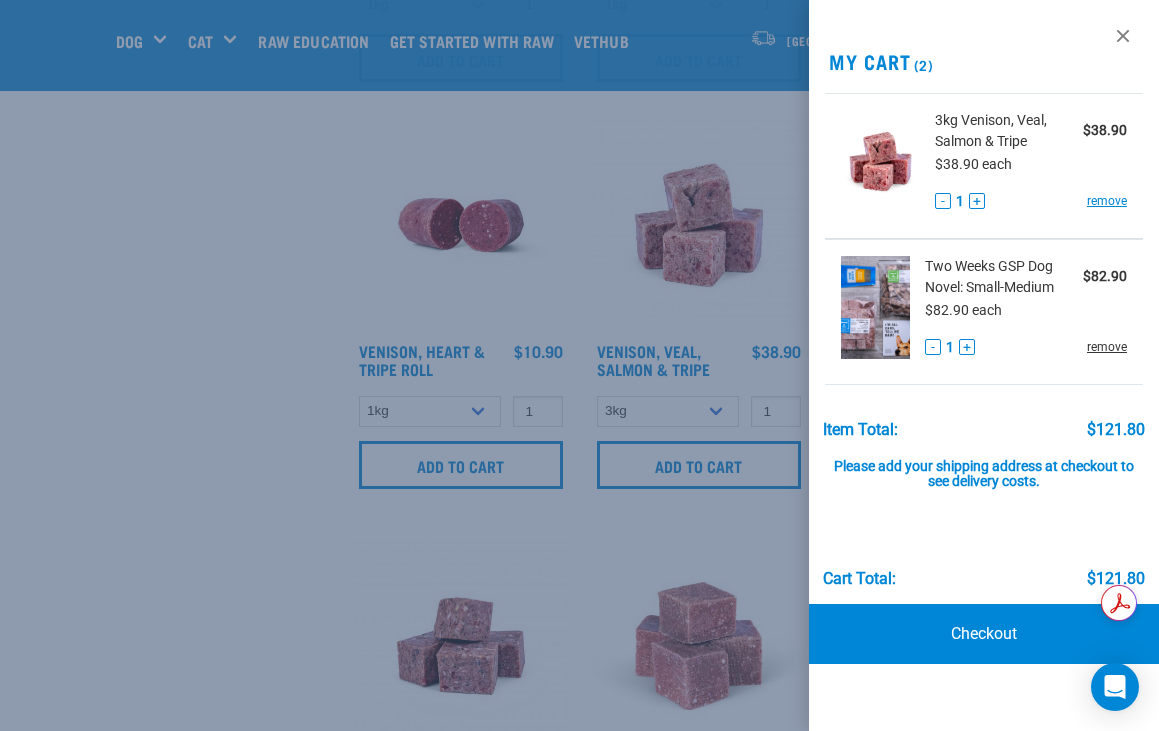 click on "remove" at bounding box center (1107, 347) 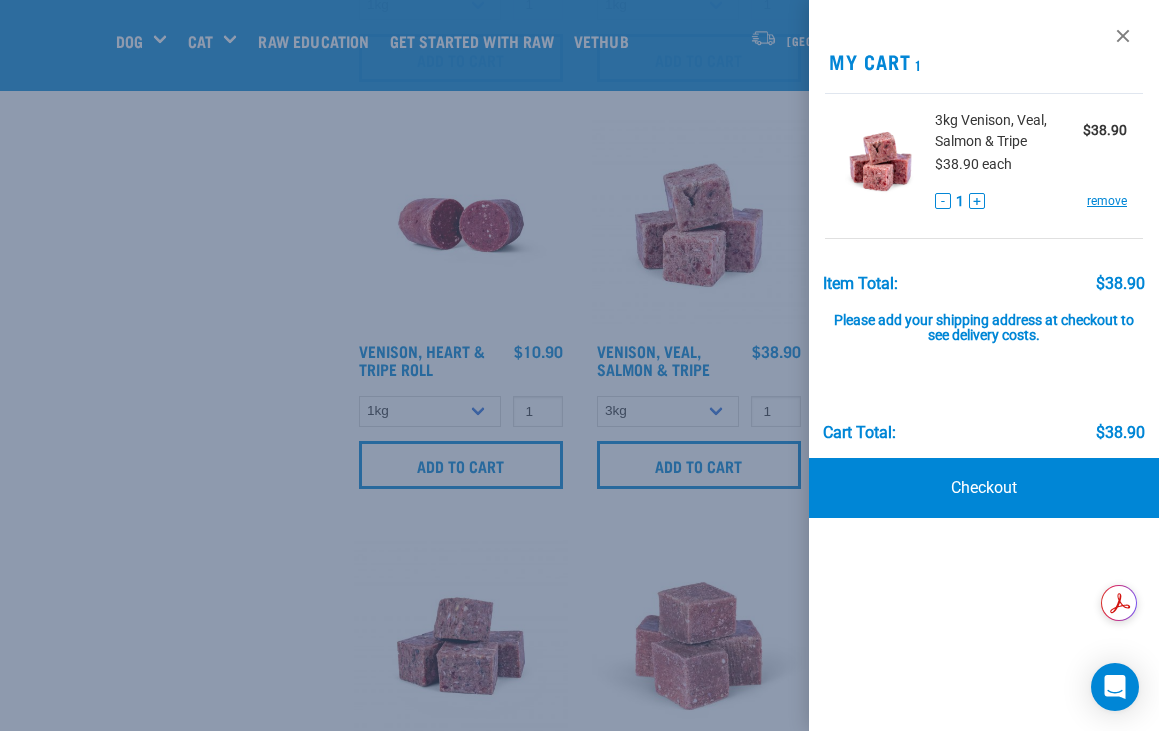 click at bounding box center (579, 365) 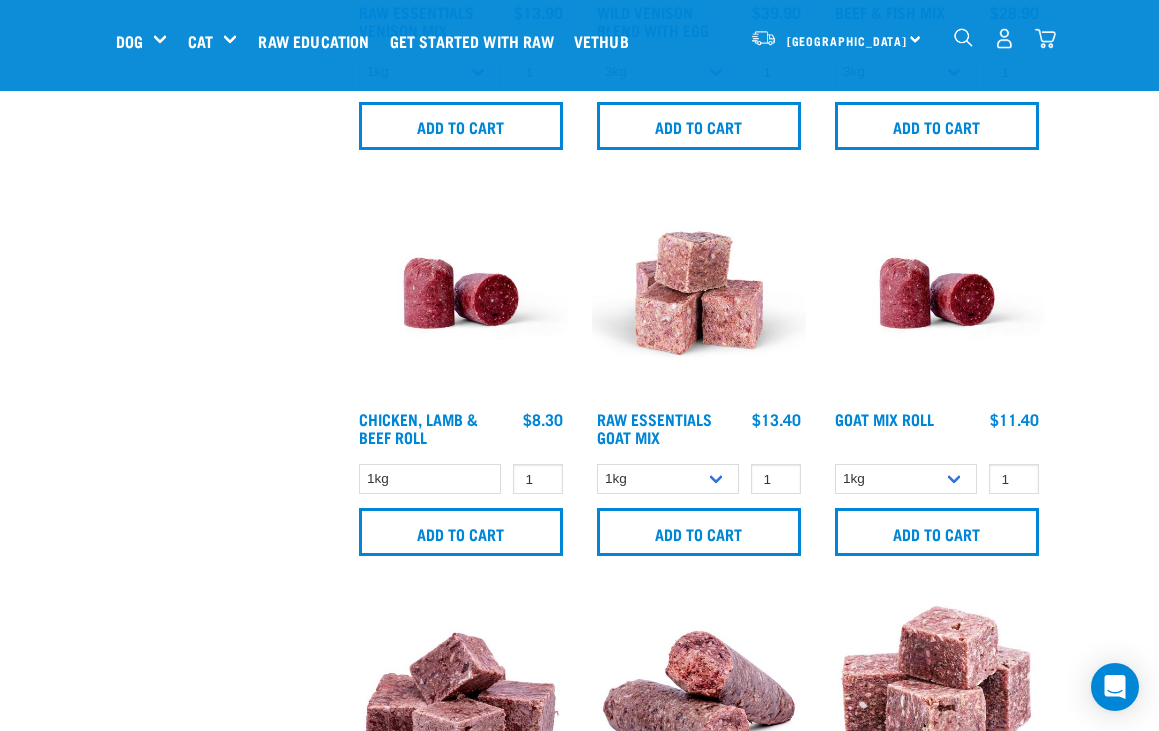 scroll, scrollTop: 2000, scrollLeft: 0, axis: vertical 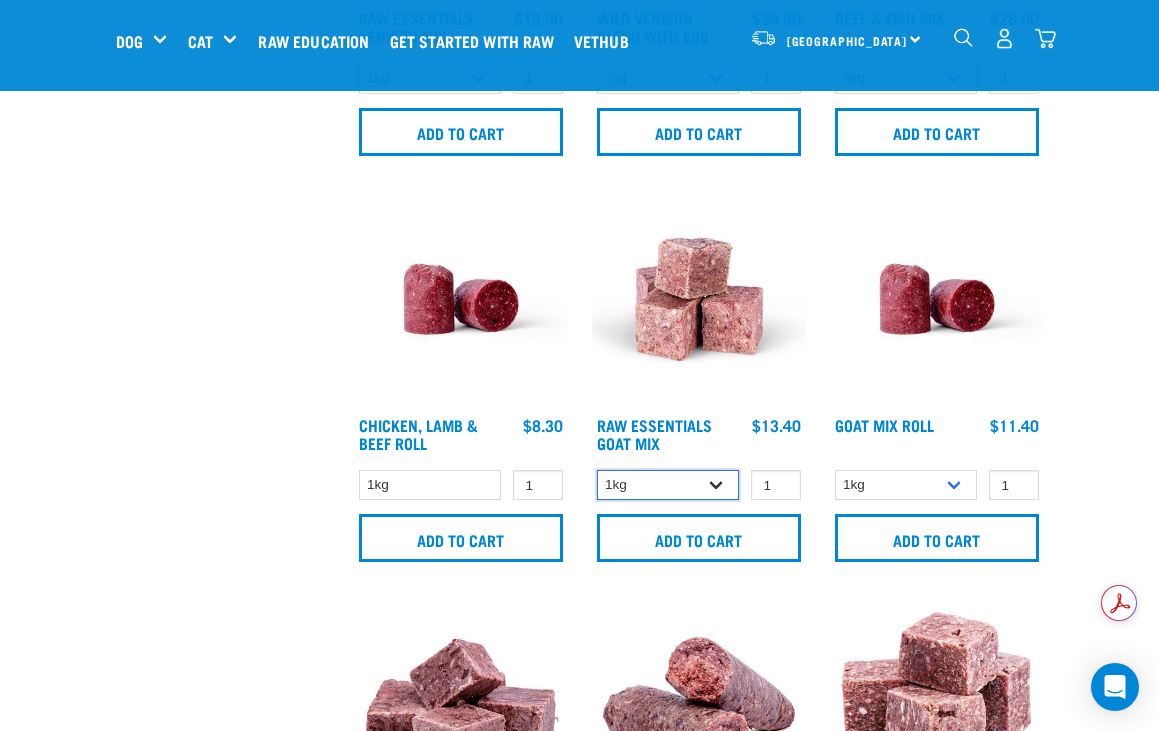 click on "1kg
3kg" at bounding box center [668, 485] 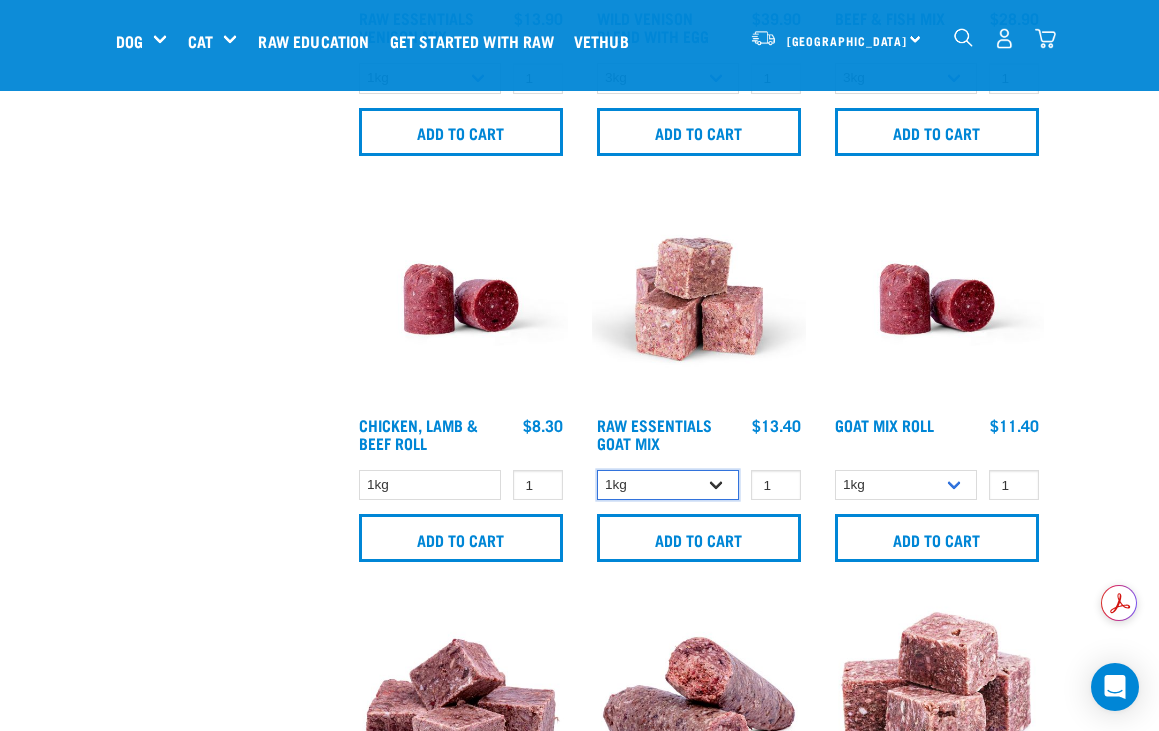 select on "337219" 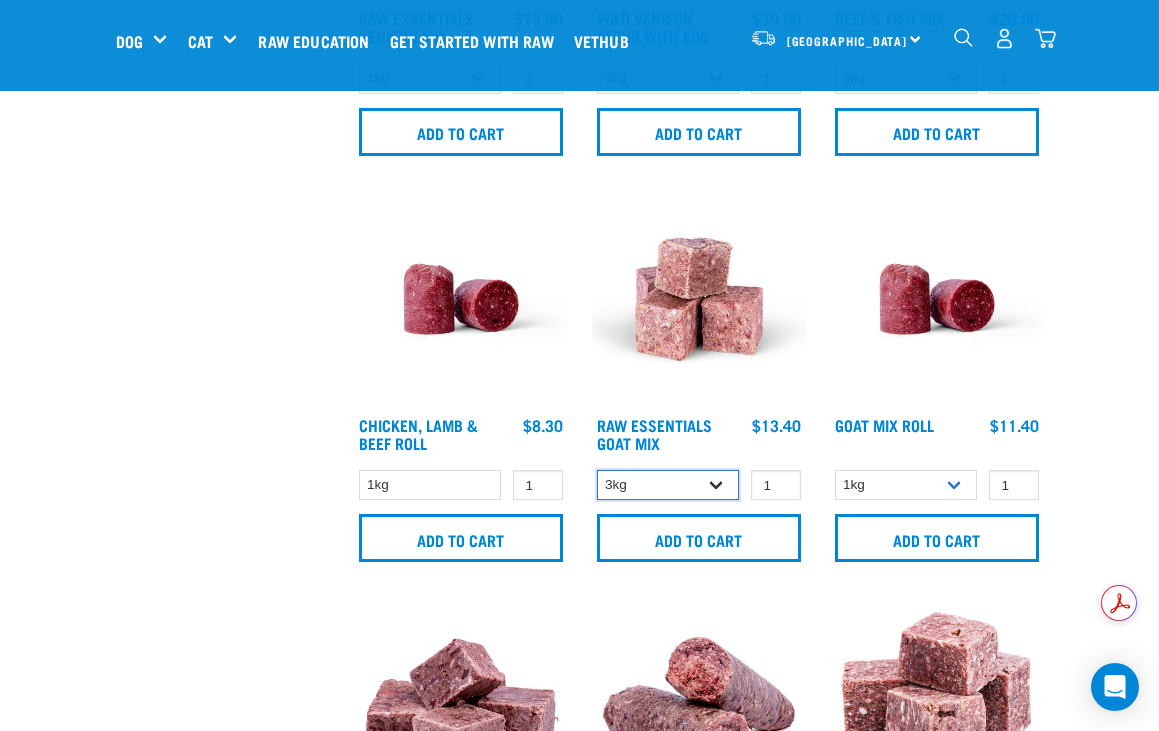 click on "1kg
3kg" at bounding box center (668, 485) 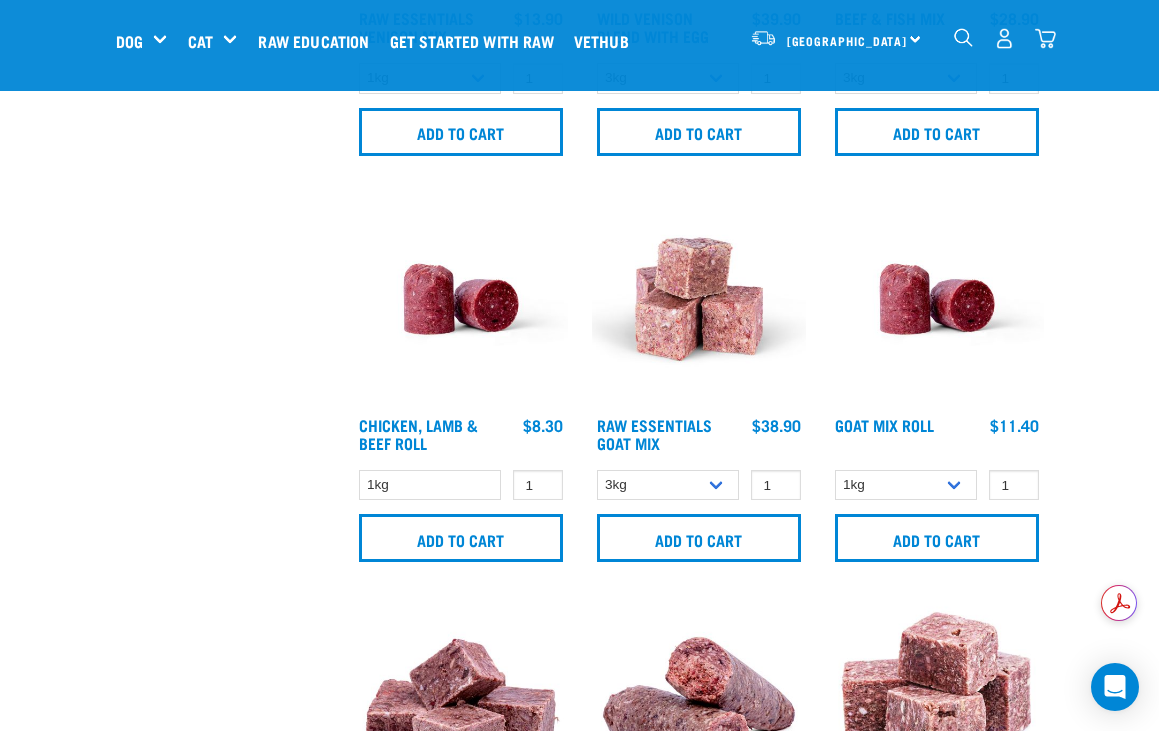 click on "Nationwide frozen delivery available now!  Learn more .
Delivery
Stores
About Us
Contact" at bounding box center (579, 693) 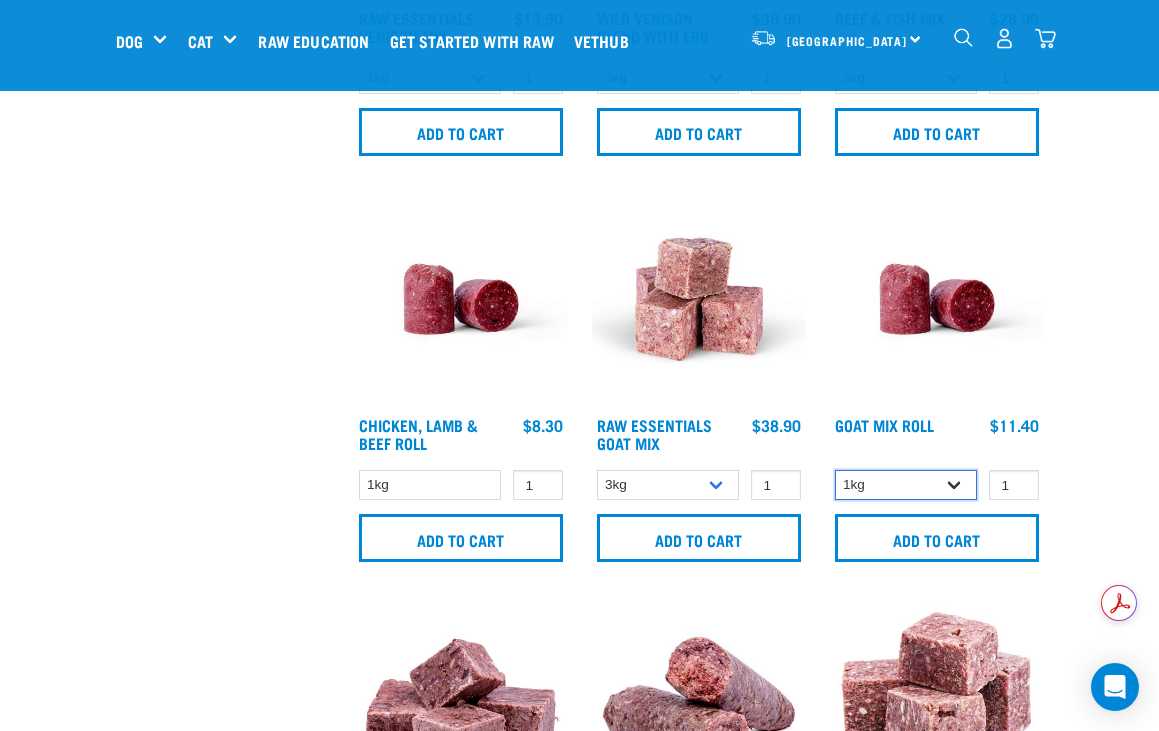 click on "1kg
Bulk (10kg)" at bounding box center [906, 485] 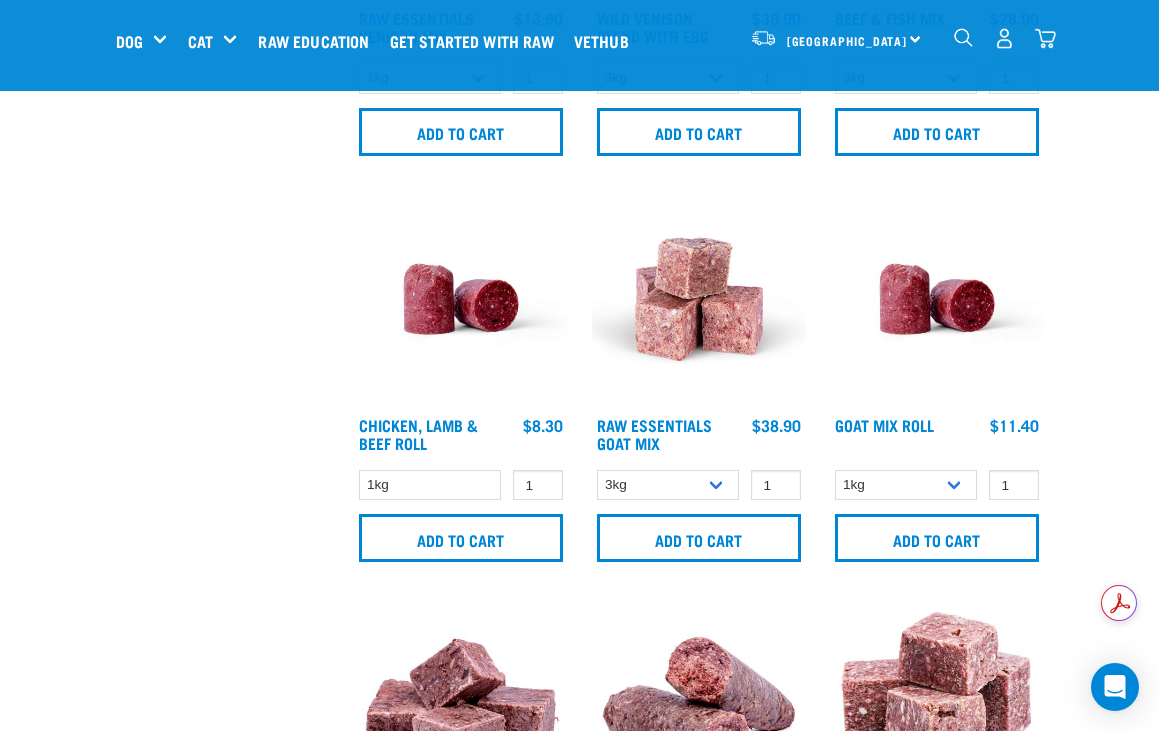 click on "×
Filter products
Pet Type
Dog
Cat
Experience
New Raw Feeder
Experienced Raw Feeder
Life Stage
Cat" at bounding box center (223, 734) 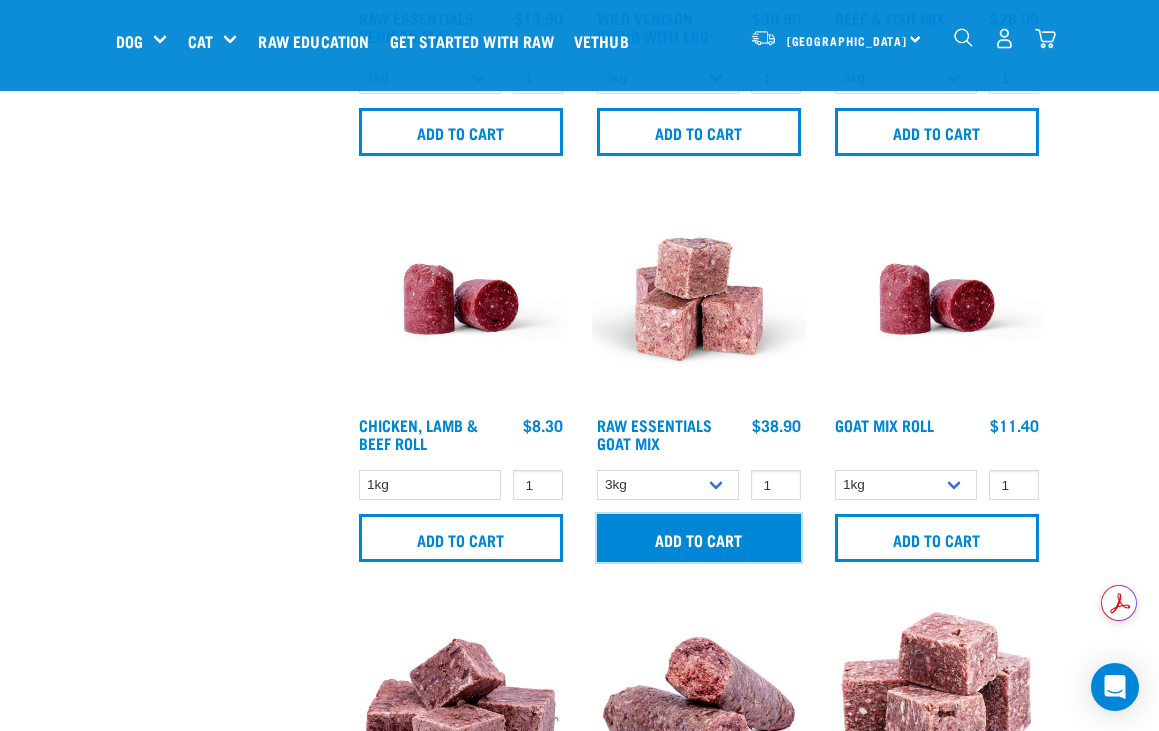 click on "Add to cart" at bounding box center [699, 538] 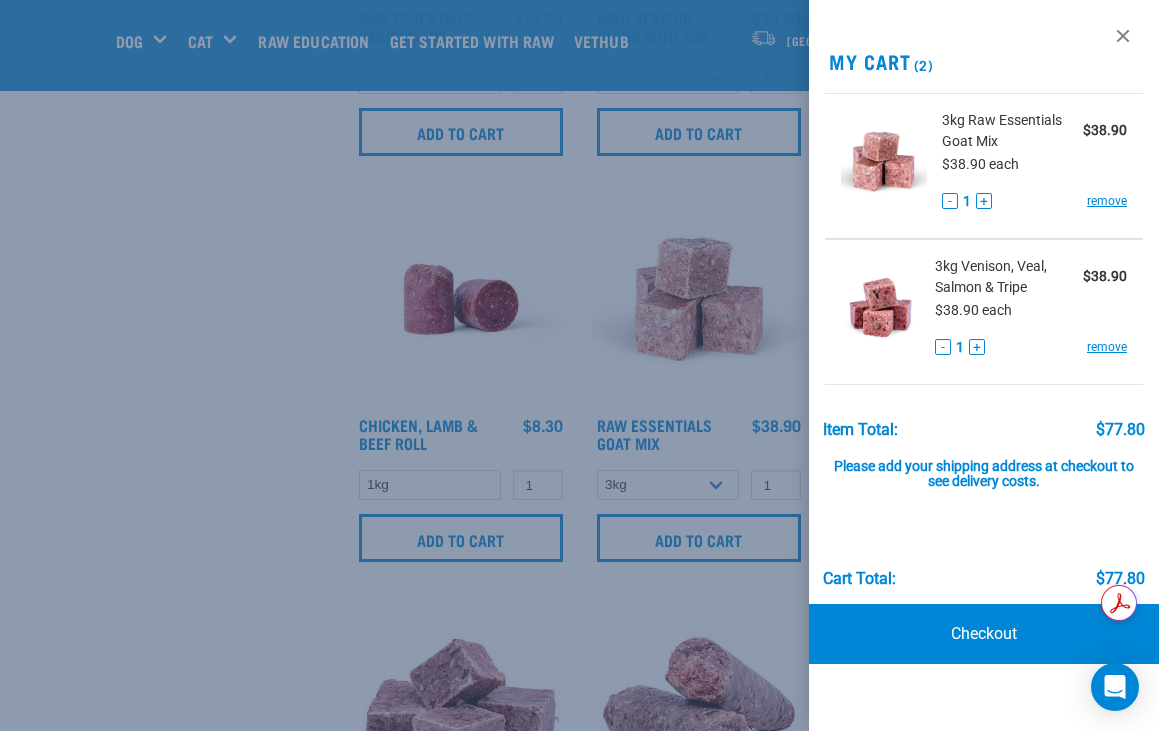 click at bounding box center [579, 365] 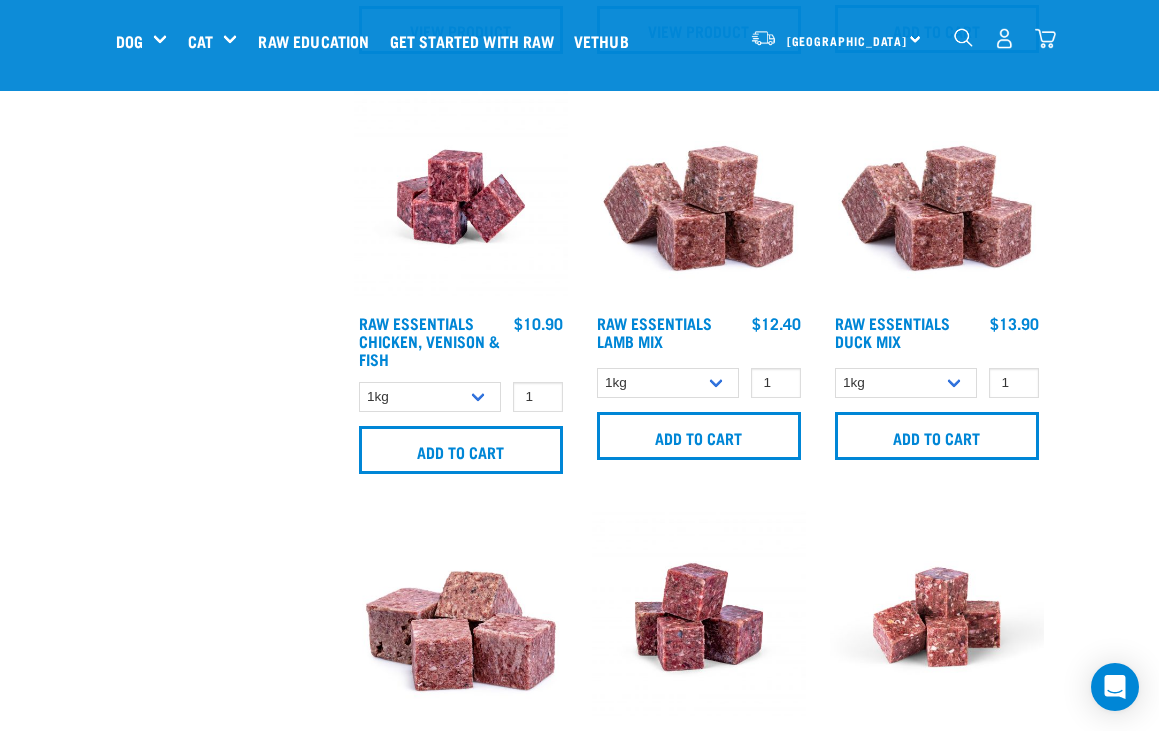 scroll, scrollTop: 1400, scrollLeft: 0, axis: vertical 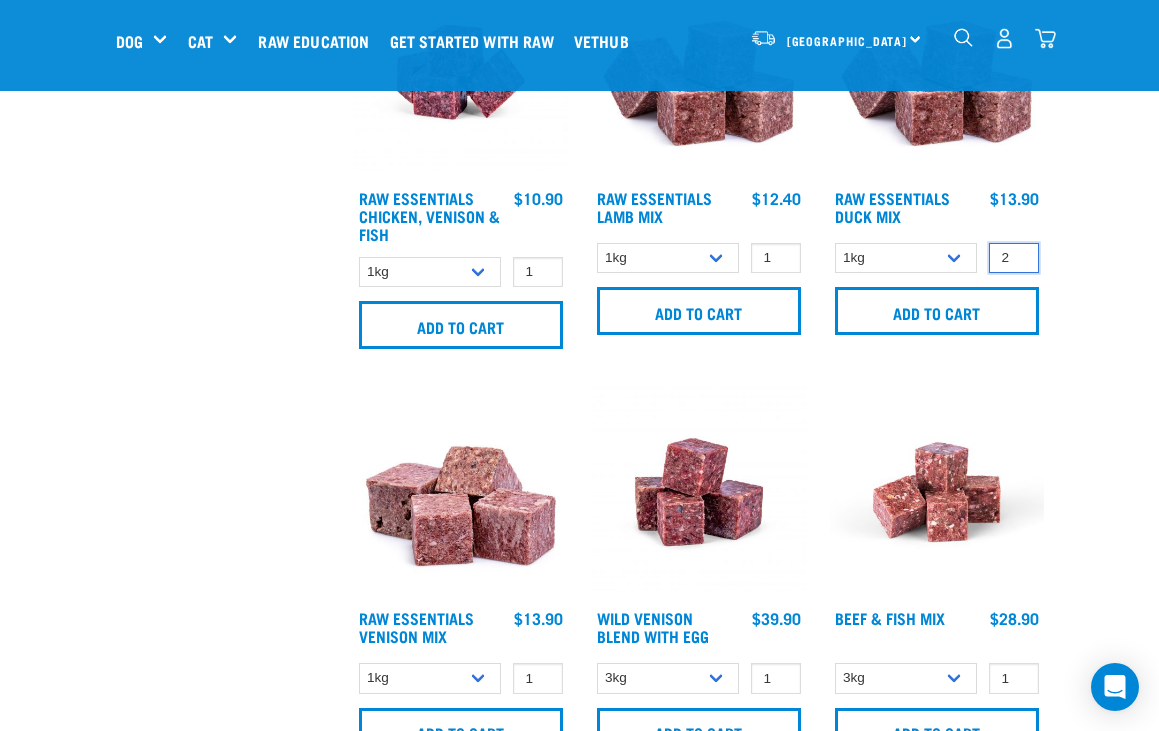 type on "2" 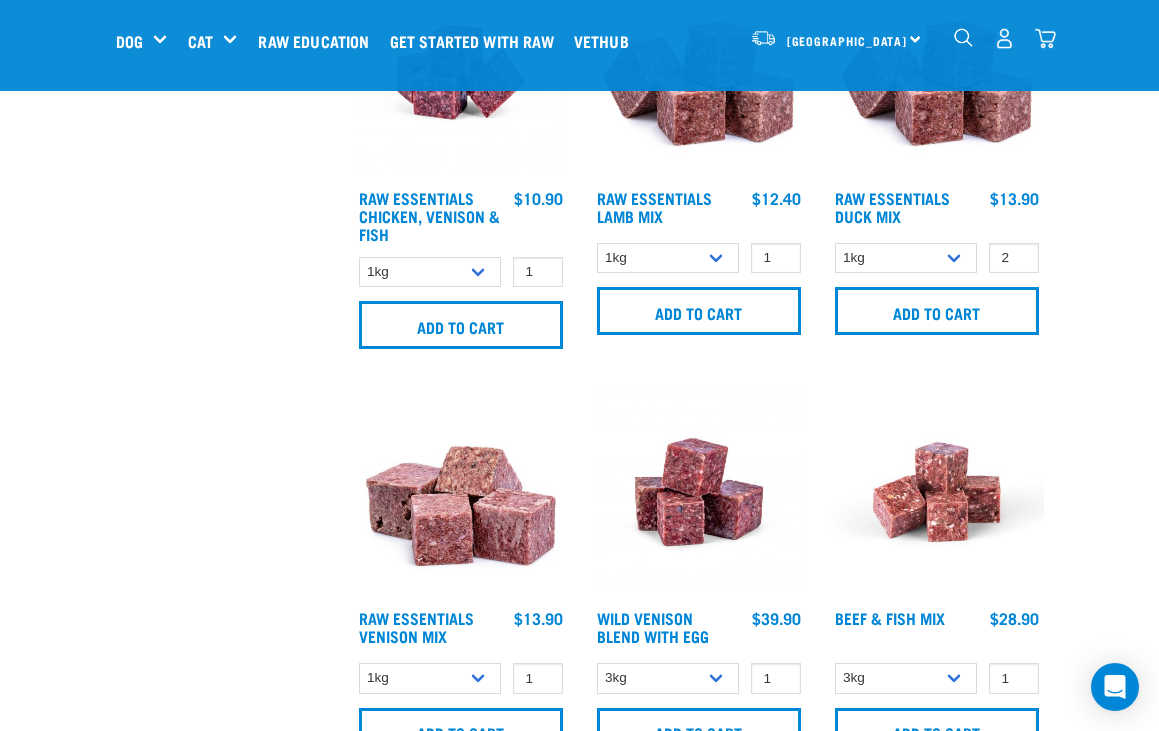 click on "Nationwide frozen delivery available now!  Learn more .
Delivery
Stores
About Us
Contact" at bounding box center [579, 1293] 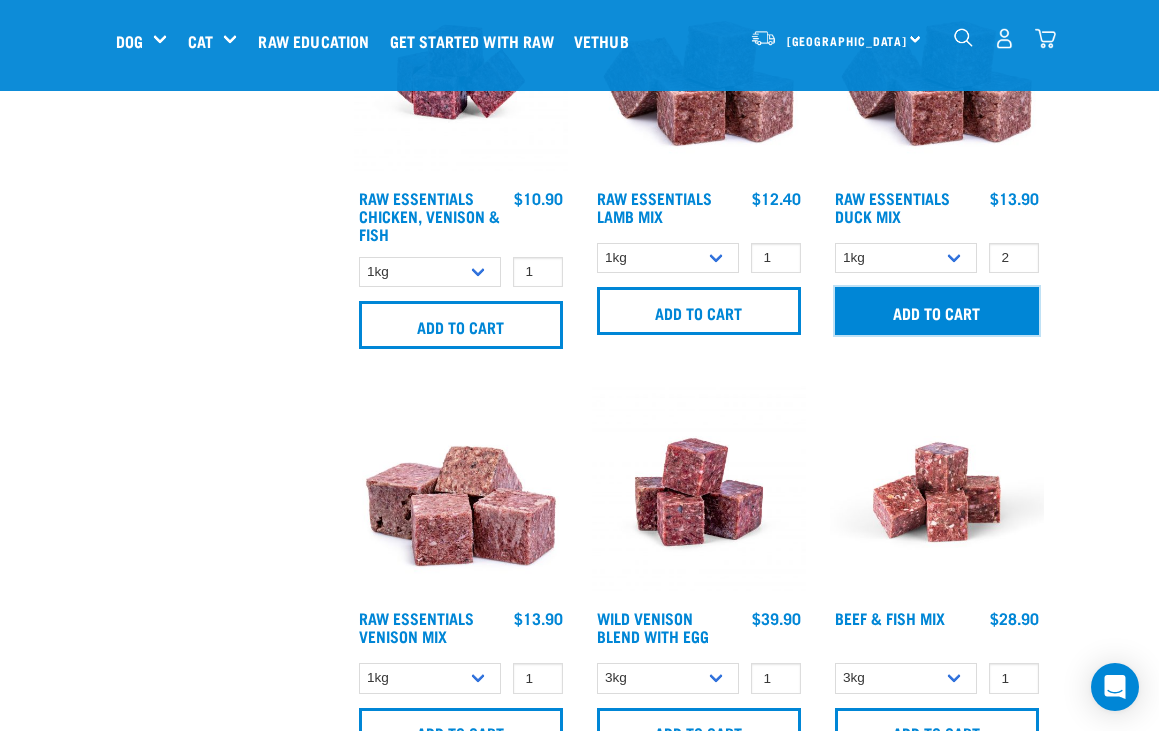 click on "Add to cart" at bounding box center [937, 311] 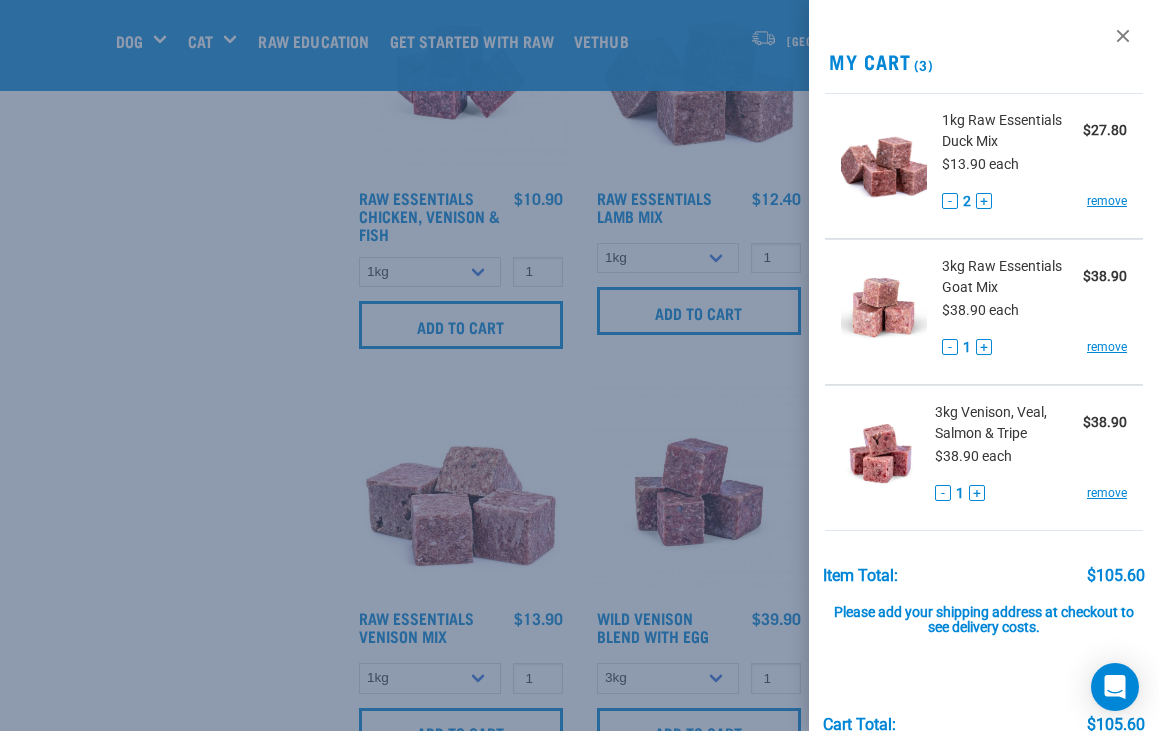 click at bounding box center [579, 365] 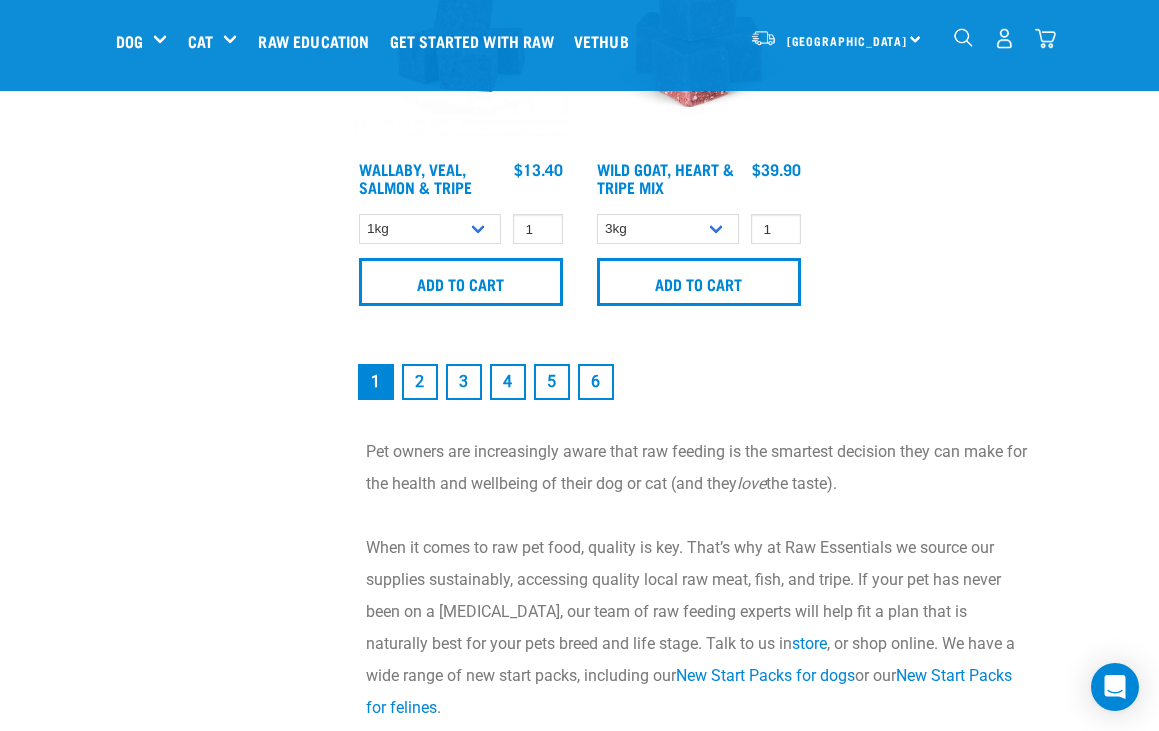 scroll, scrollTop: 4400, scrollLeft: 0, axis: vertical 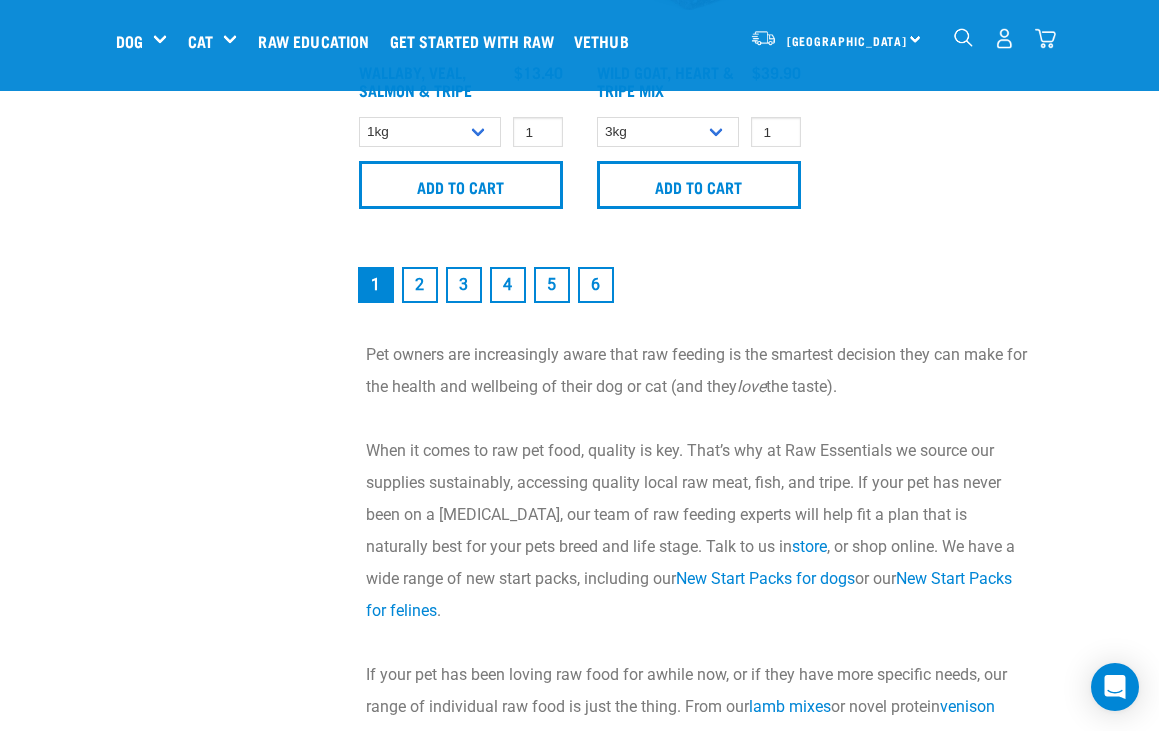click on "2" at bounding box center [420, 285] 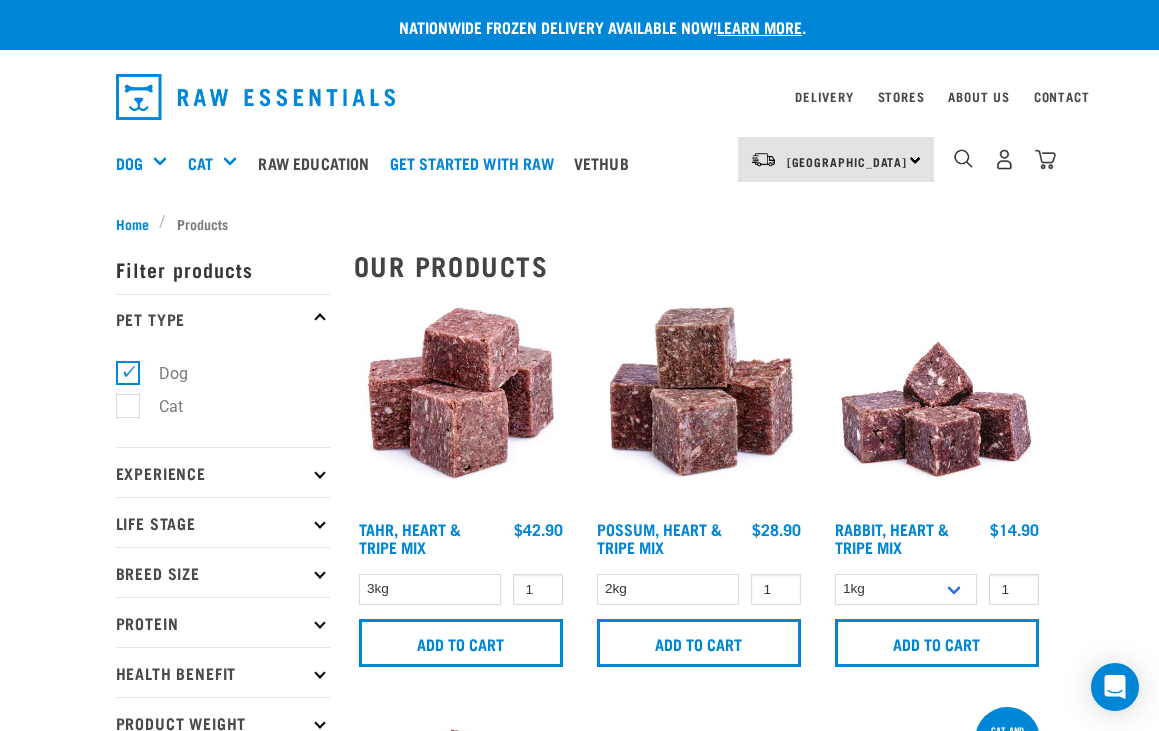 scroll, scrollTop: 0, scrollLeft: 0, axis: both 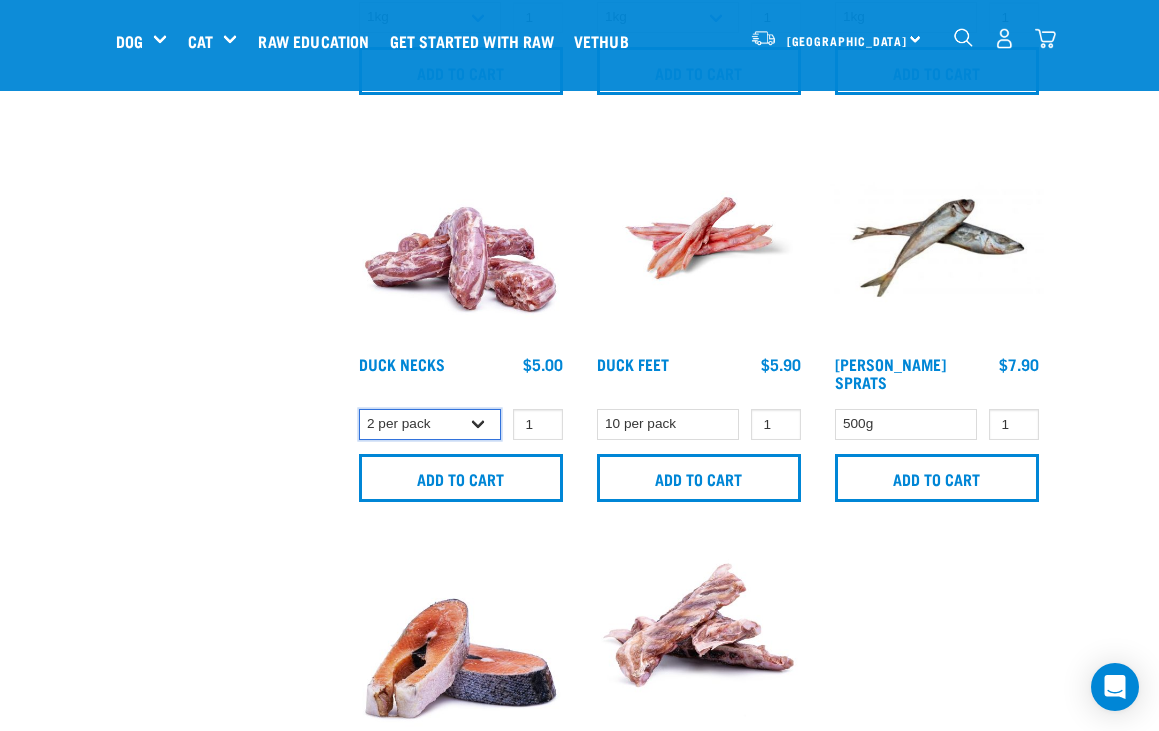 click on "2 per pack
6 per pack" at bounding box center [430, 424] 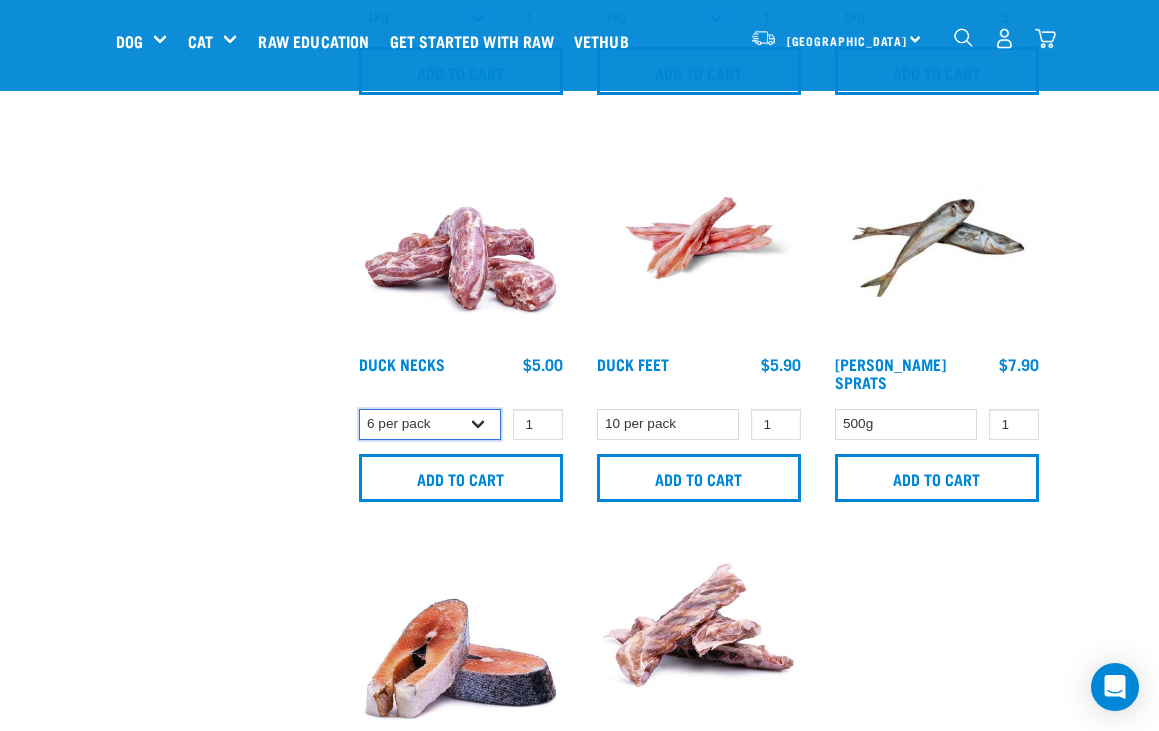 click on "2 per pack
6 per pack" at bounding box center [430, 424] 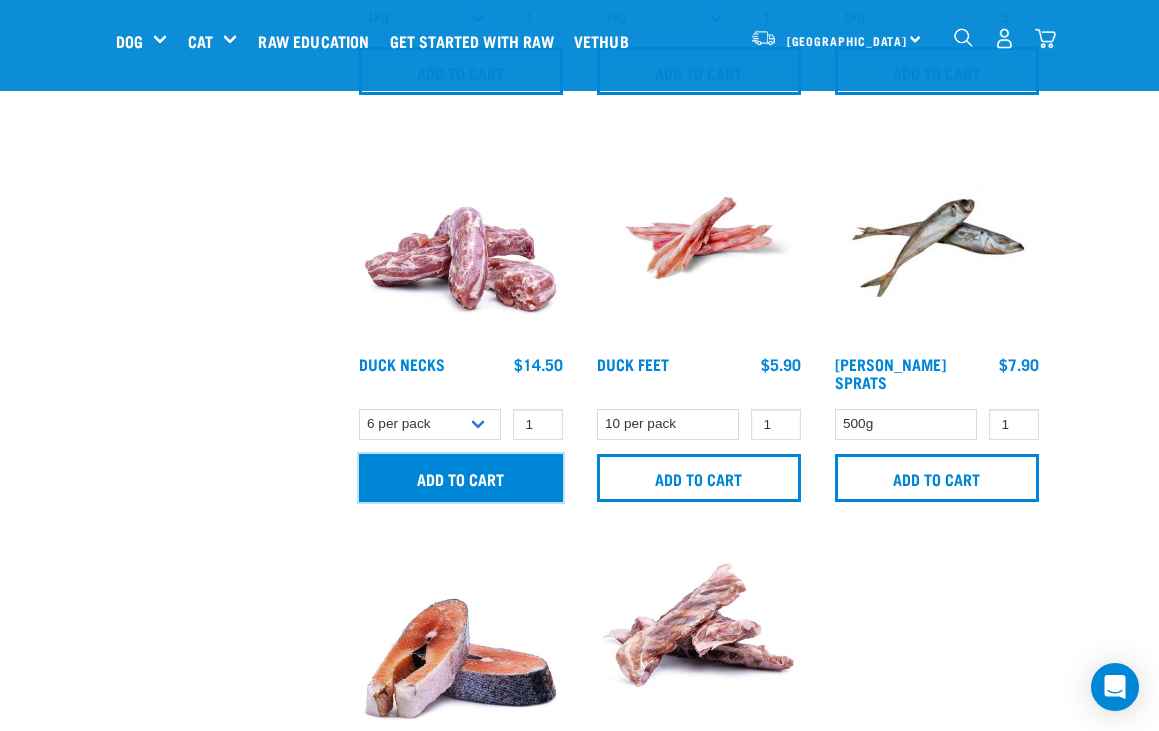 drag, startPoint x: 463, startPoint y: 474, endPoint x: 578, endPoint y: 451, distance: 117.27745 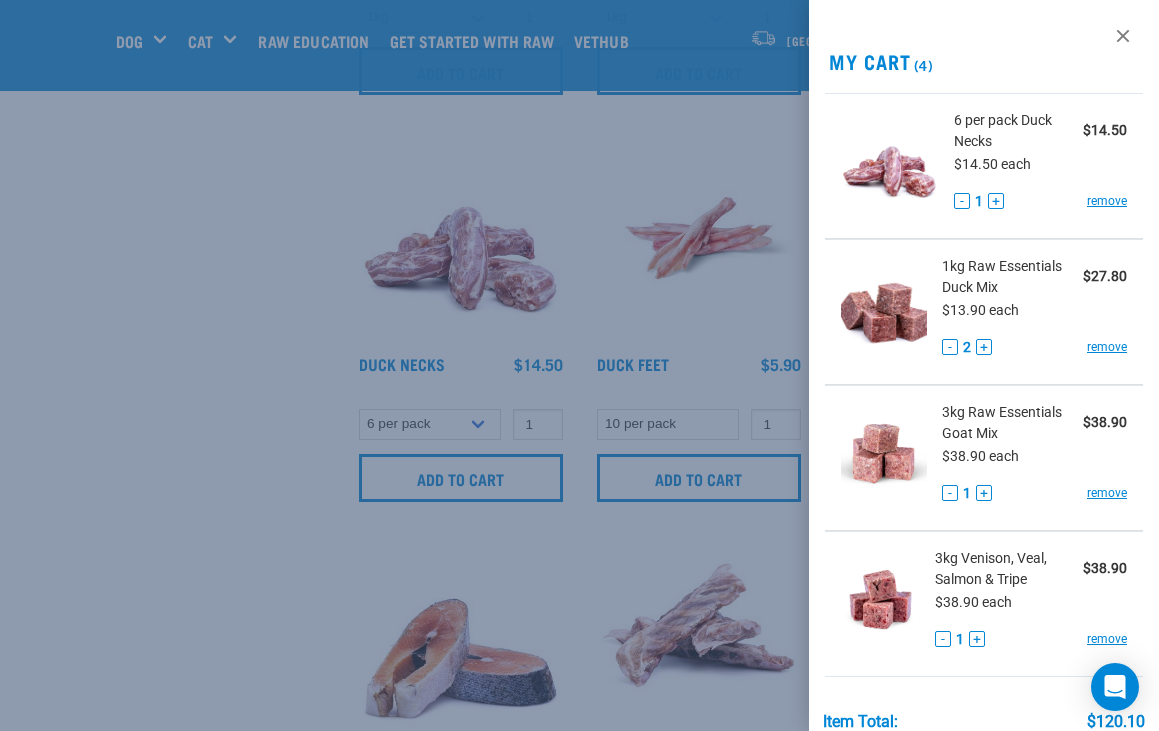 click at bounding box center (579, 365) 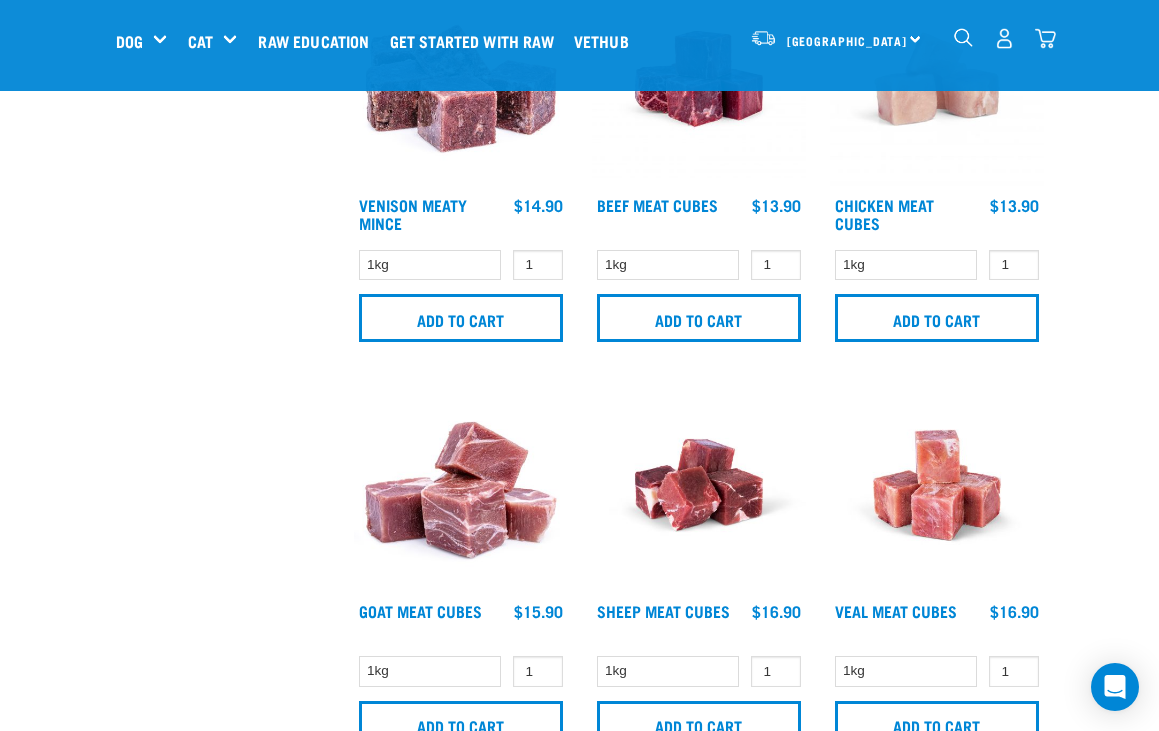 scroll, scrollTop: 2200, scrollLeft: 0, axis: vertical 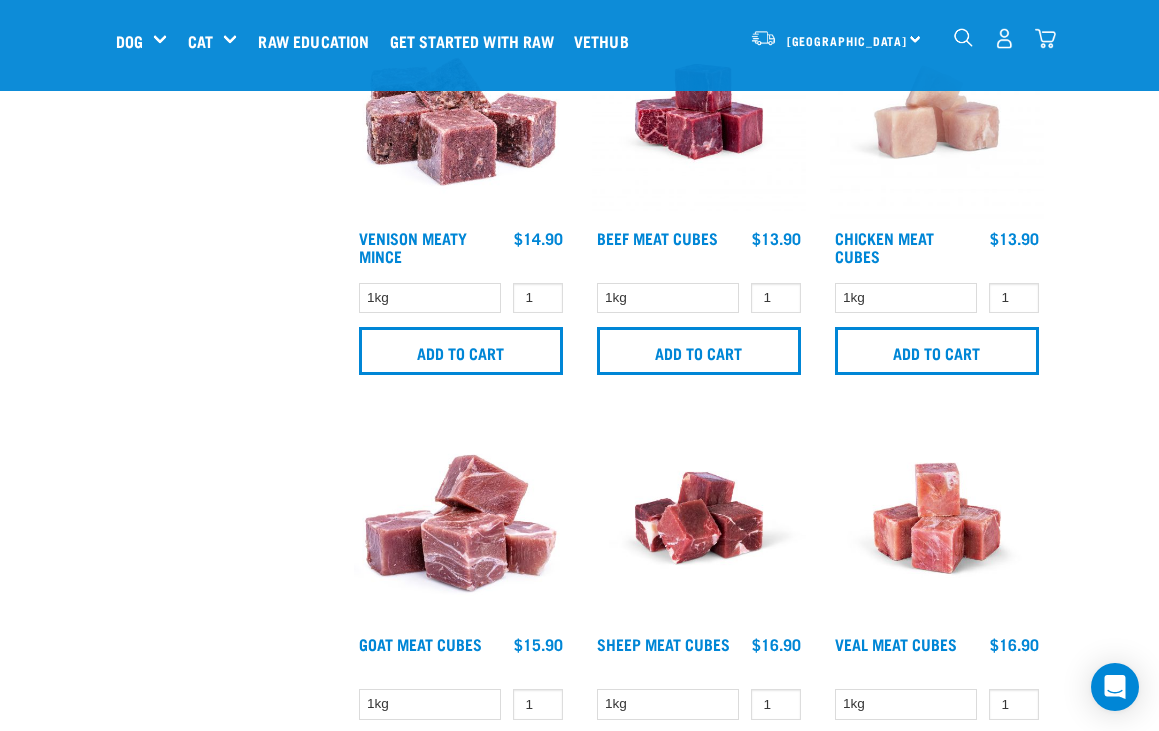 click on "×
Filter products
Pet Type
Dog
Cat
Experience
New Raw Feeder
Experienced Raw Feeder
Life Stage
Cat" at bounding box center (223, 193) 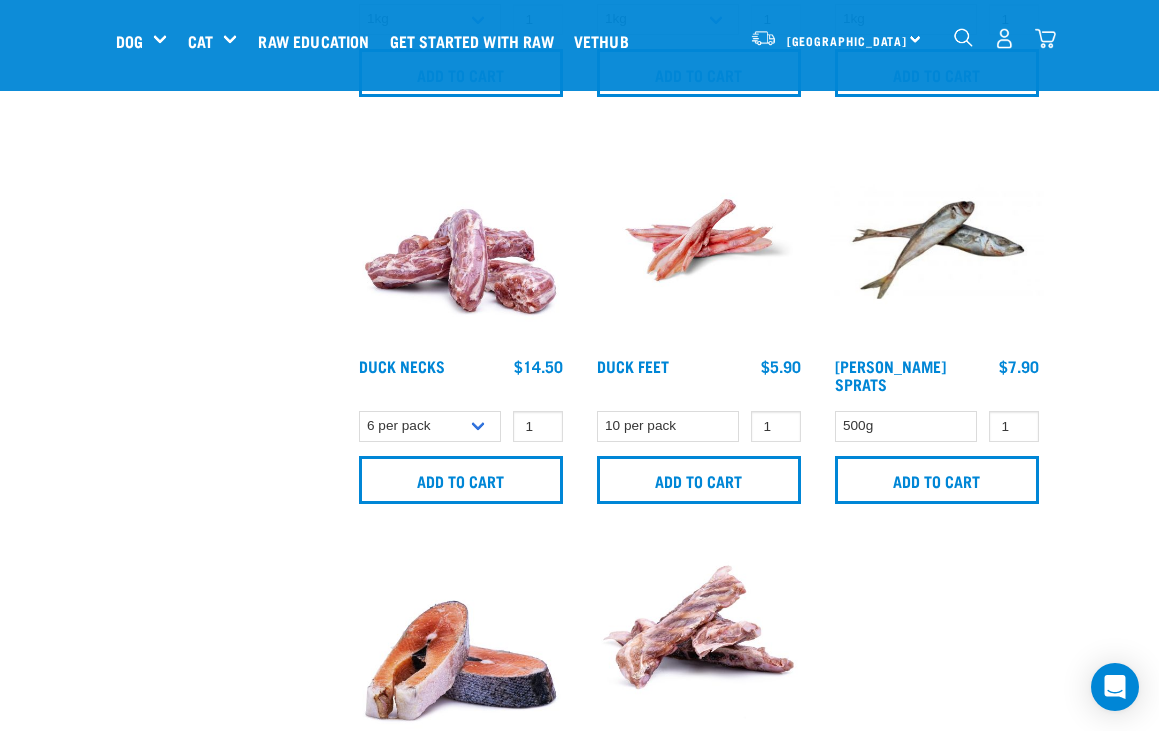 scroll, scrollTop: 3700, scrollLeft: 0, axis: vertical 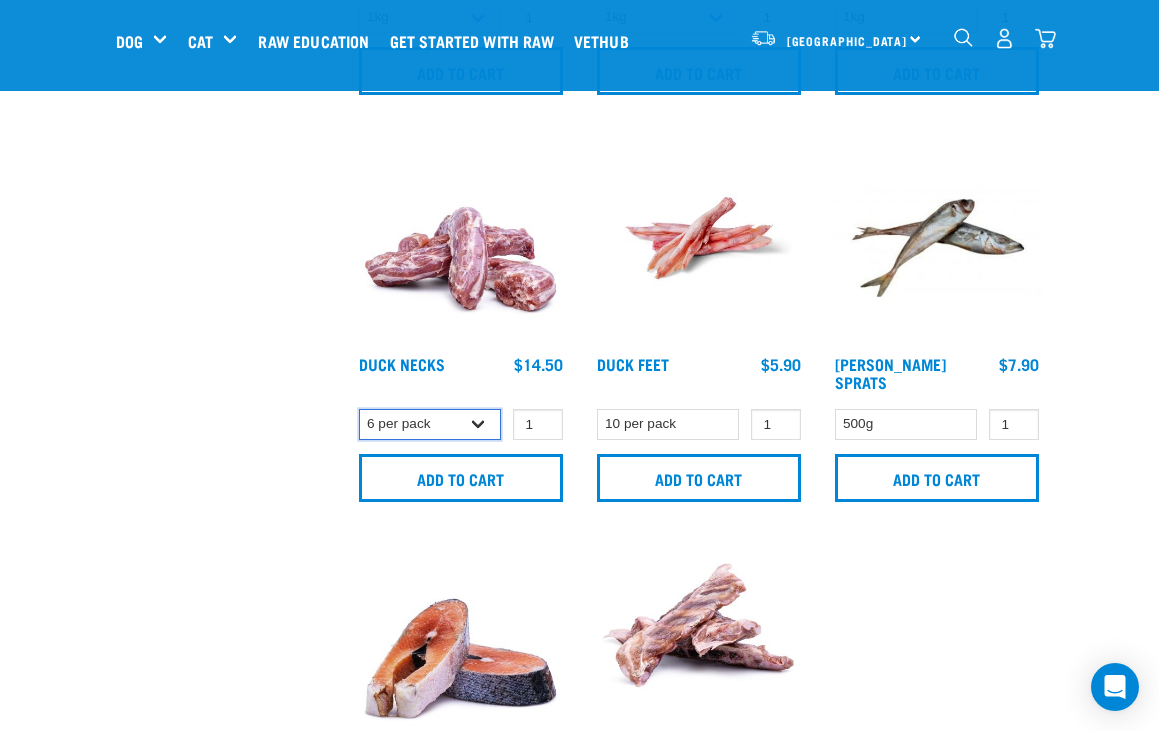 click on "2 per pack
6 per pack" at bounding box center [430, 424] 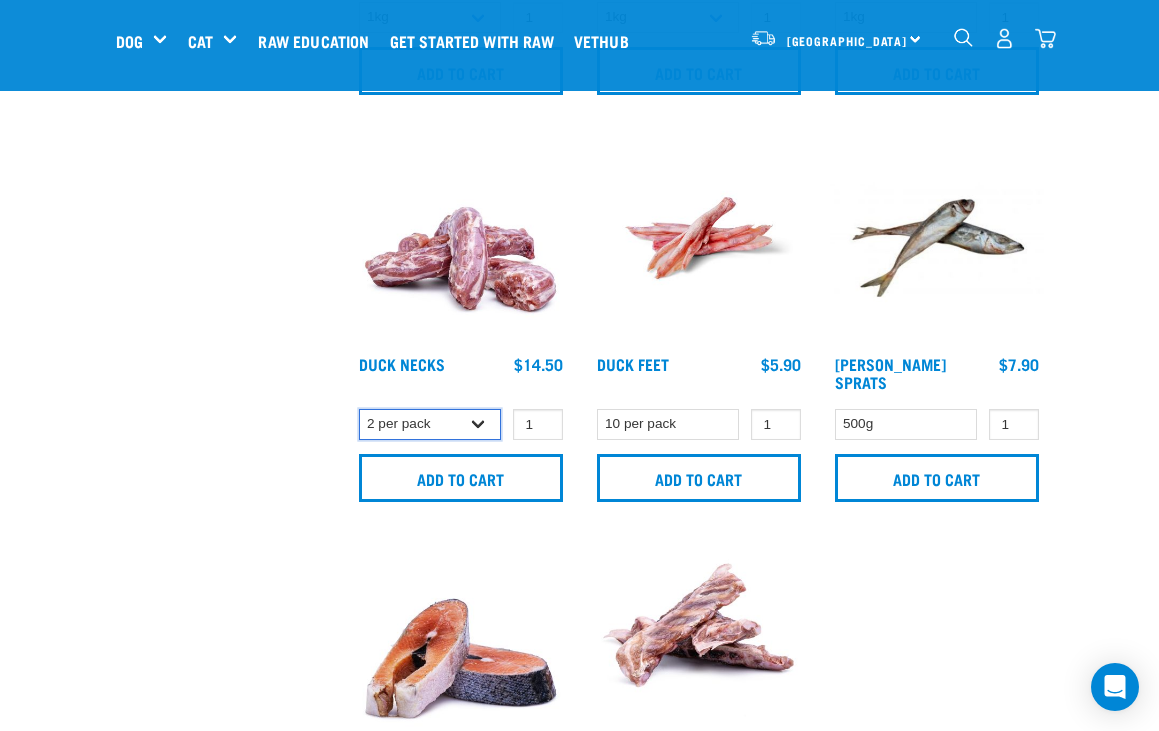 click on "2 per pack
6 per pack" at bounding box center [430, 424] 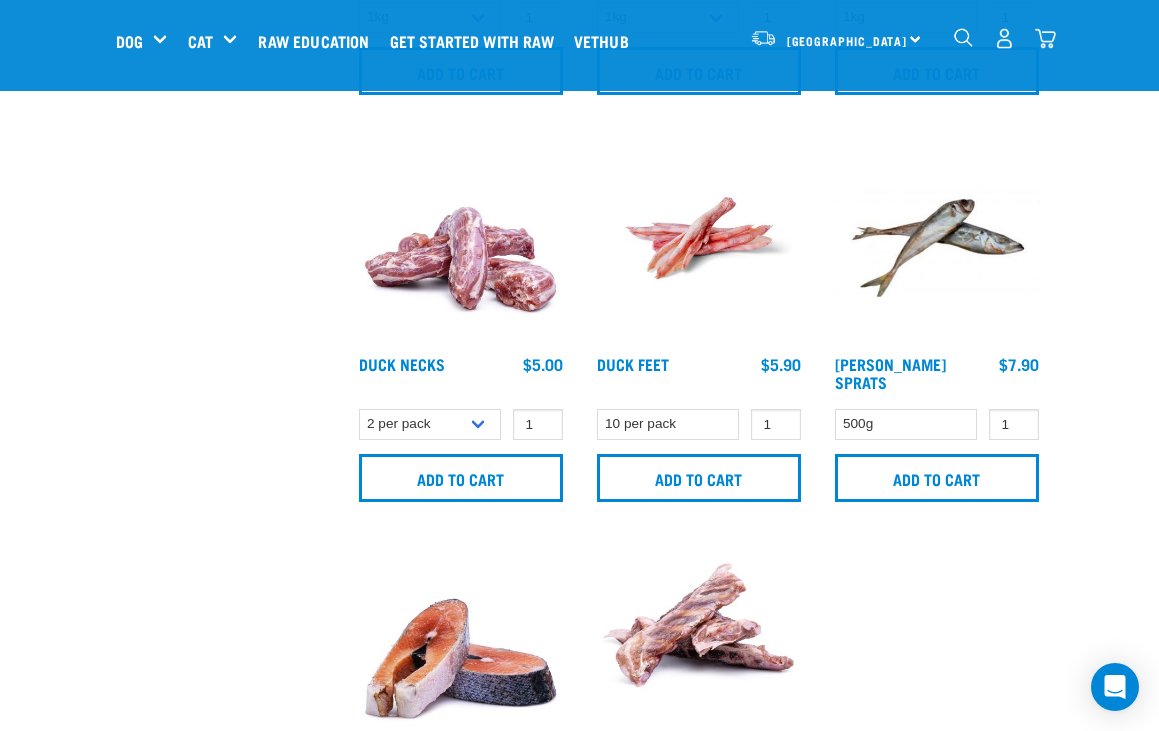 click on "×
Filter products
Pet Type
Dog
Cat
Experience
New Raw Feeder
Experienced Raw Feeder
Life Stage
Cat" at bounding box center (223, -1307) 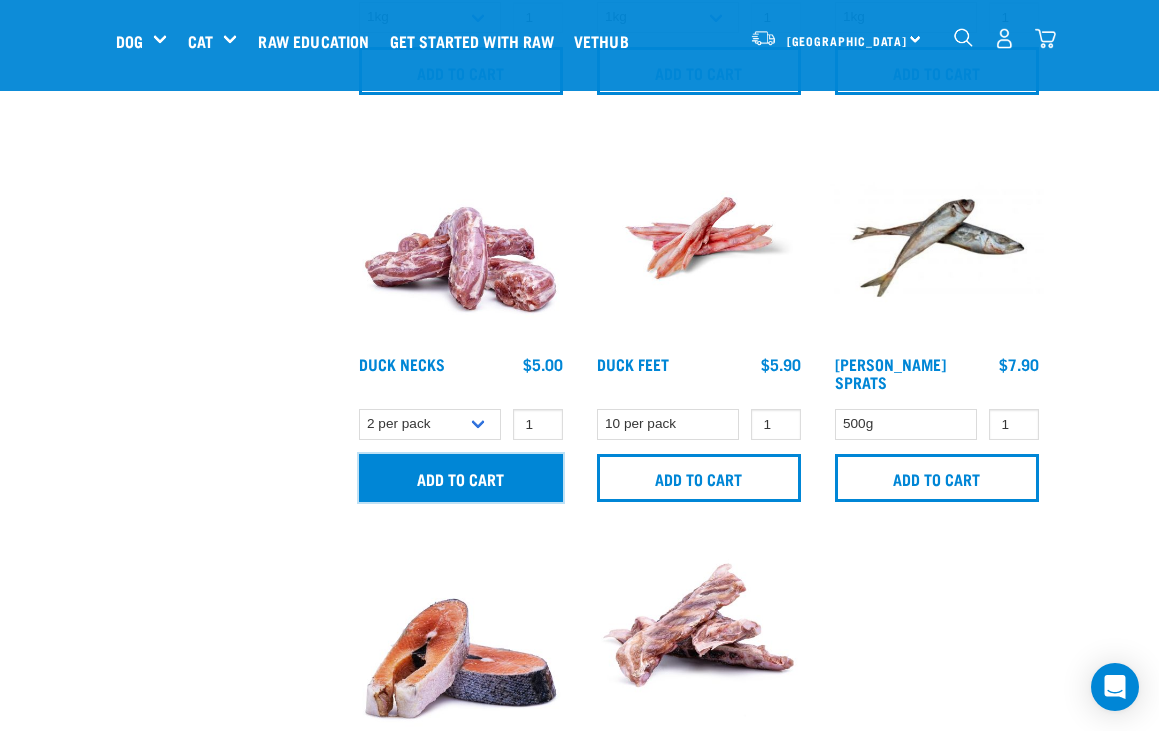 drag, startPoint x: 498, startPoint y: 477, endPoint x: 541, endPoint y: 474, distance: 43.104523 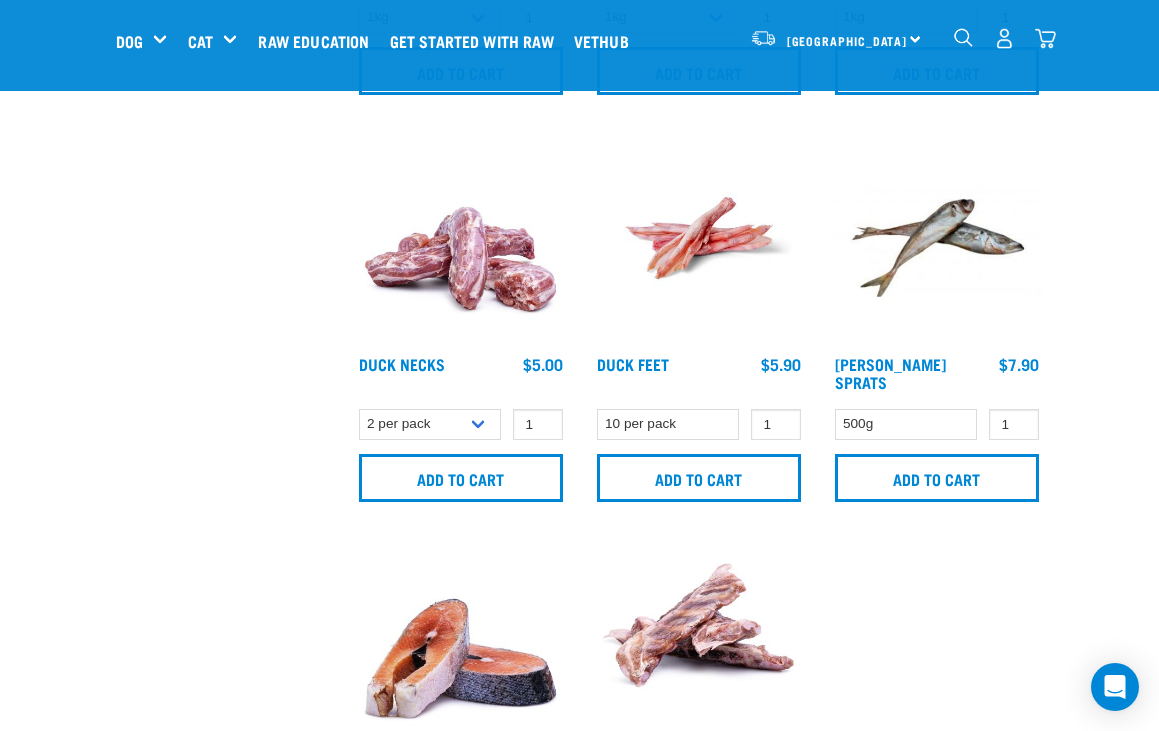 click at bounding box center [0, 0] 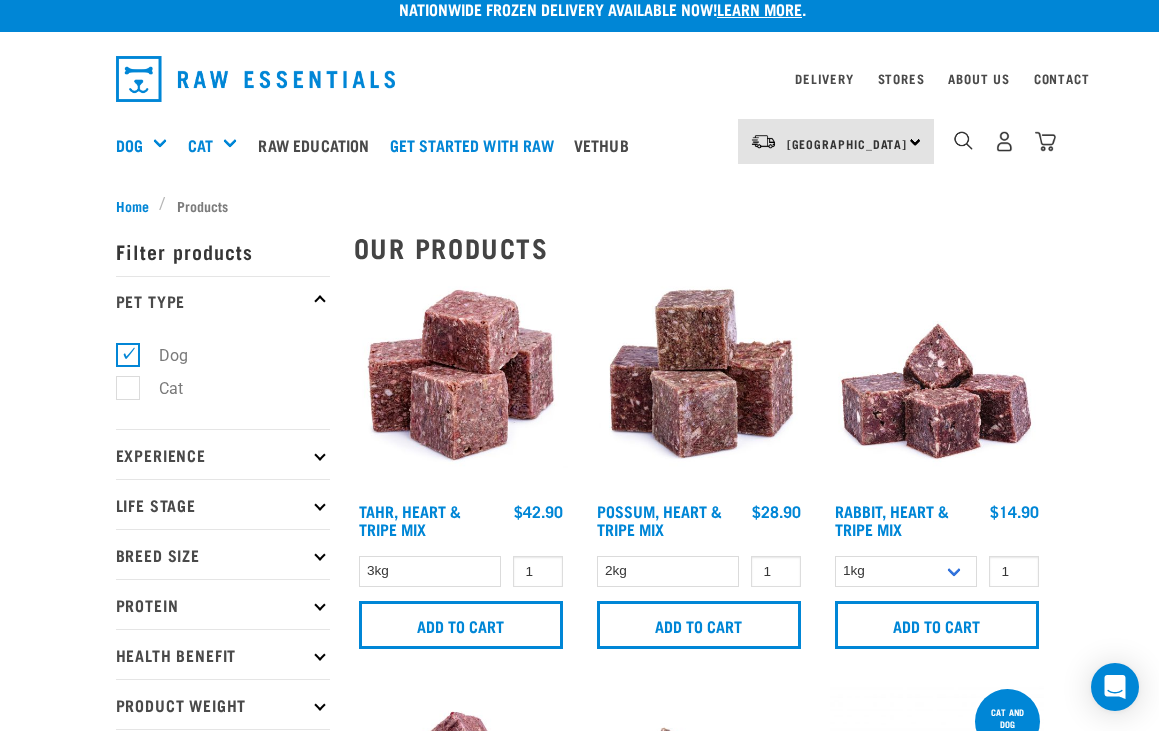 scroll, scrollTop: 0, scrollLeft: 0, axis: both 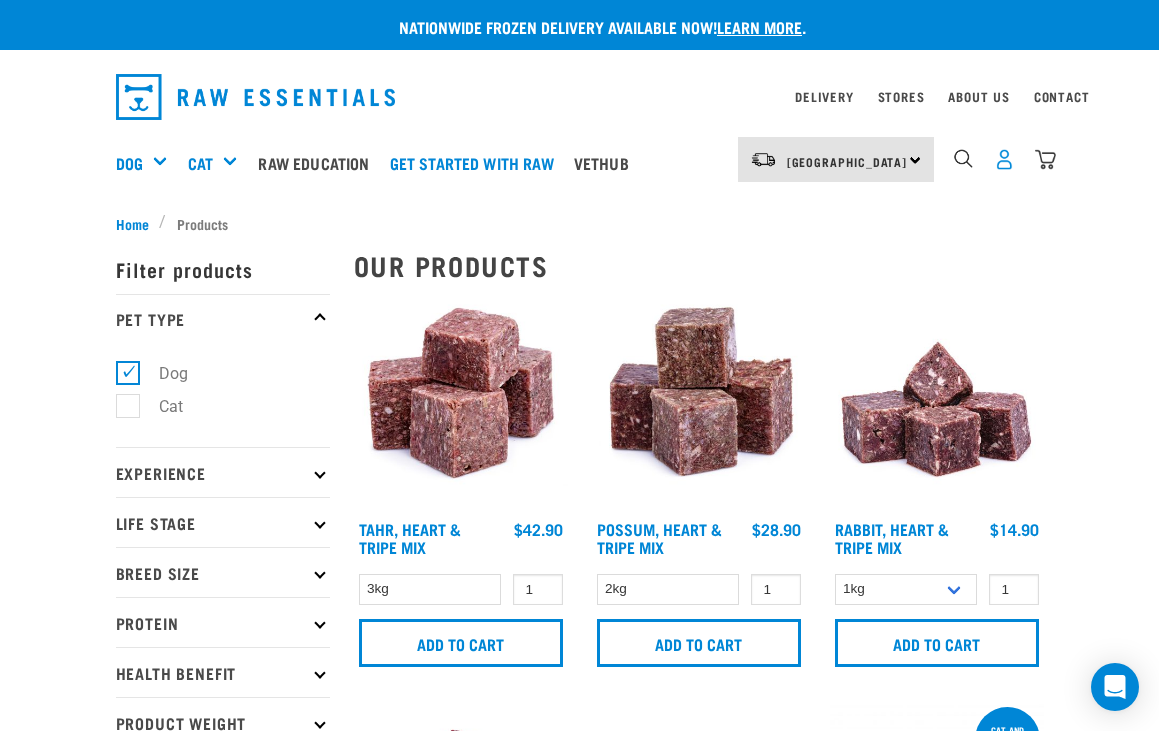 click at bounding box center (1004, 159) 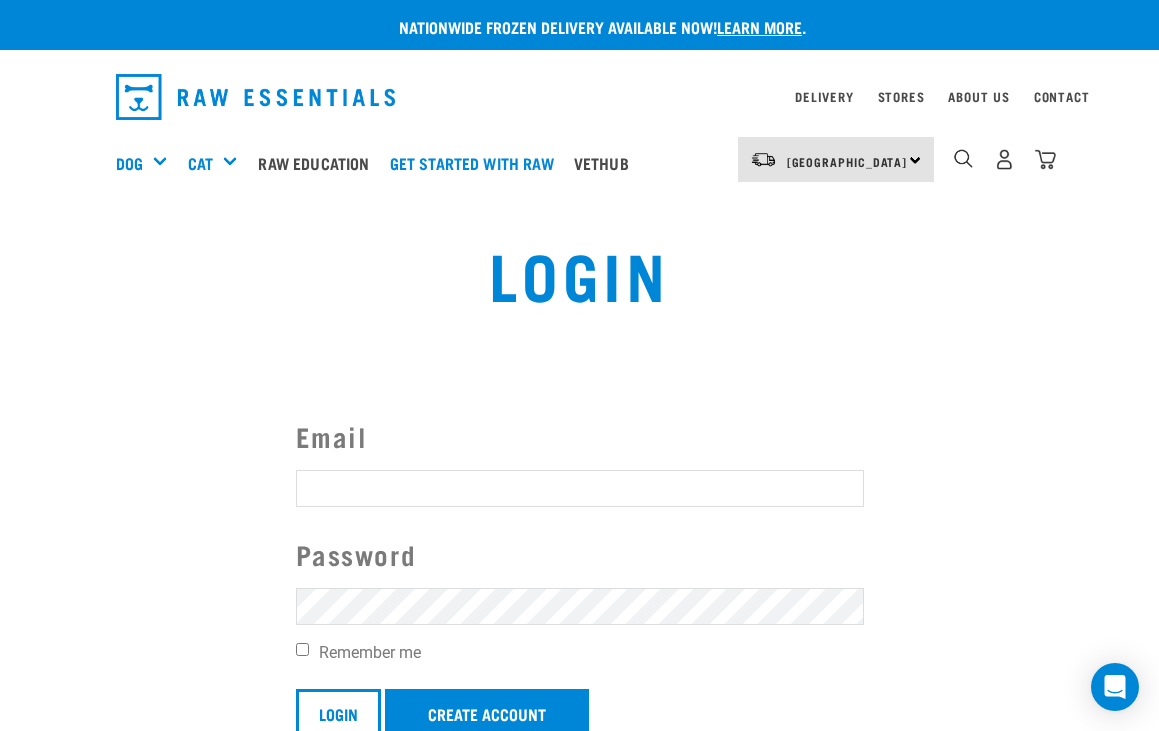 scroll, scrollTop: 0, scrollLeft: 0, axis: both 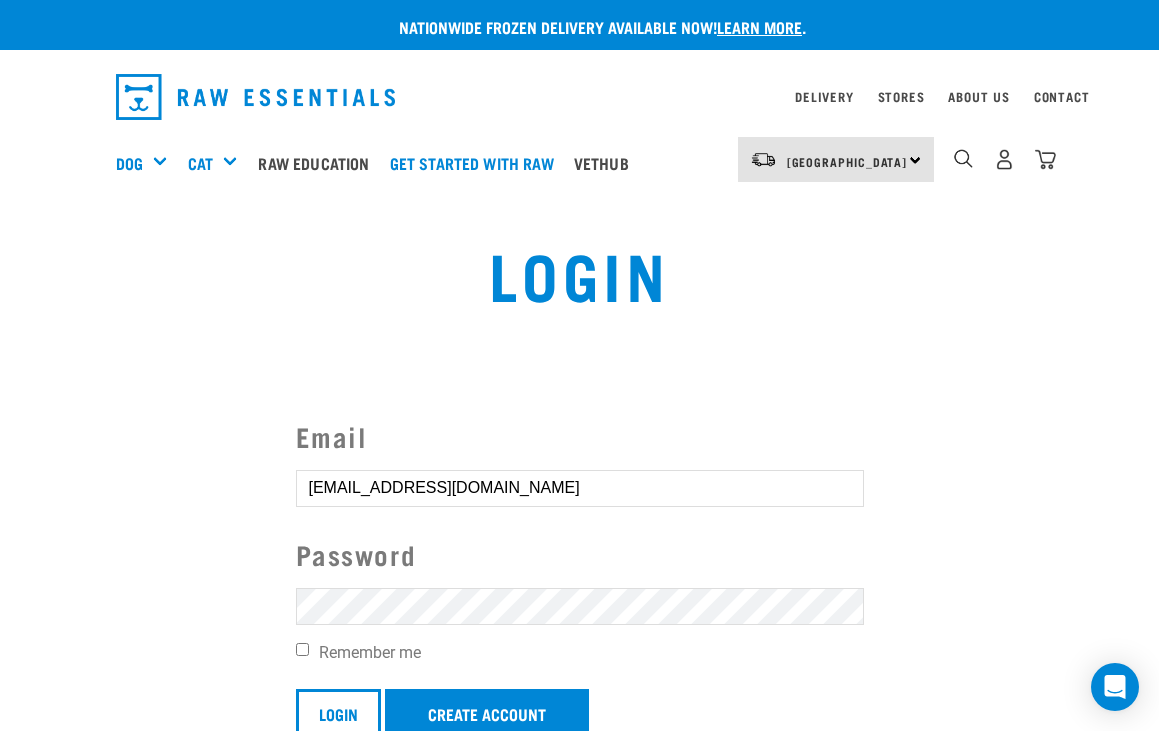 type on "[EMAIL_ADDRESS][DOMAIN_NAME]" 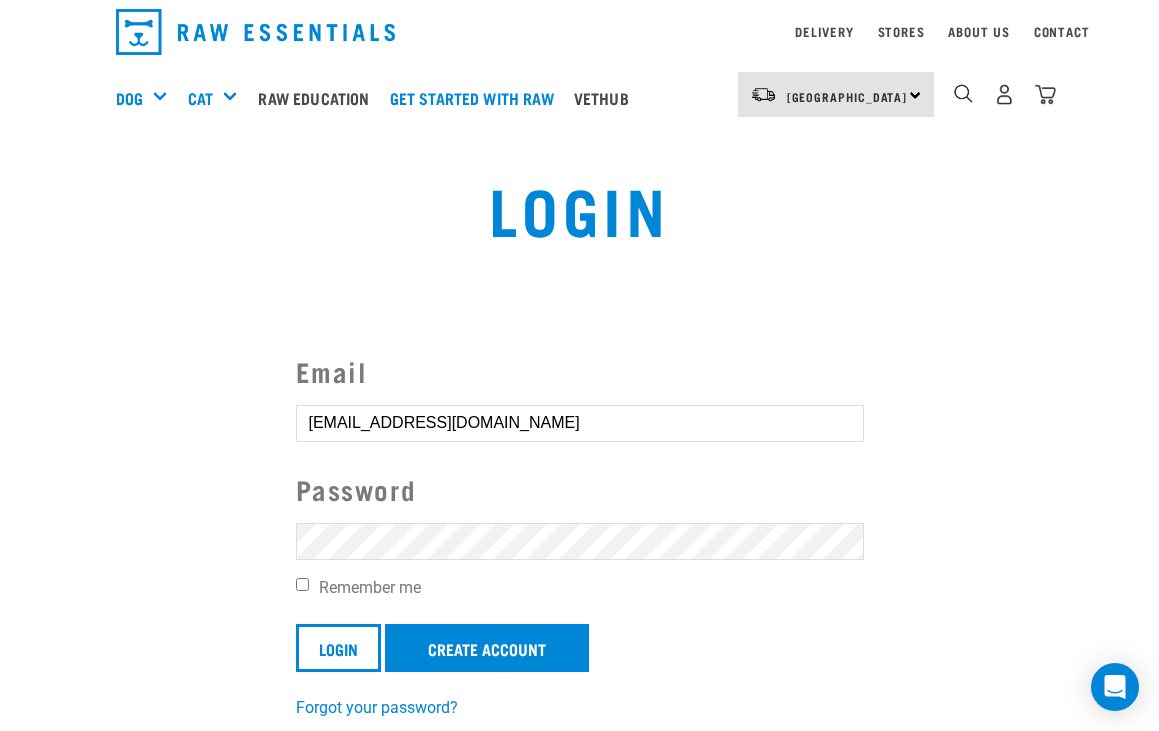 scroll, scrollTop: 400, scrollLeft: 0, axis: vertical 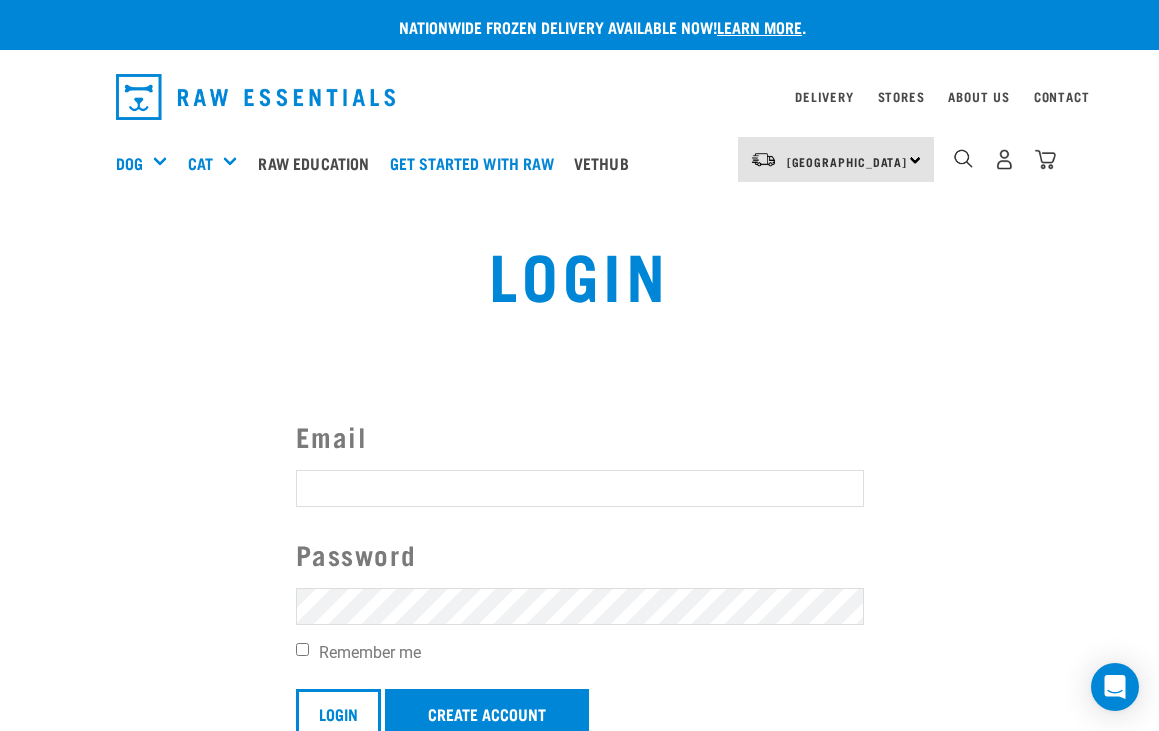 click on "Invalid username or password." at bounding box center (0, 365) 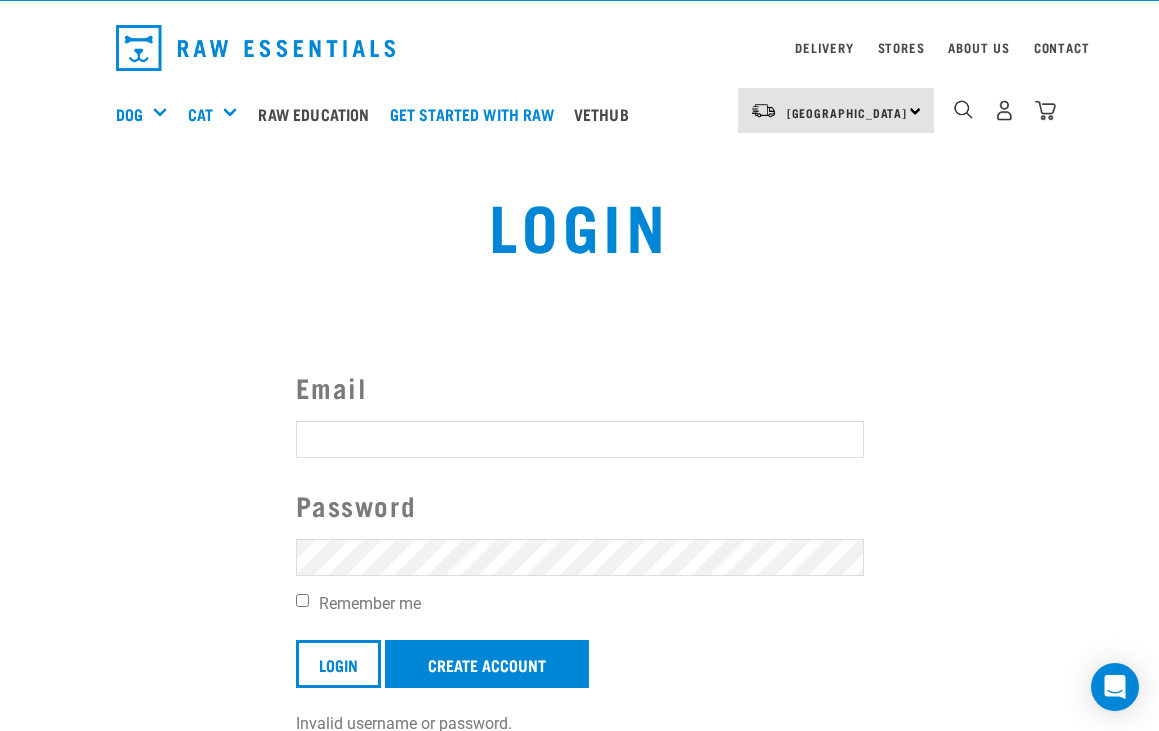 scroll, scrollTop: 0, scrollLeft: 0, axis: both 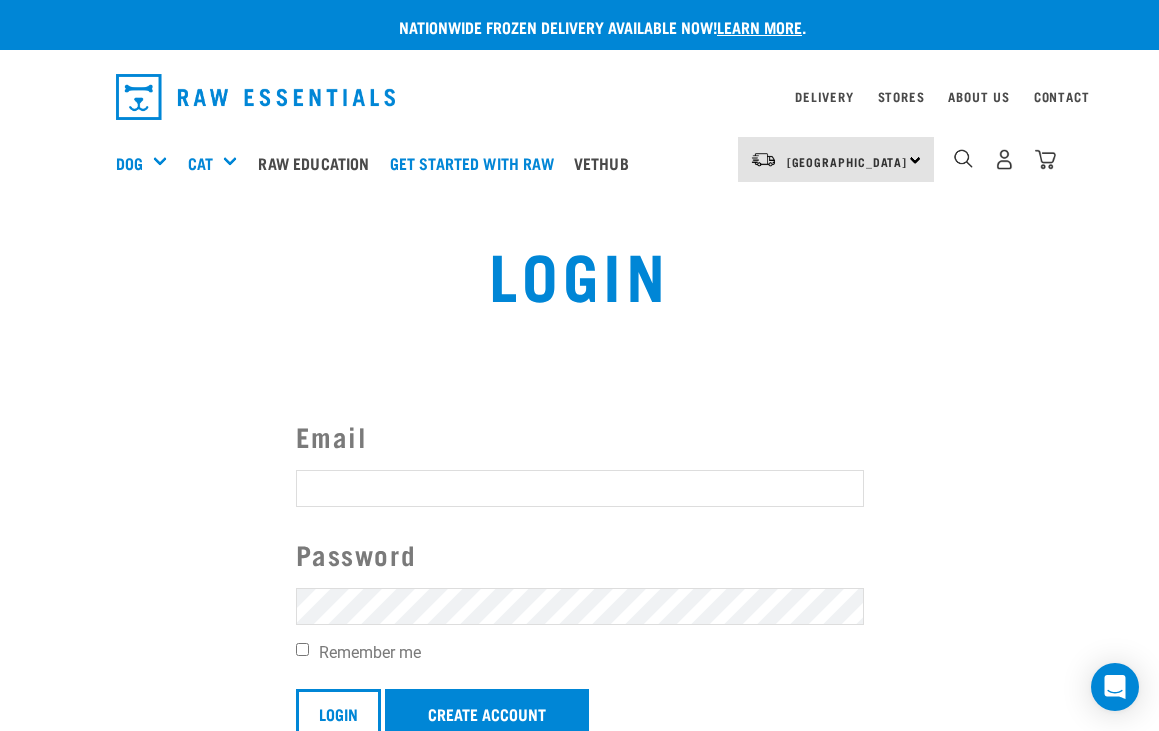 click on "Email" at bounding box center (580, 488) 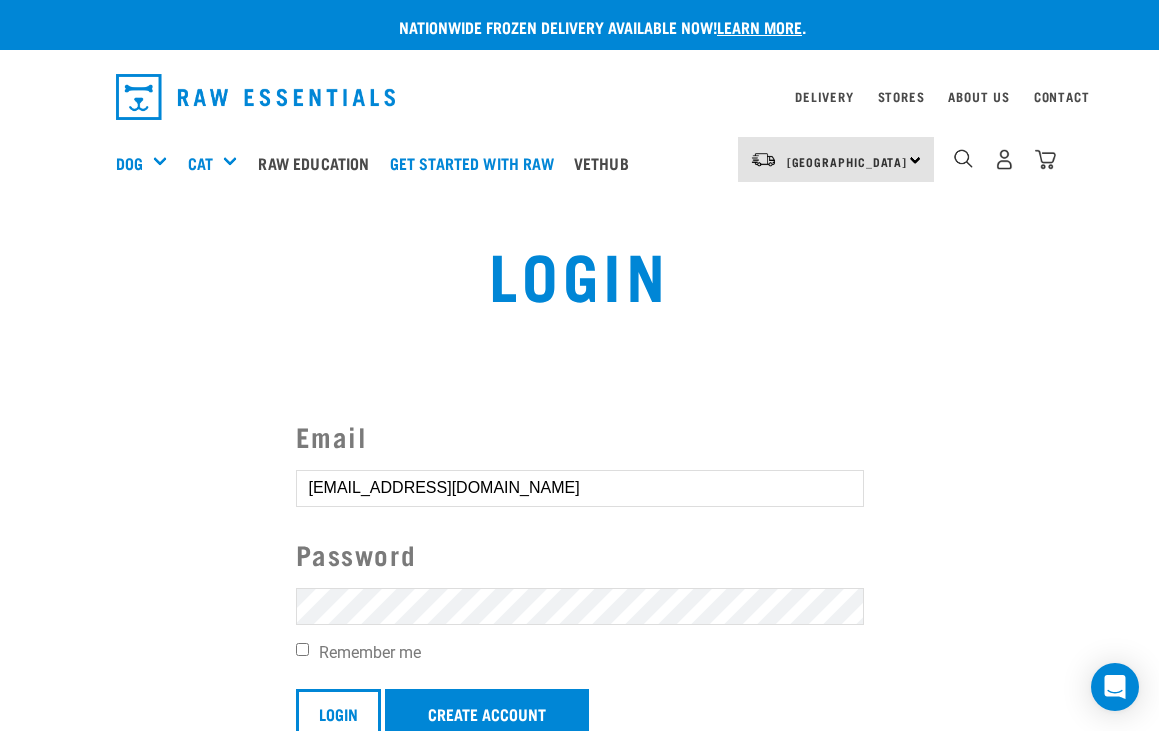 click on "Email
jaimedevereux@hotmail.com
Password
Remember me
Login
Create Account
Invalid username or password.
Forgot your password?" at bounding box center [579, 599] 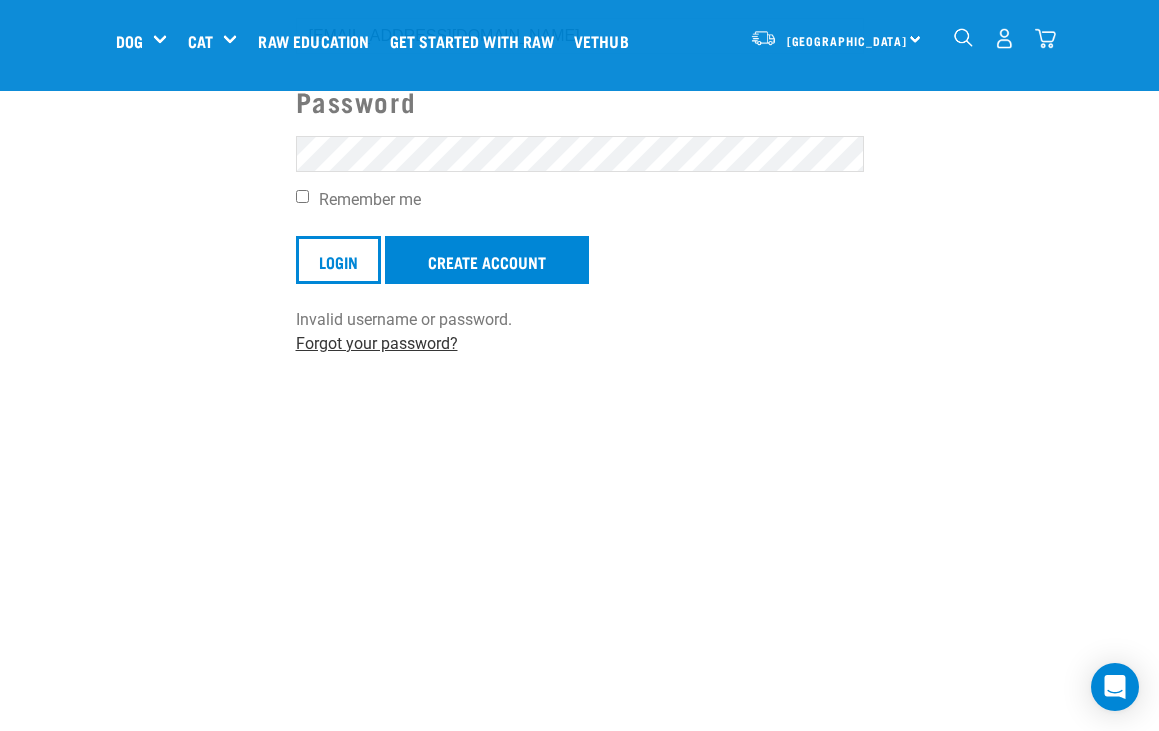 click on "Forgot your password?" at bounding box center [377, 343] 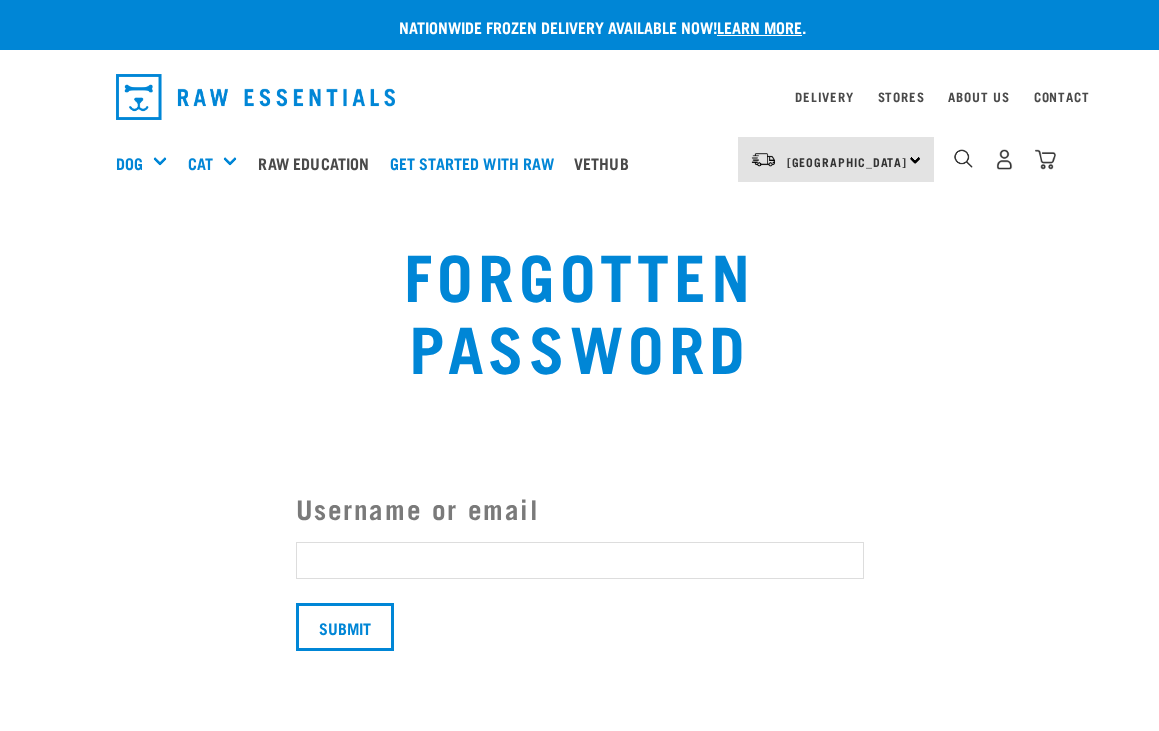scroll, scrollTop: 0, scrollLeft: 0, axis: both 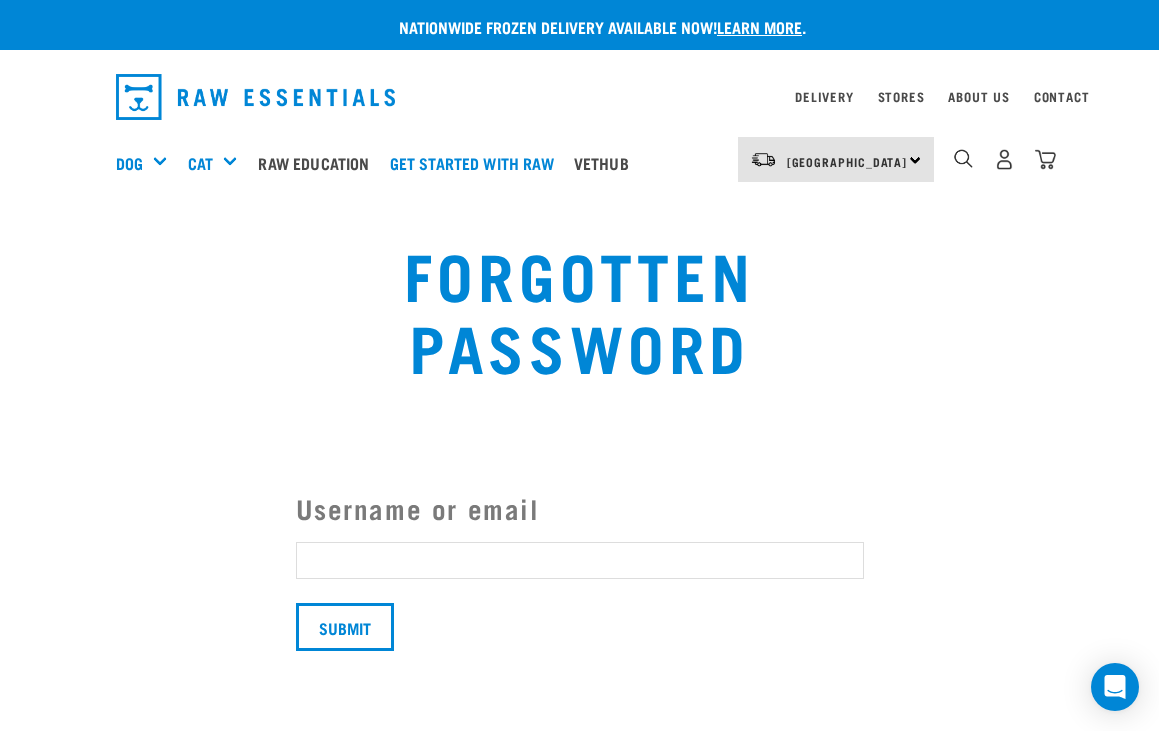 click on "Username or email" at bounding box center (580, 560) 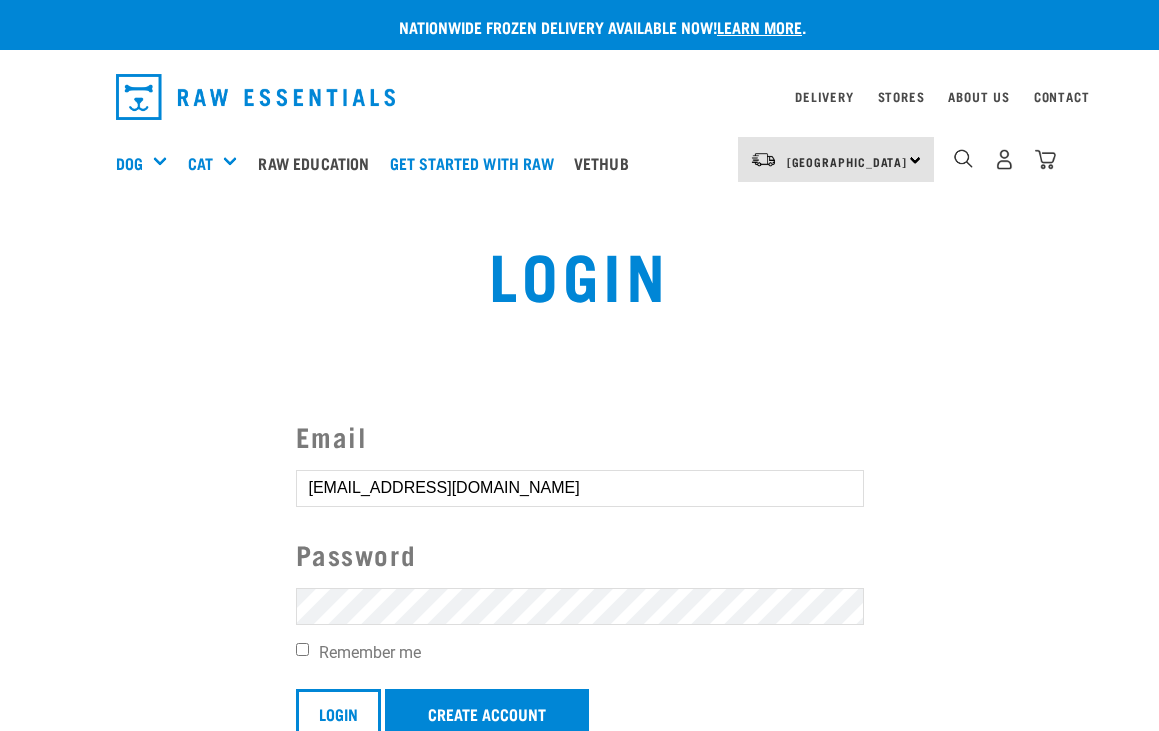 scroll, scrollTop: 549, scrollLeft: 0, axis: vertical 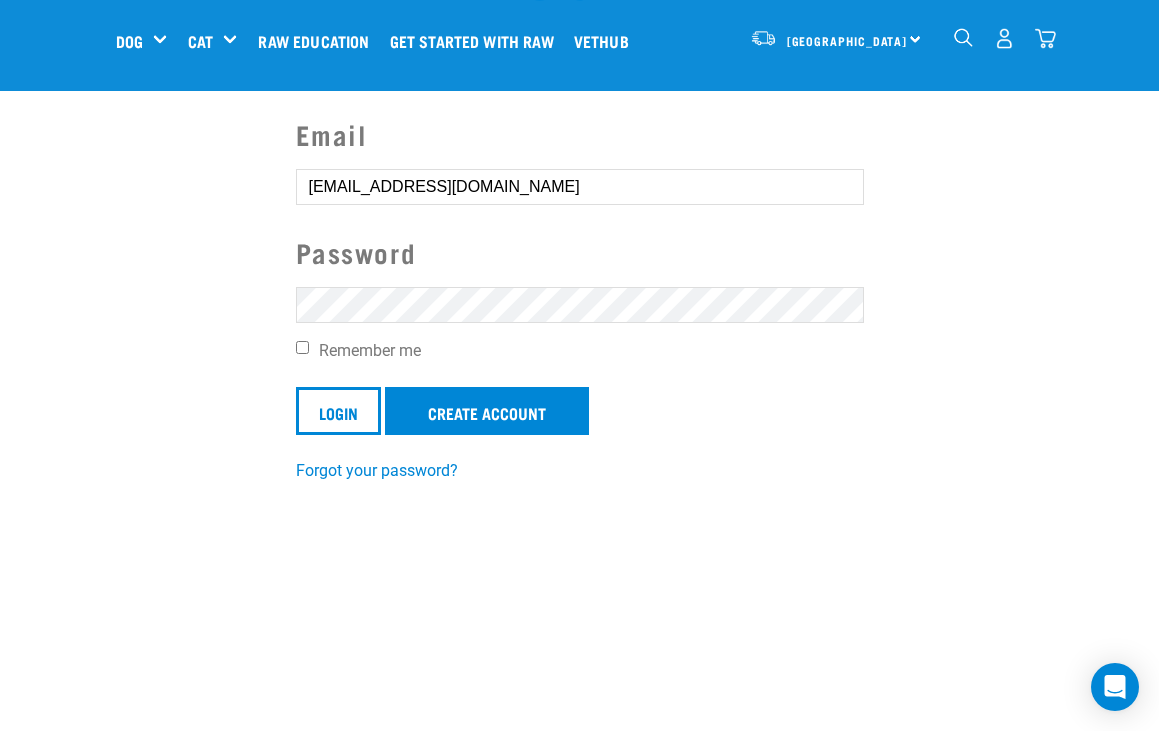 click on "Login" at bounding box center [338, 411] 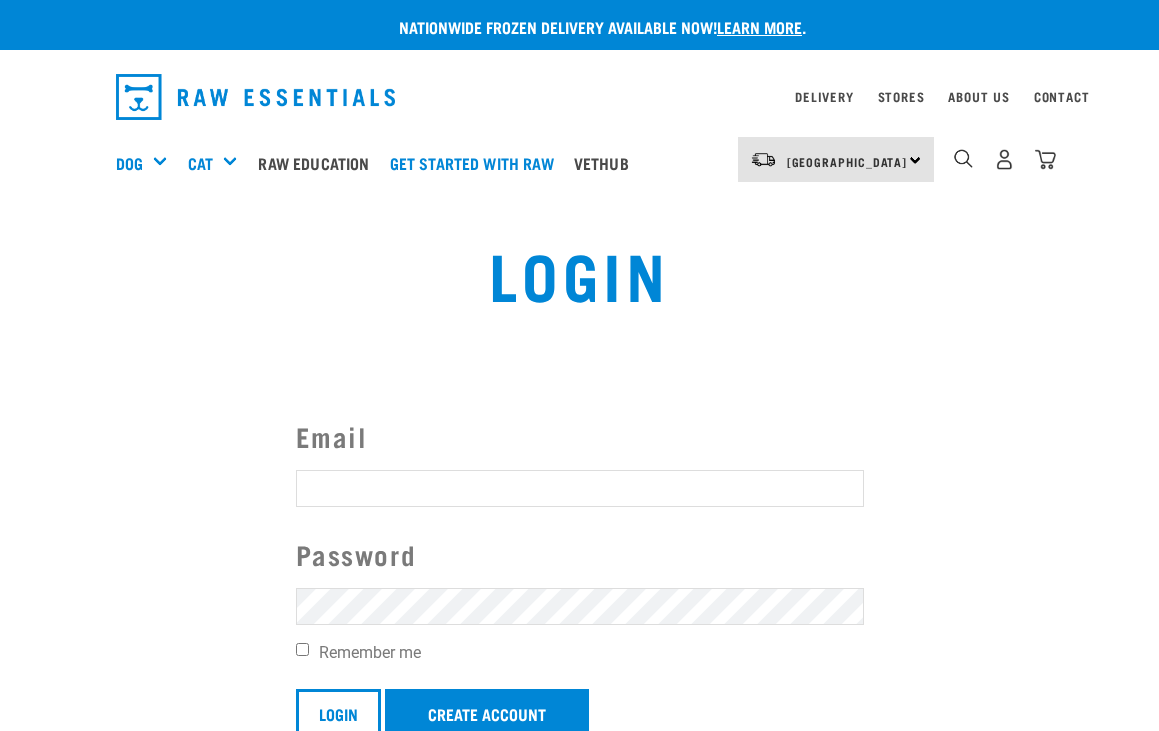 scroll, scrollTop: 0, scrollLeft: 0, axis: both 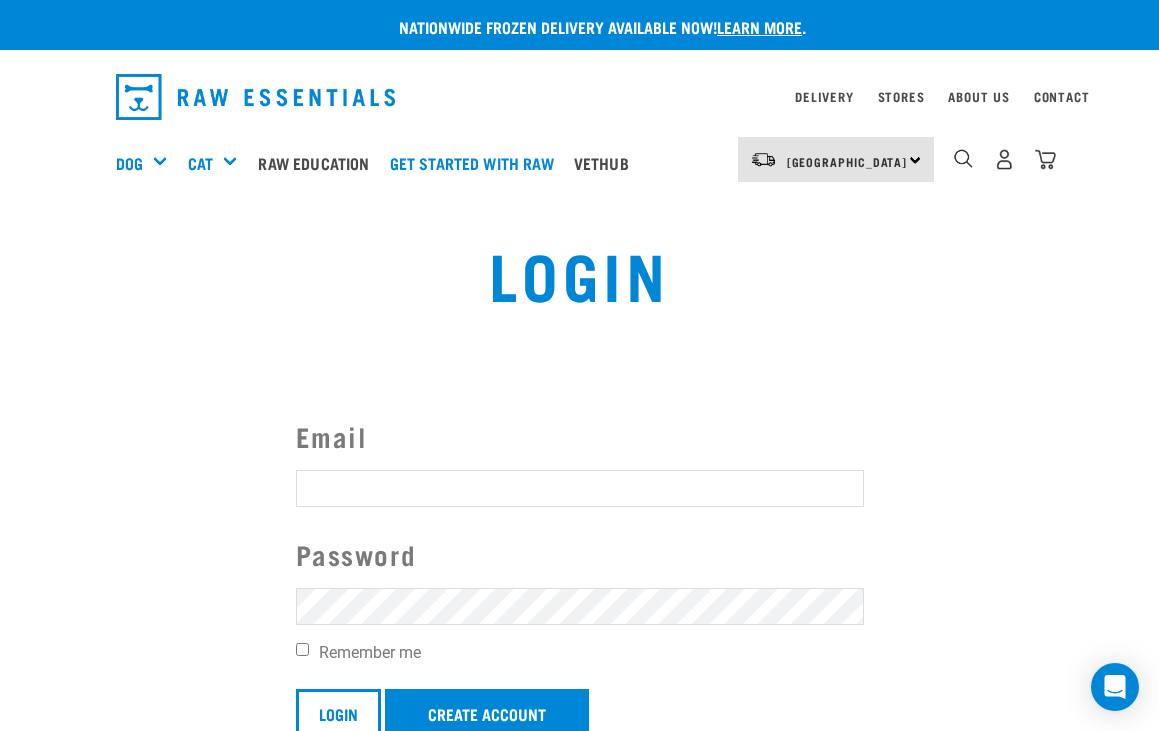 click on "Invalid username or password." at bounding box center [0, 365] 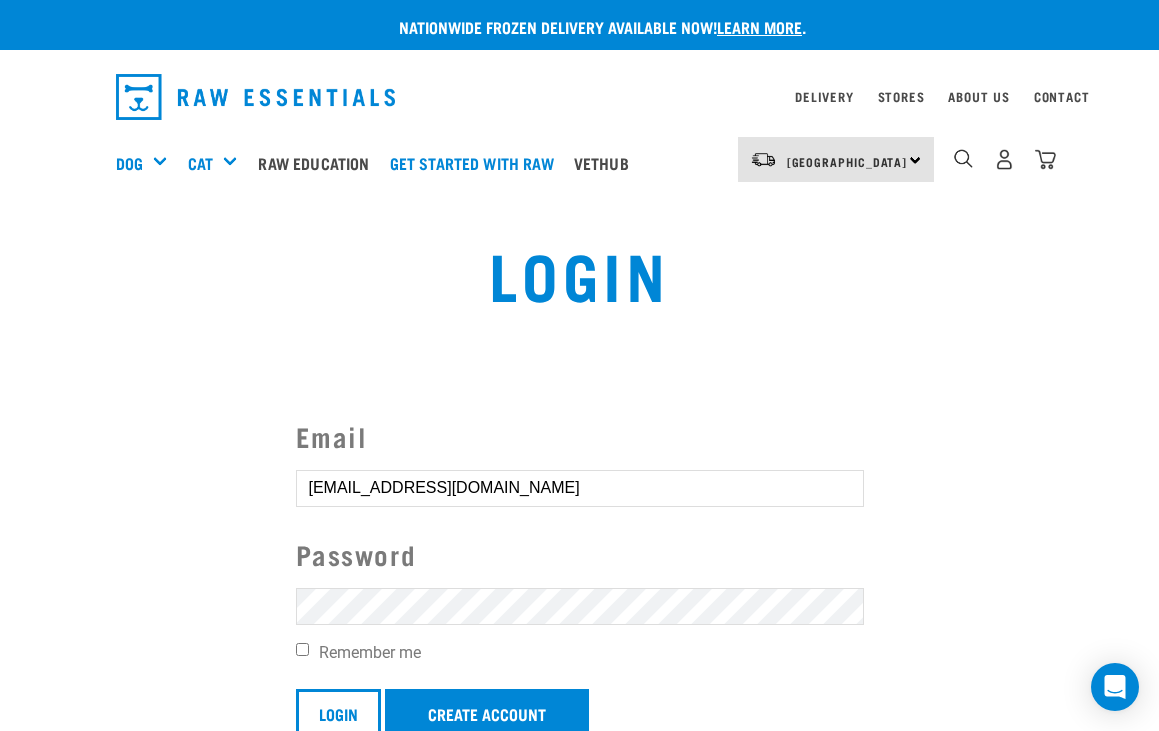 click on "Login" at bounding box center [338, 713] 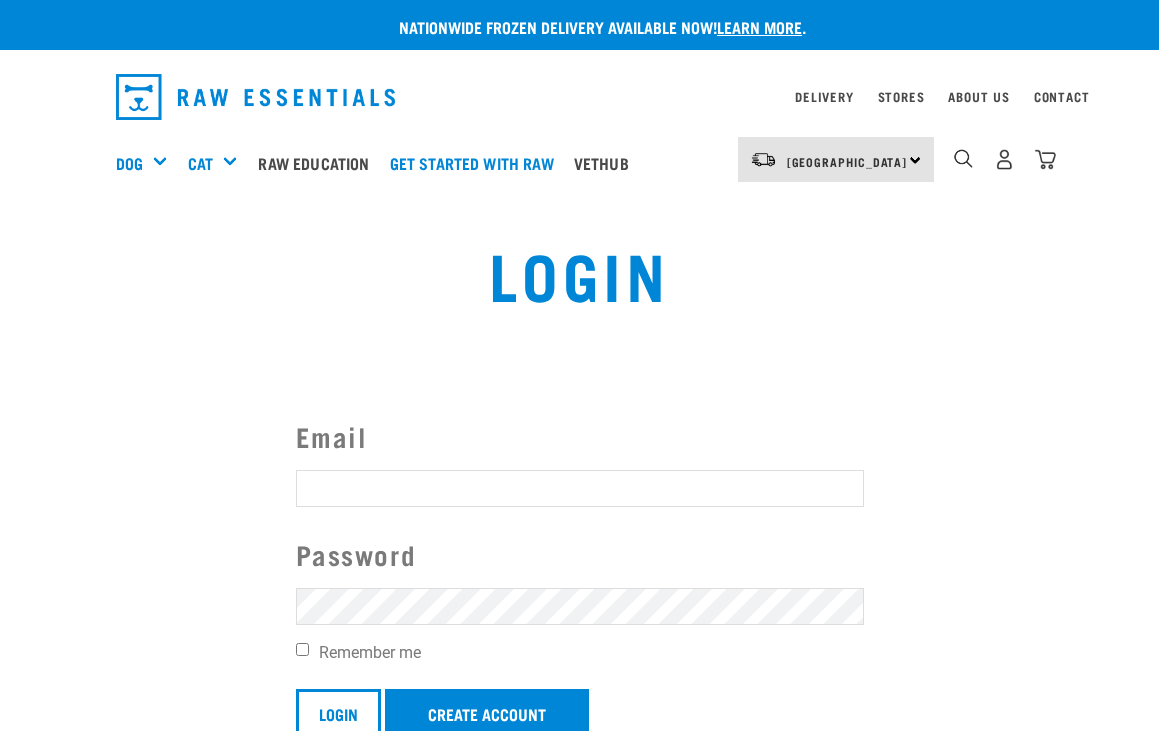 scroll, scrollTop: 0, scrollLeft: 0, axis: both 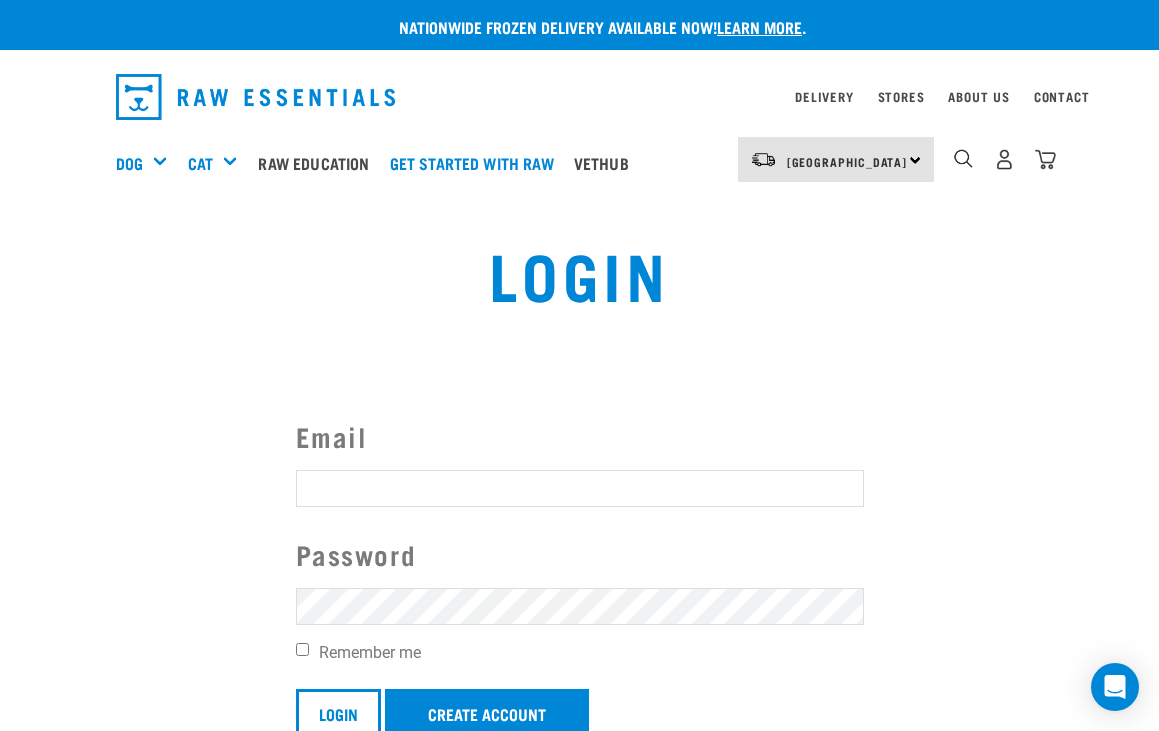 click at bounding box center [36, 318] 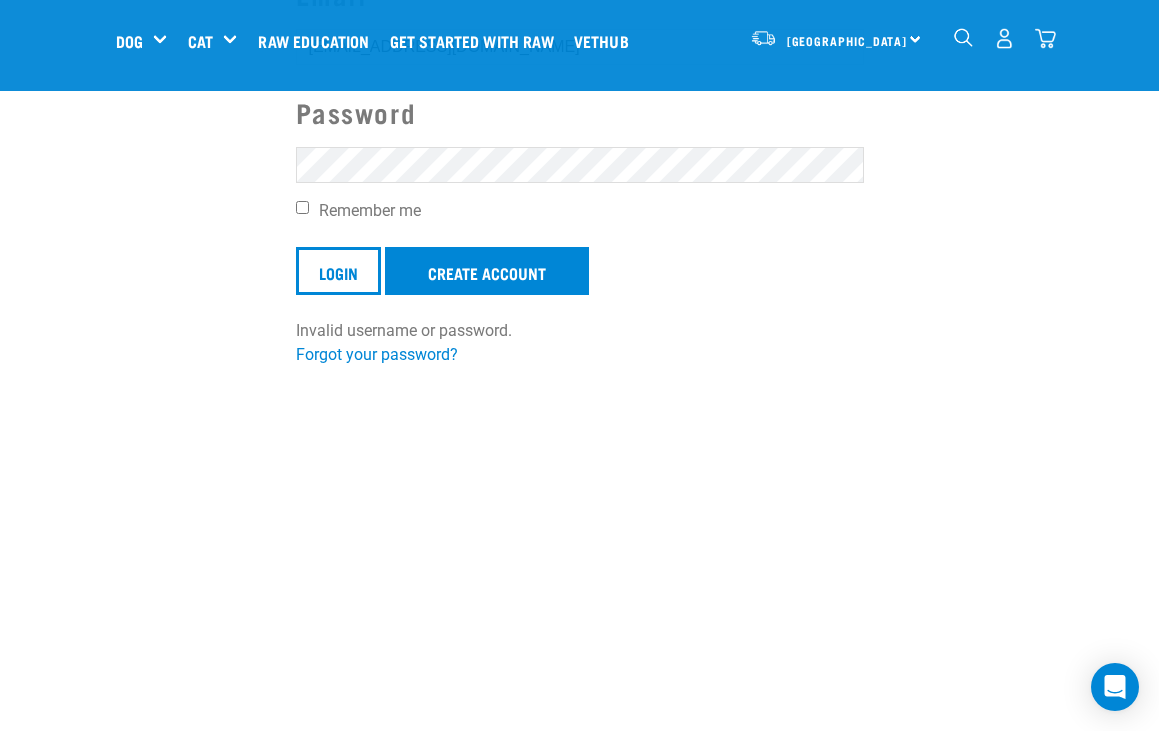 scroll, scrollTop: 300, scrollLeft: 0, axis: vertical 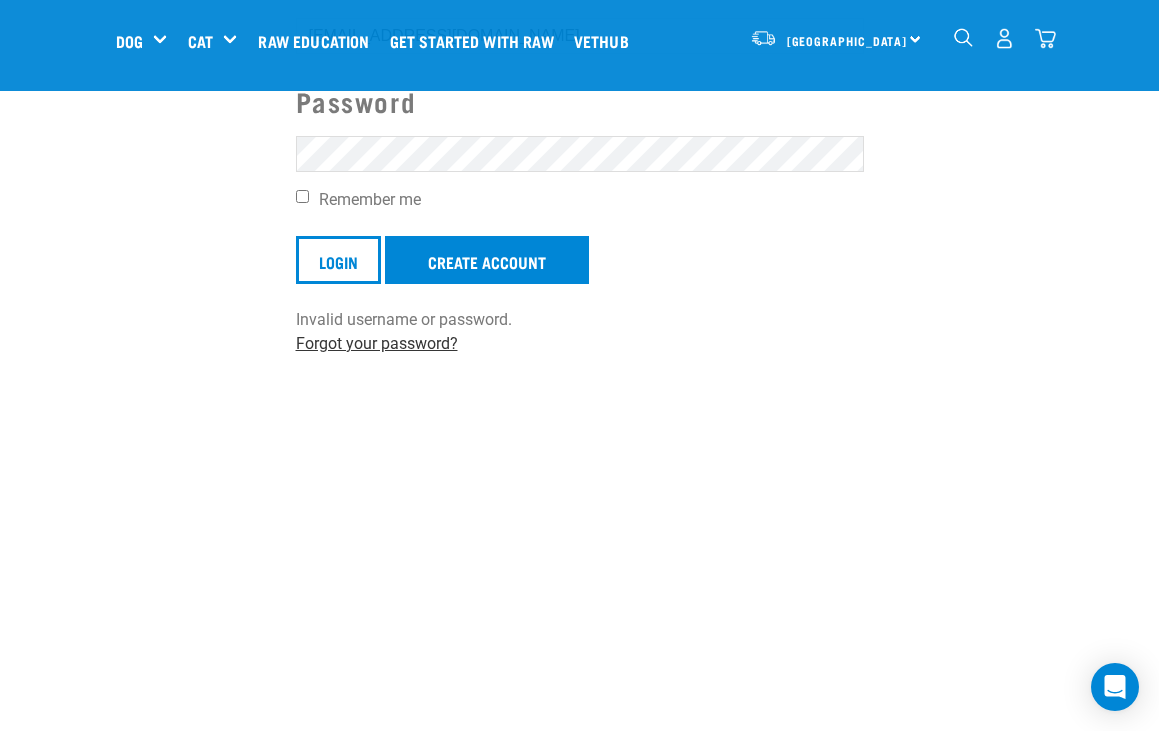 click on "Forgot your password?" at bounding box center [377, 343] 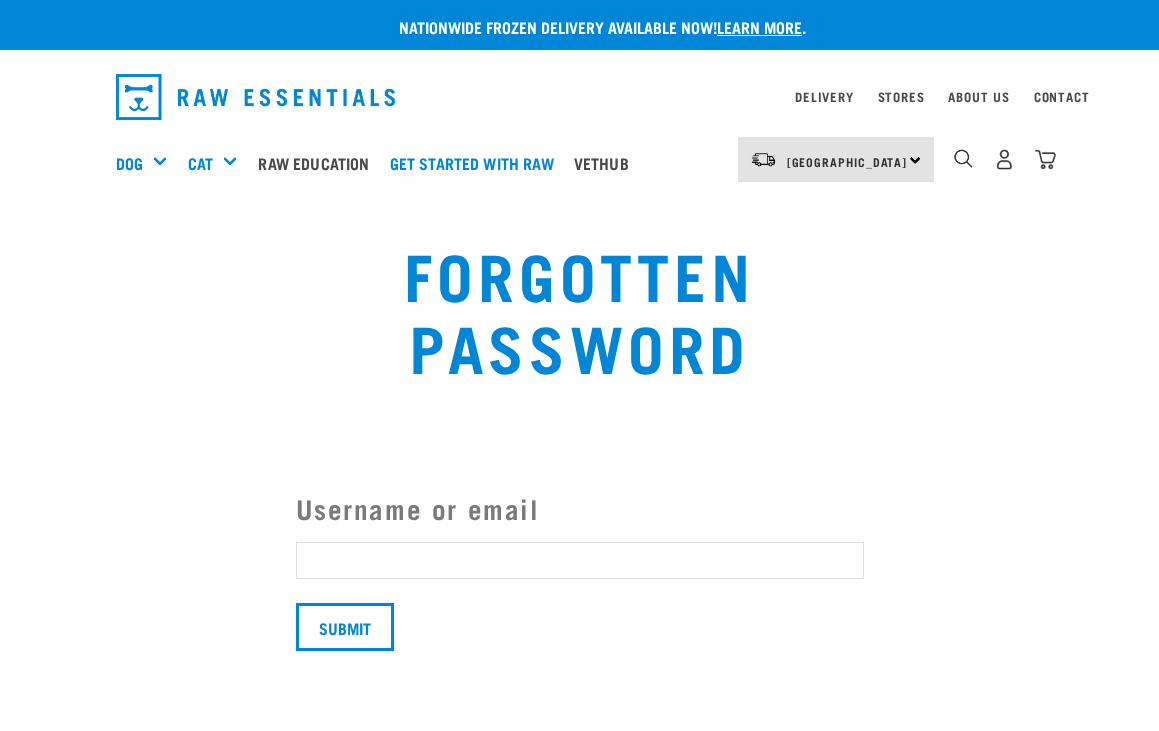 scroll, scrollTop: 0, scrollLeft: 0, axis: both 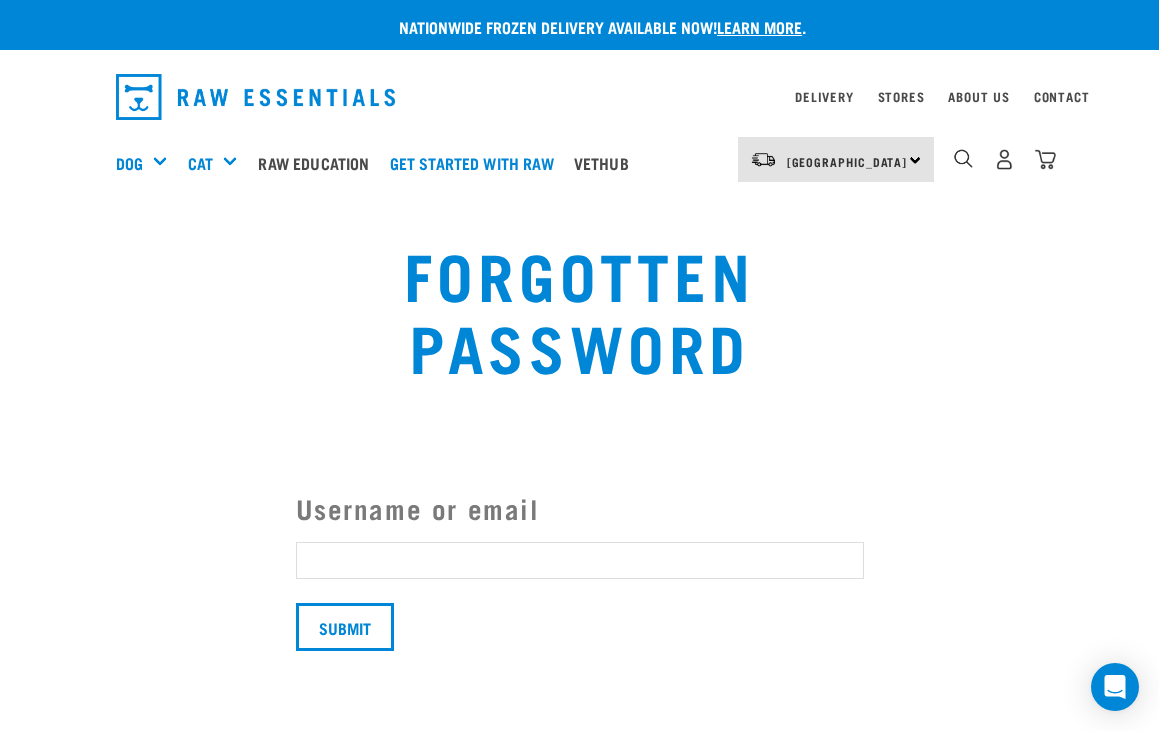 click on "Username or email" at bounding box center [580, 560] 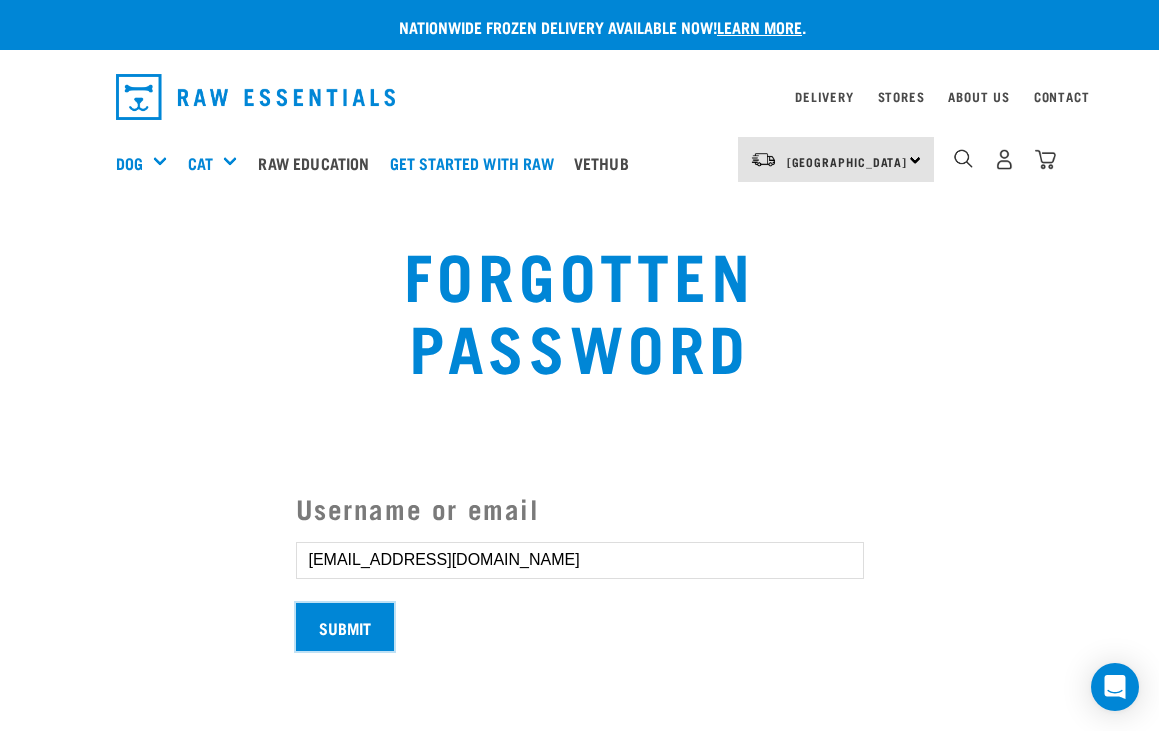 click on "Submit" at bounding box center (345, 627) 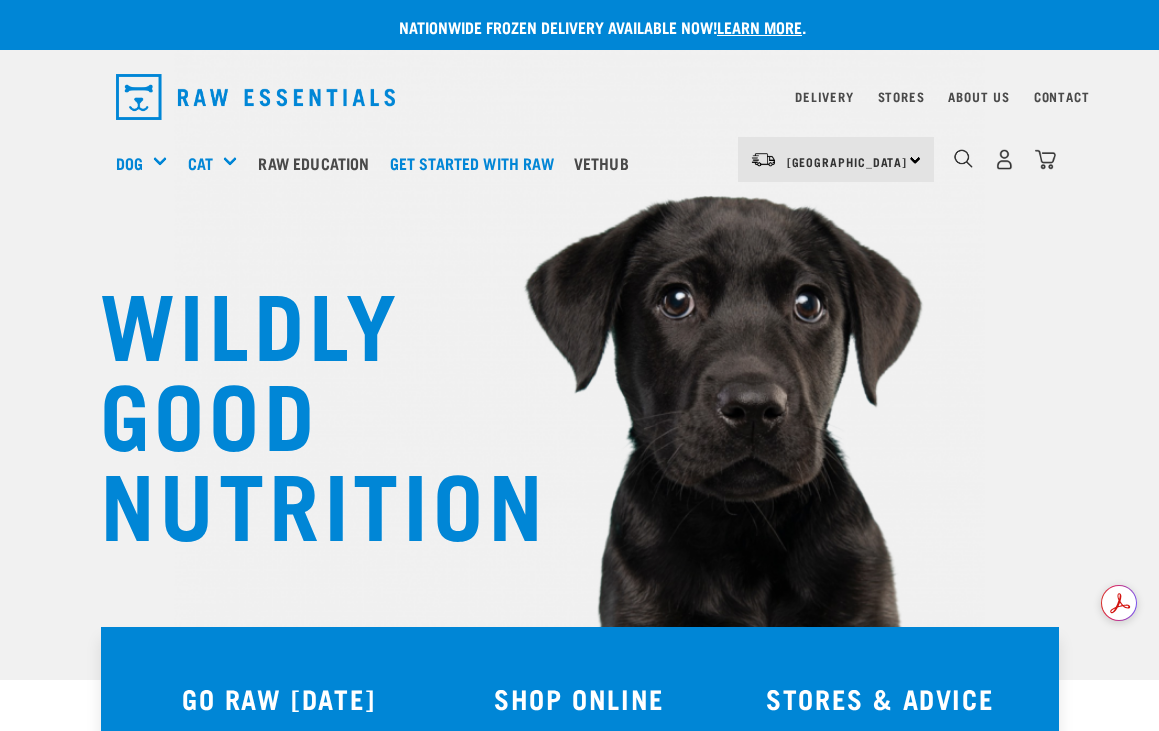 scroll, scrollTop: 0, scrollLeft: 0, axis: both 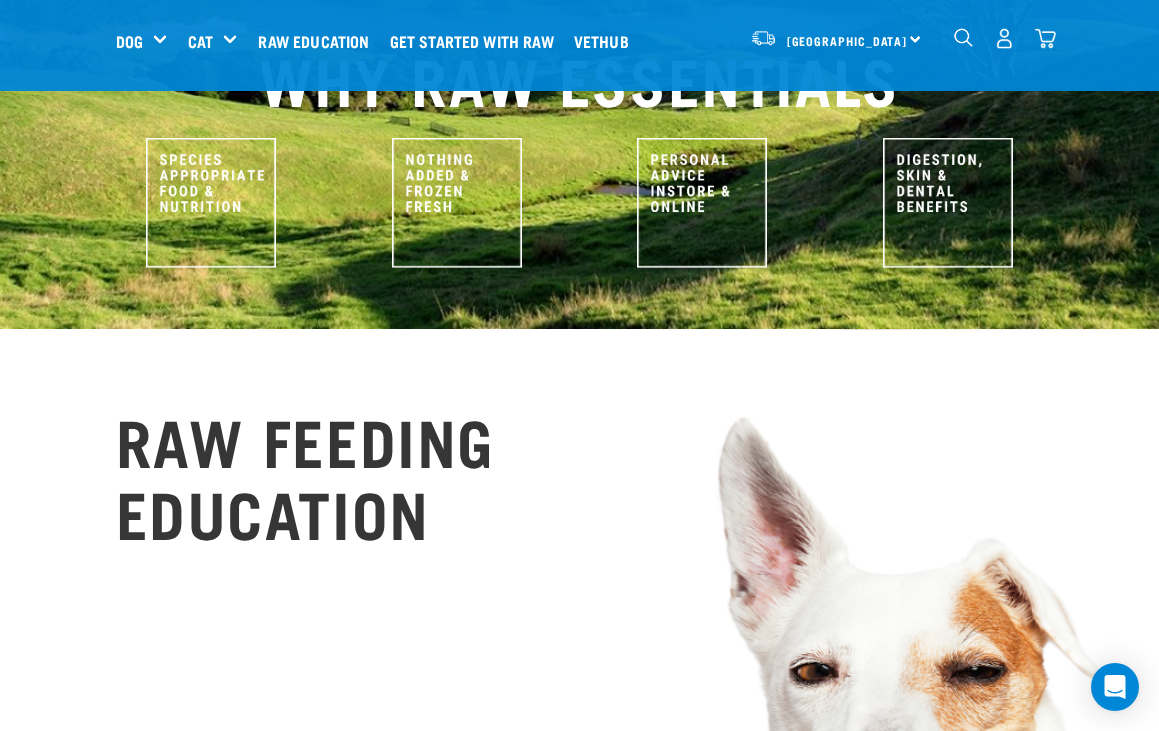 click at bounding box center [1004, 38] 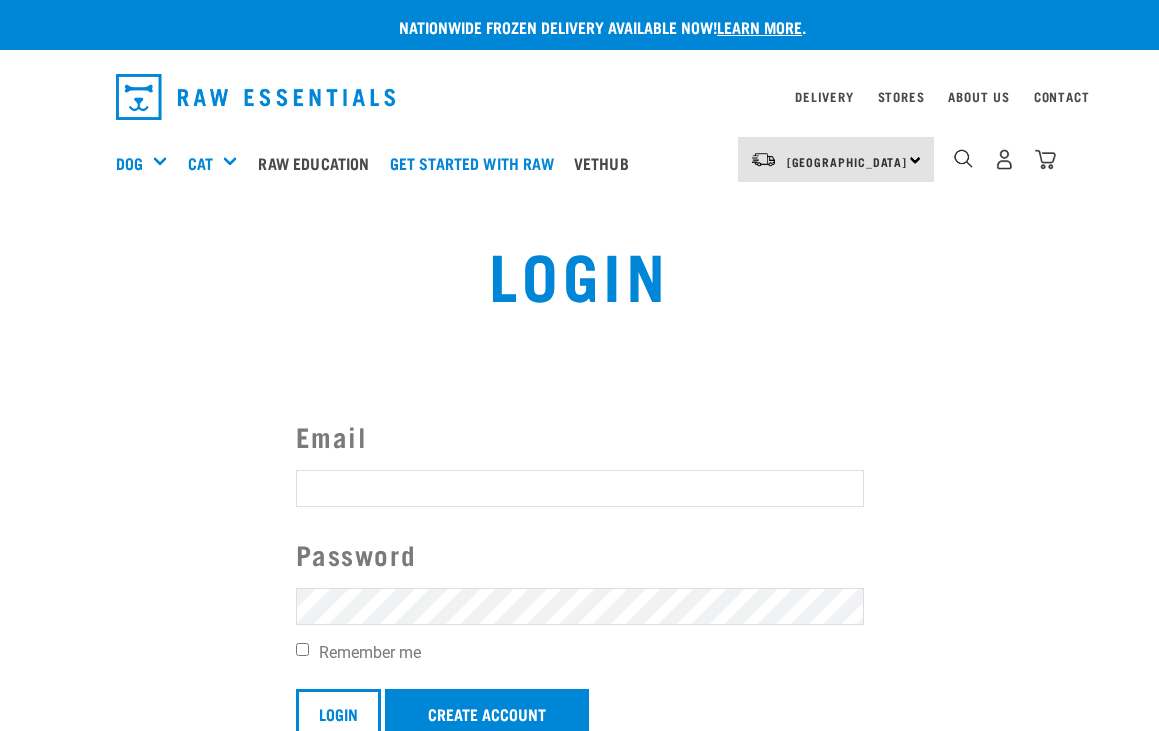scroll, scrollTop: 0, scrollLeft: 0, axis: both 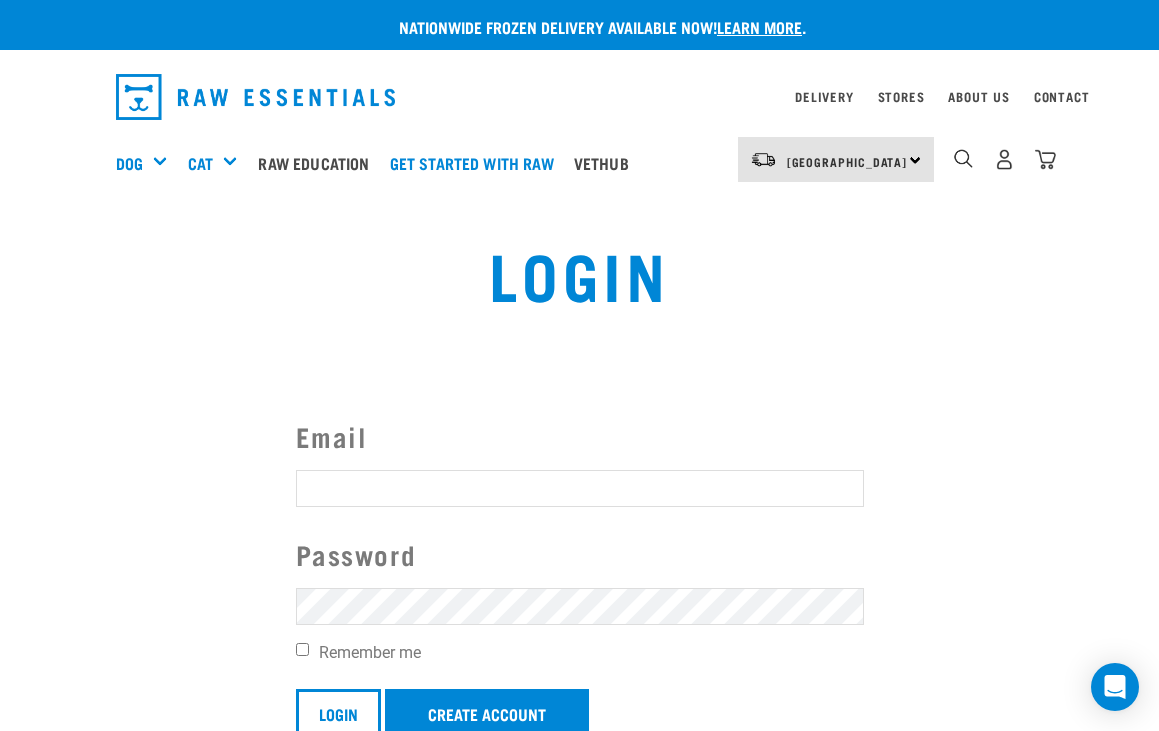 click on "Email" at bounding box center (580, 488) 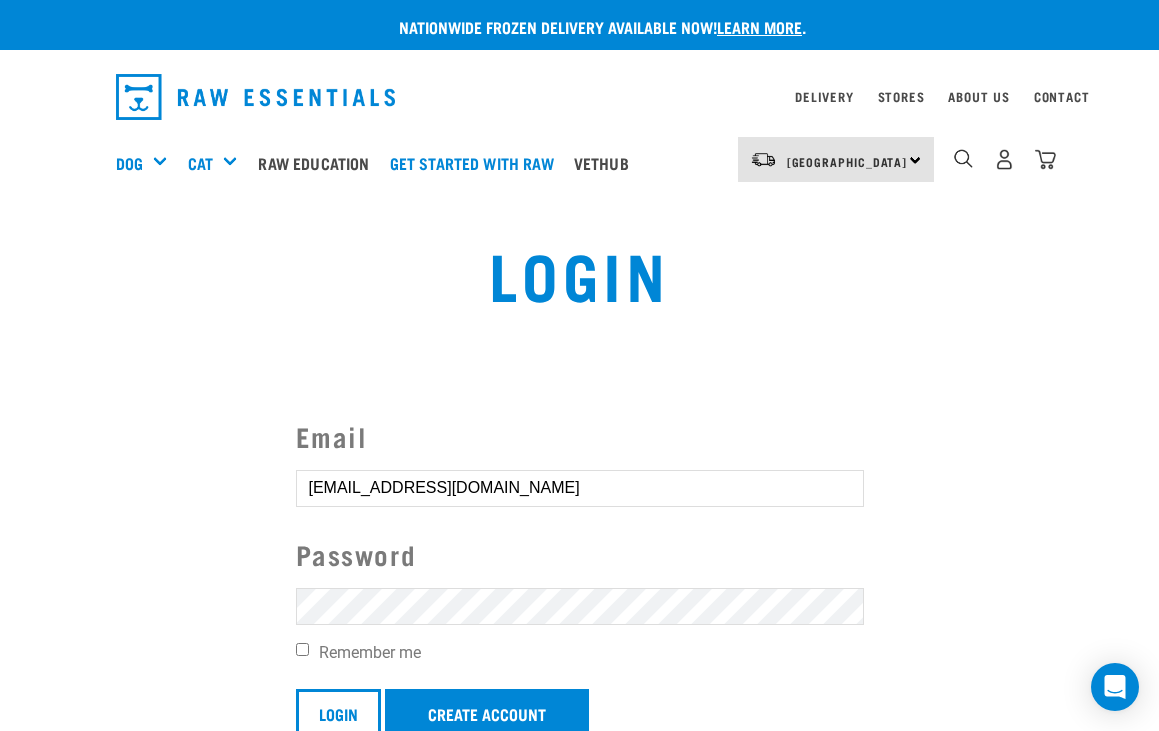 click on "Login" at bounding box center [338, 713] 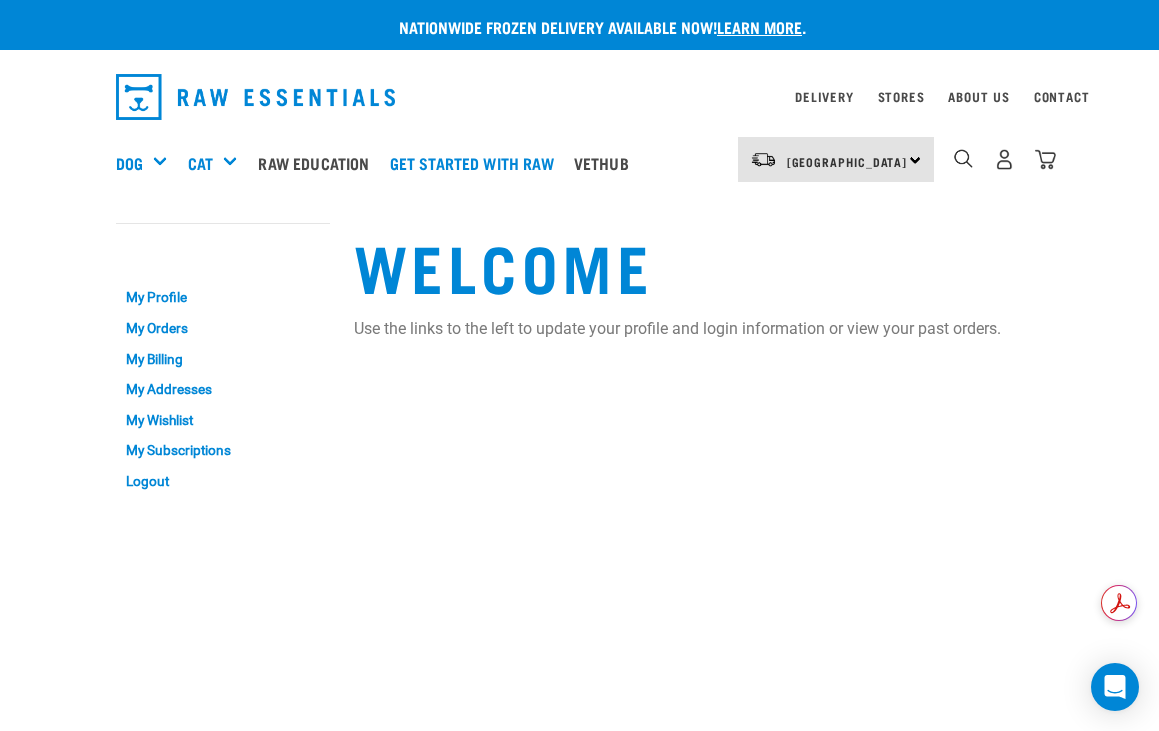 scroll, scrollTop: 0, scrollLeft: 0, axis: both 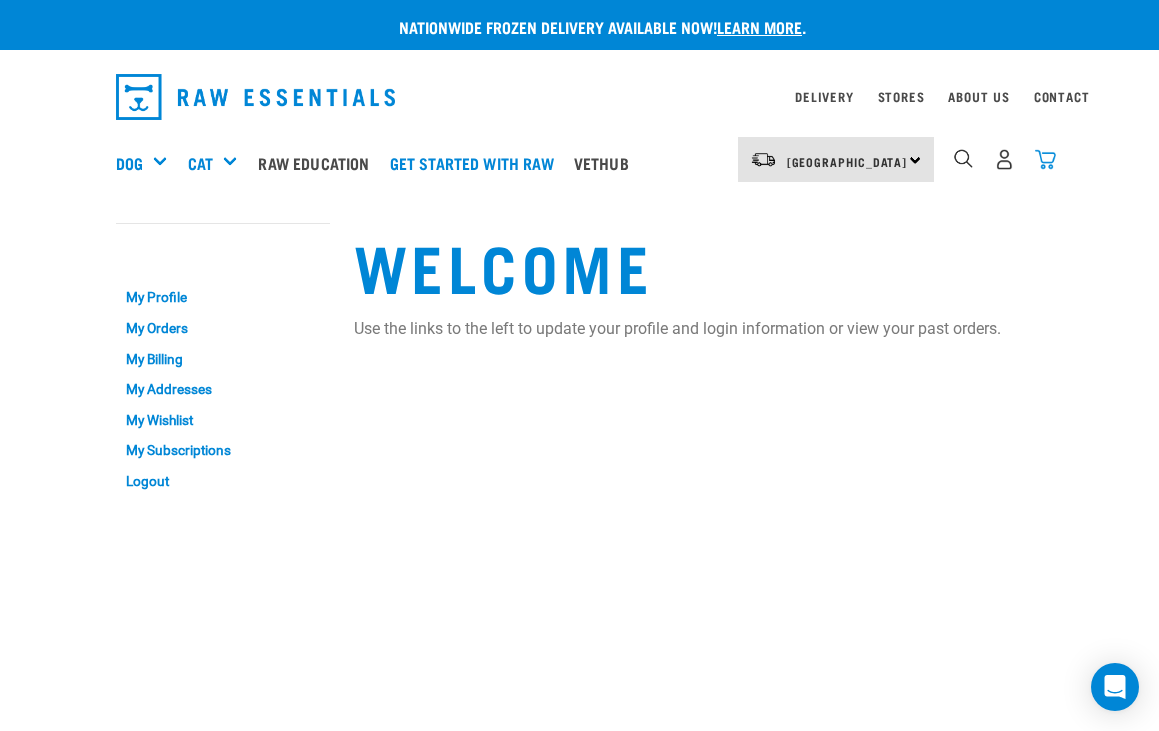 click at bounding box center [1045, 159] 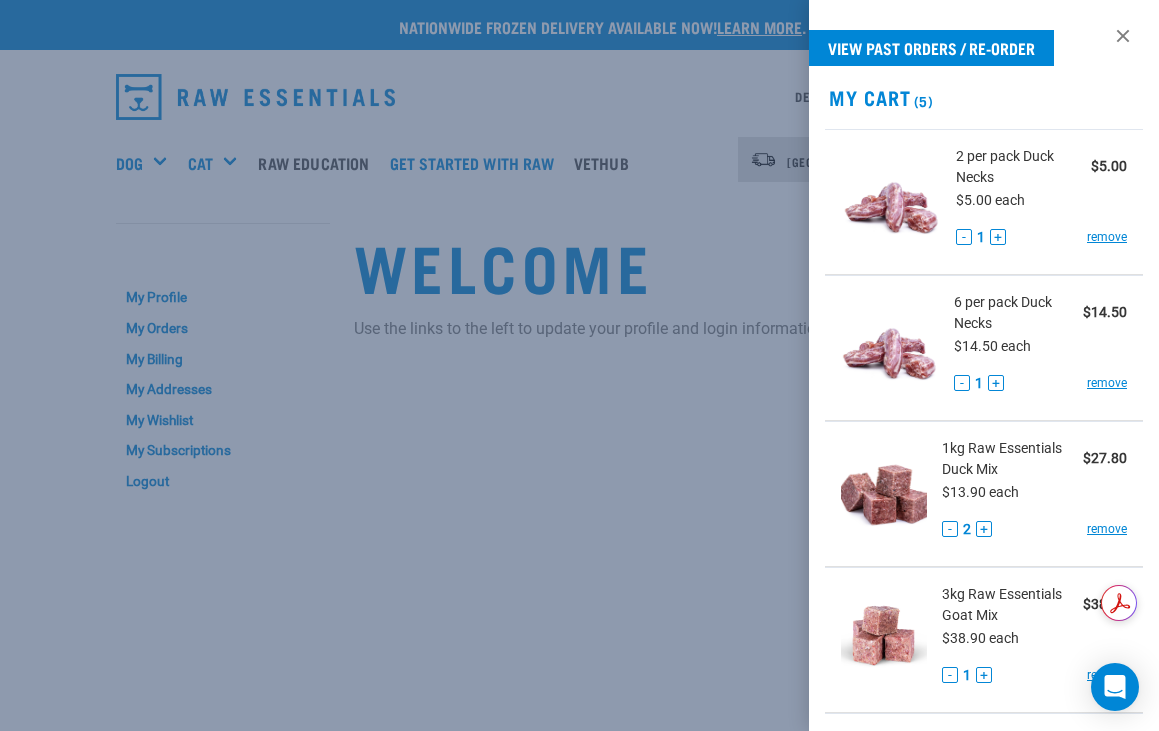click on "My Cart  (5)" at bounding box center [984, 97] 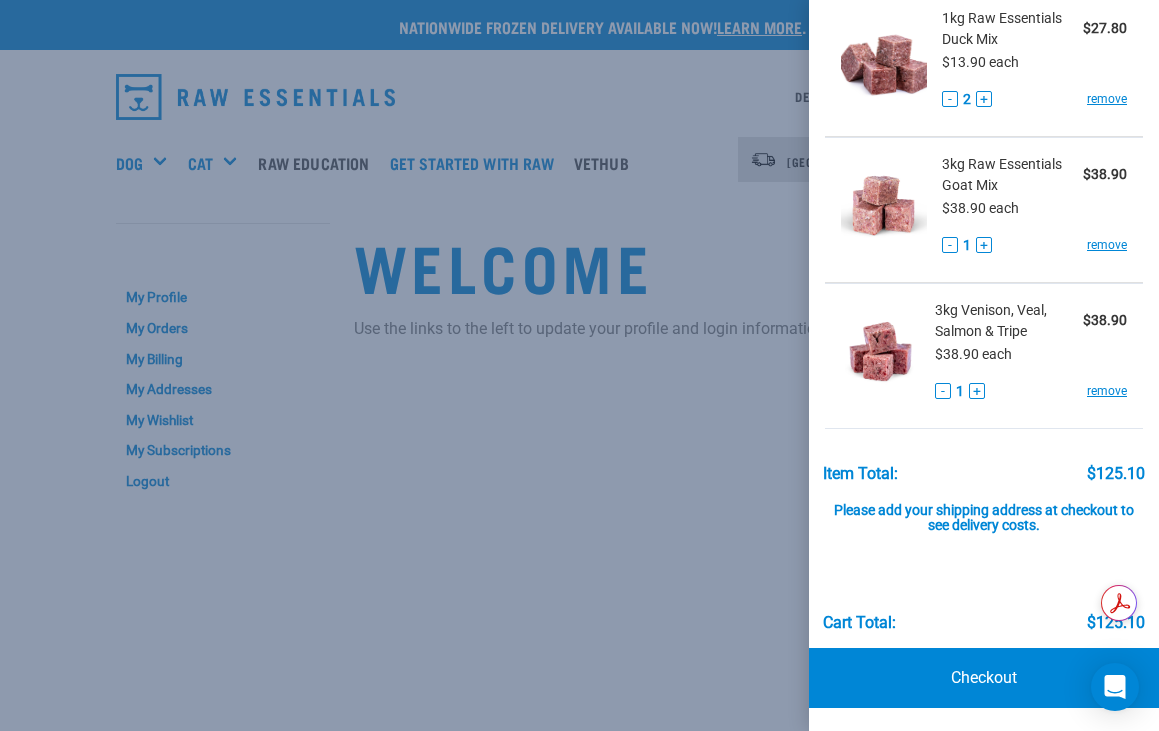 scroll, scrollTop: 431, scrollLeft: 0, axis: vertical 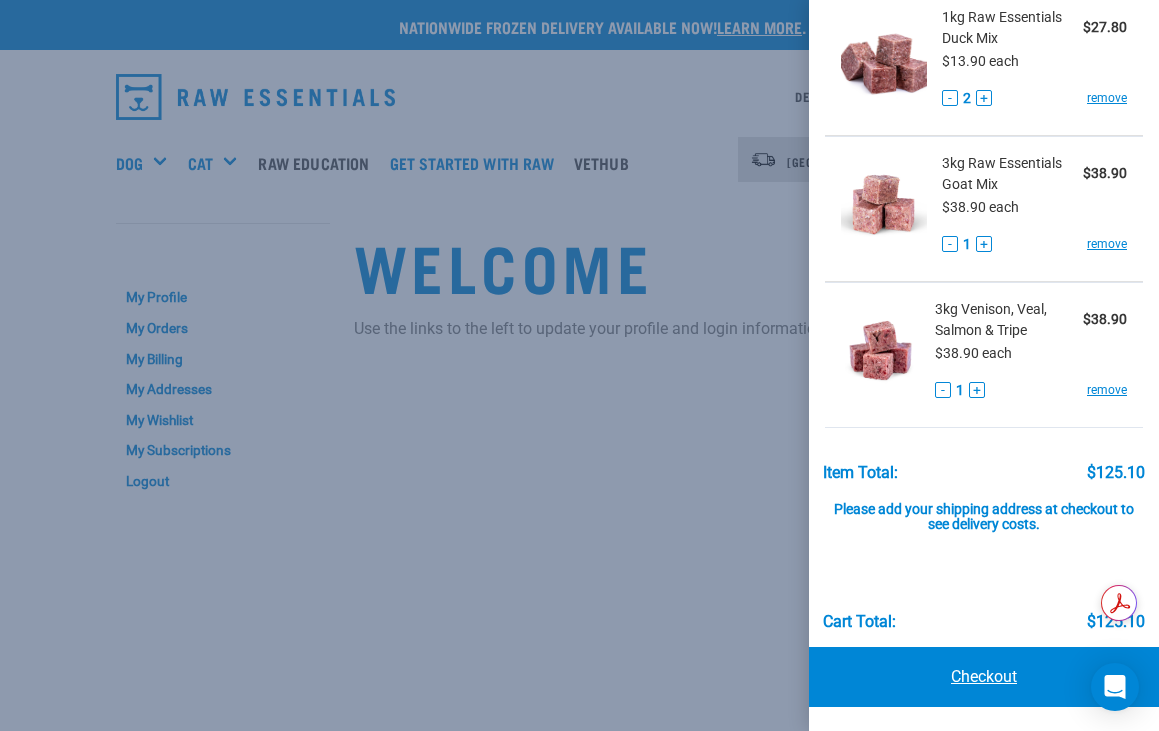 click on "Checkout" at bounding box center [984, 677] 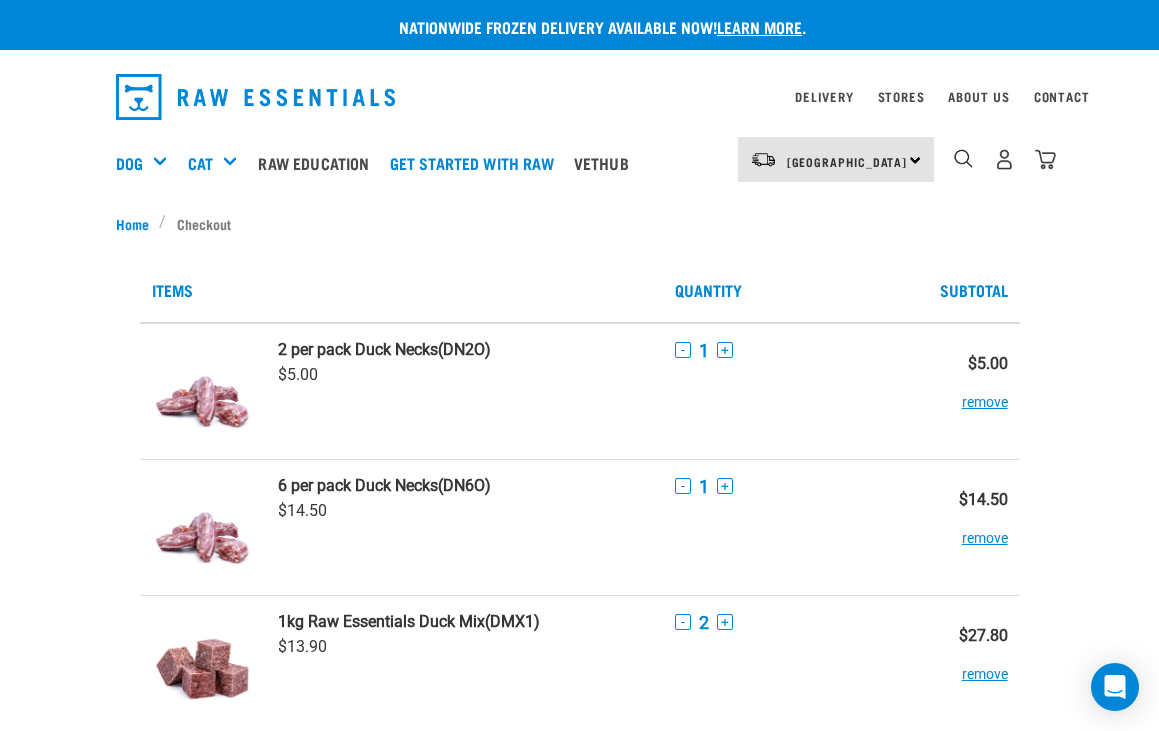 scroll, scrollTop: 0, scrollLeft: 0, axis: both 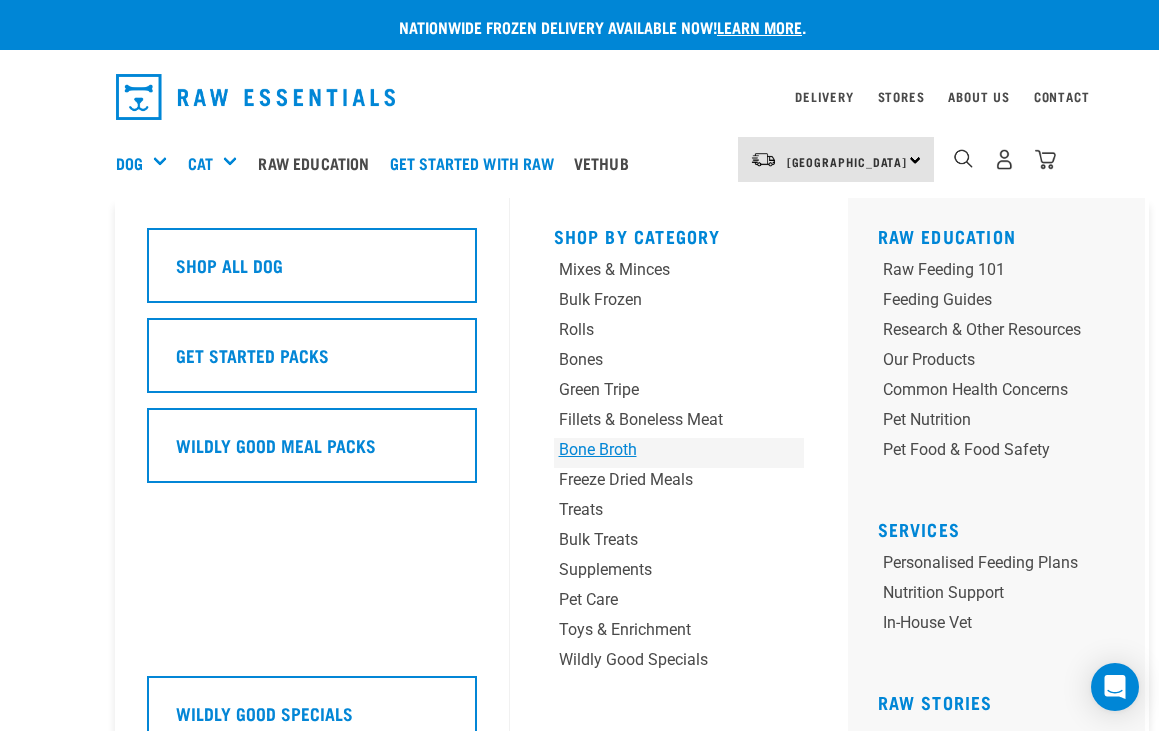 click on "Bone Broth" at bounding box center [657, 450] 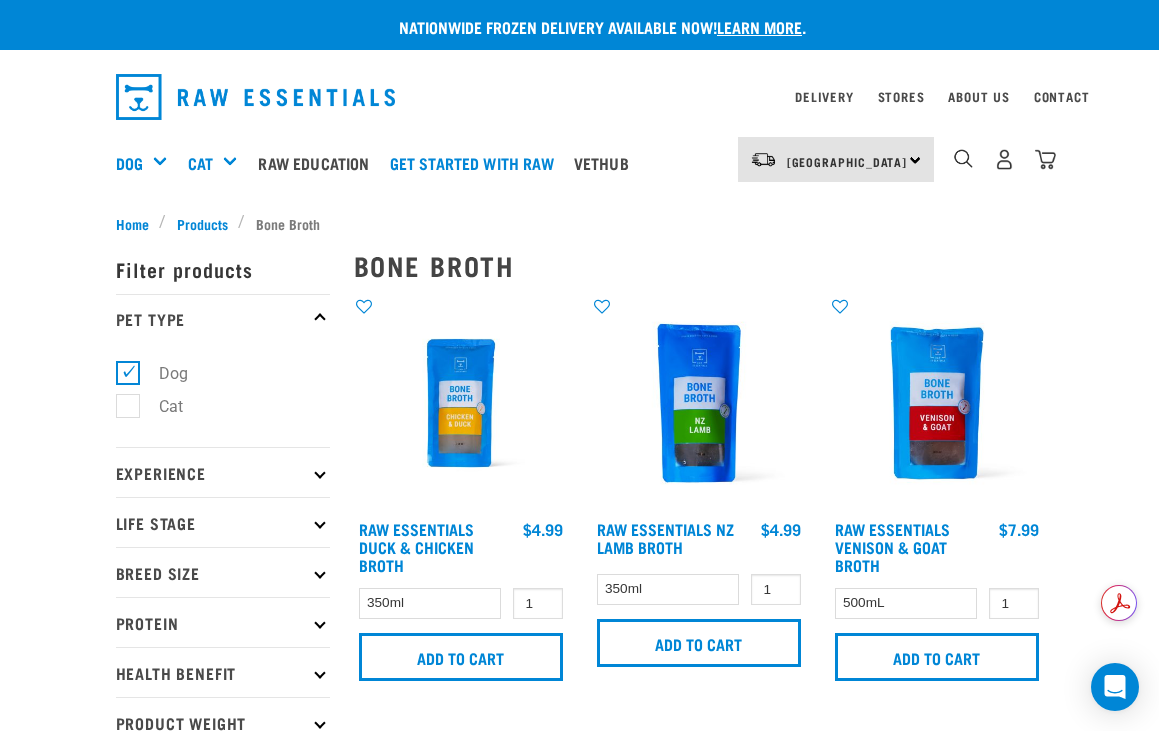 scroll, scrollTop: 0, scrollLeft: 0, axis: both 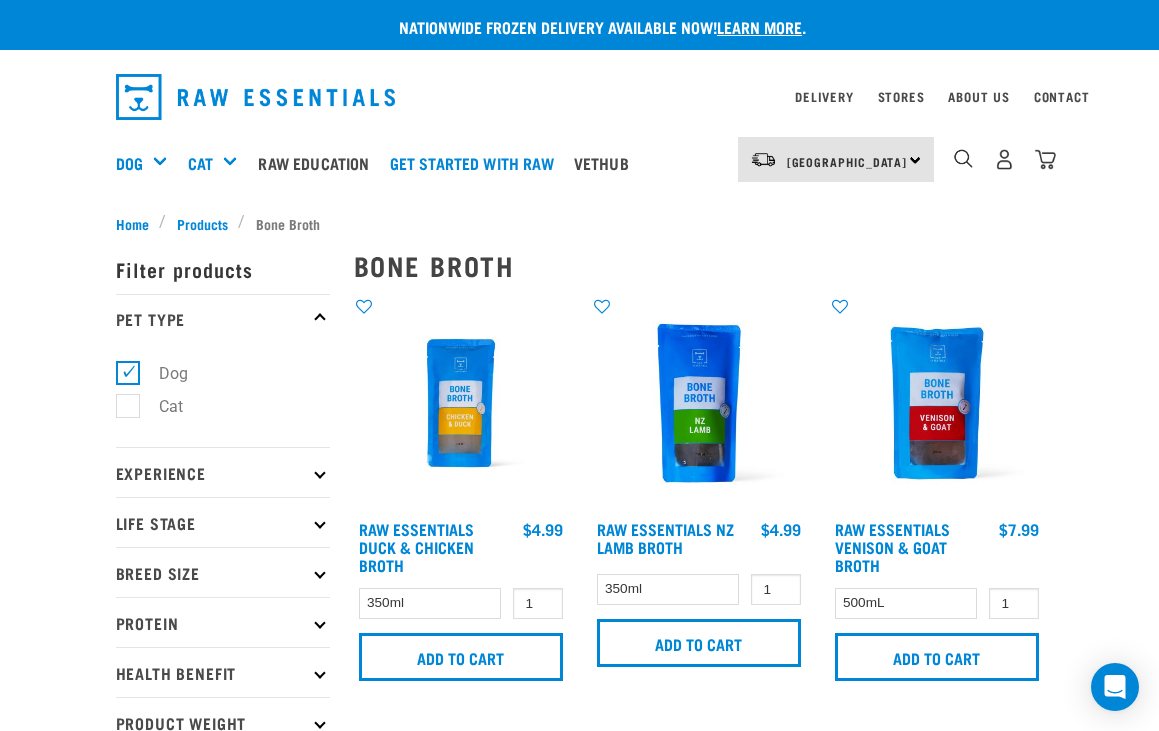 click on "Cat" at bounding box center (159, 406) 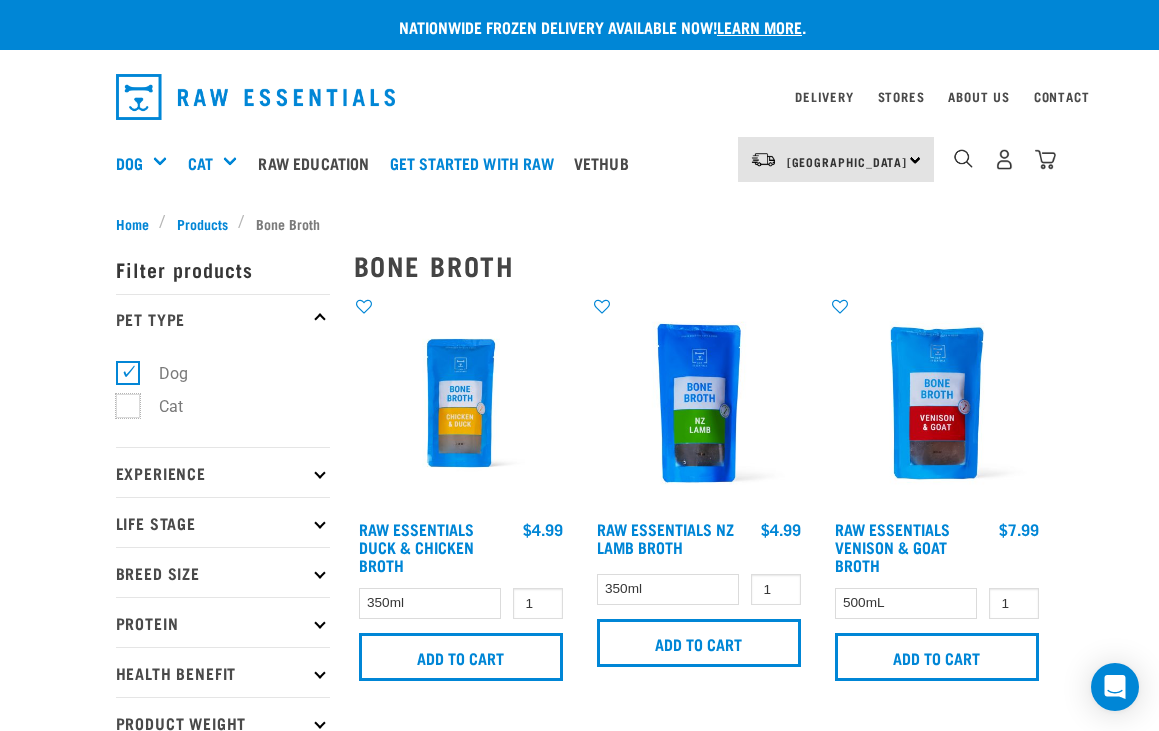 checkbox on "true" 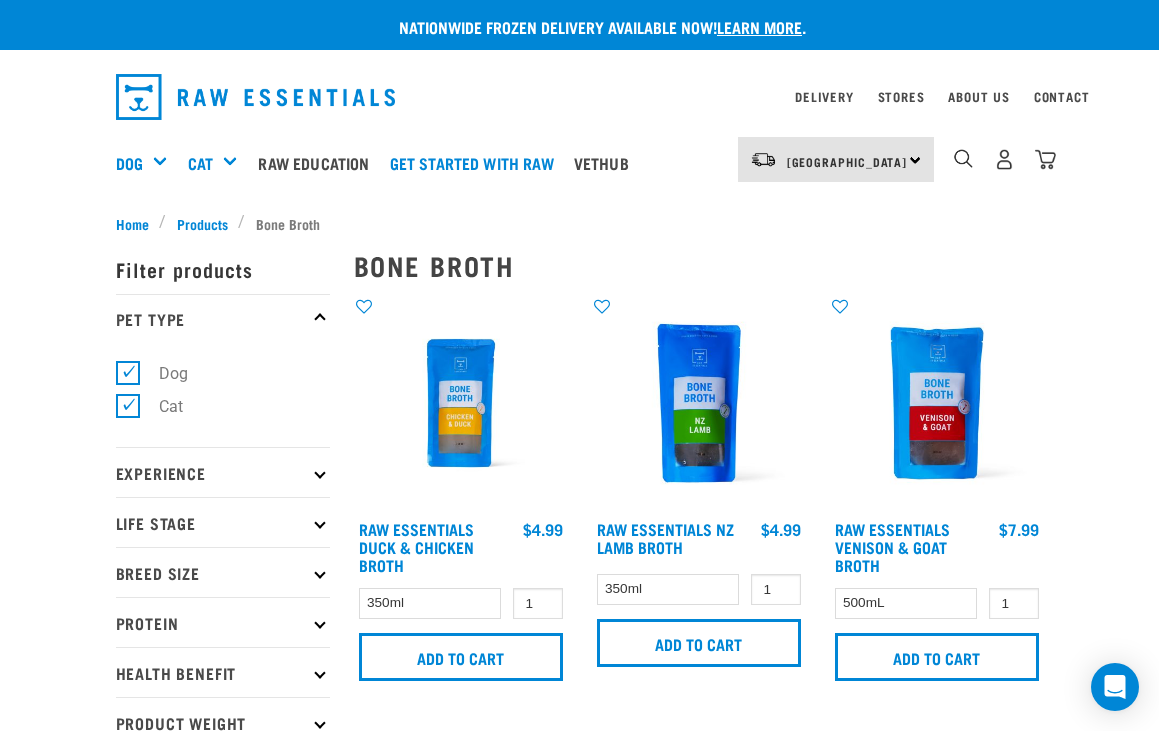 click on "Dog" at bounding box center (161, 373) 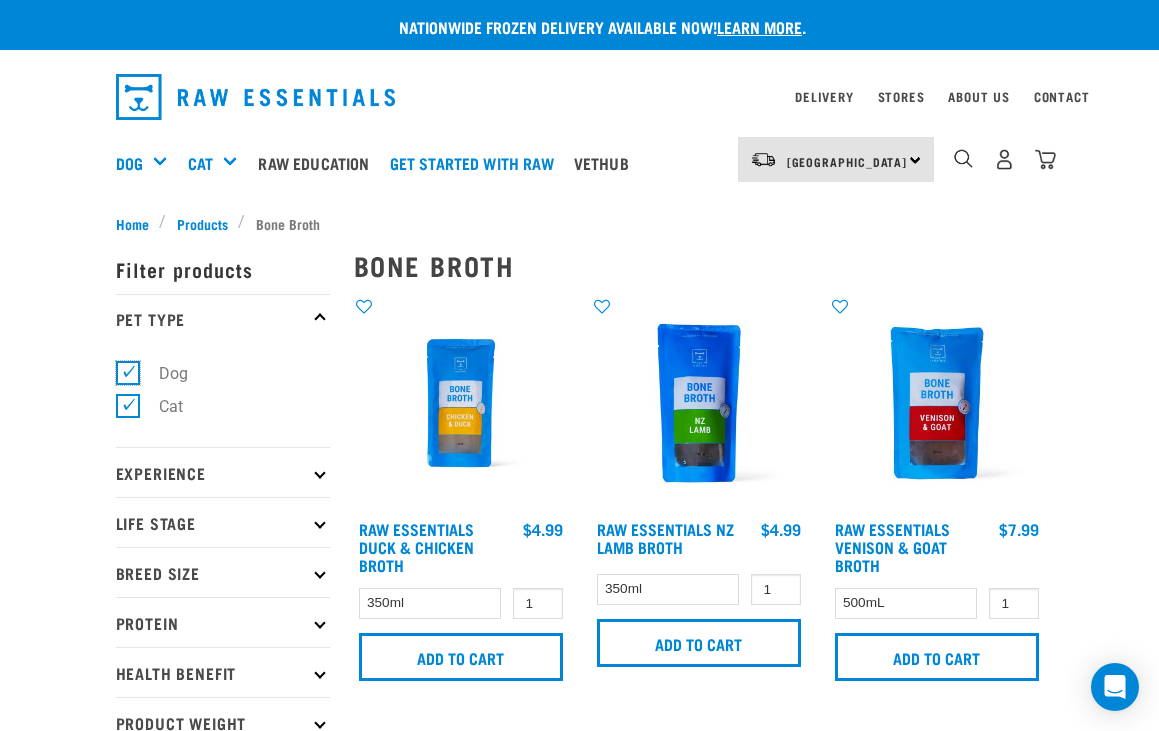 checkbox on "false" 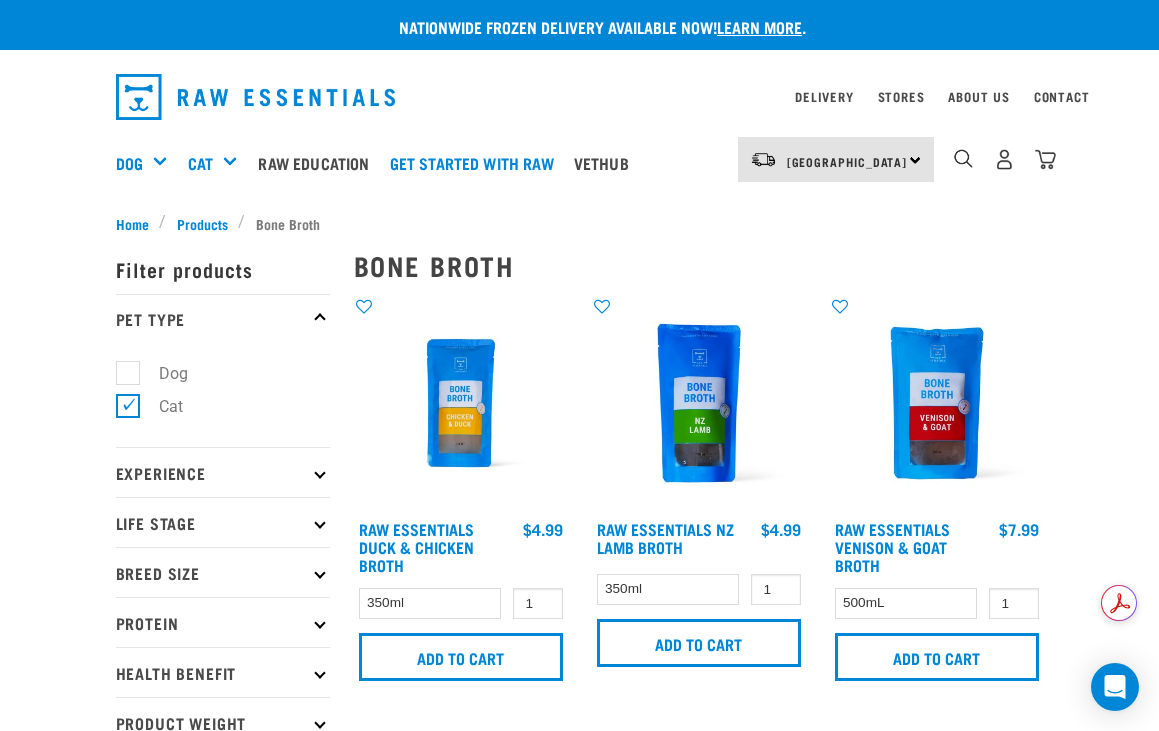 click on "Nationwide frozen delivery available now!  Learn more .
Delivery
Stores
About Us
Contact" at bounding box center [579, 737] 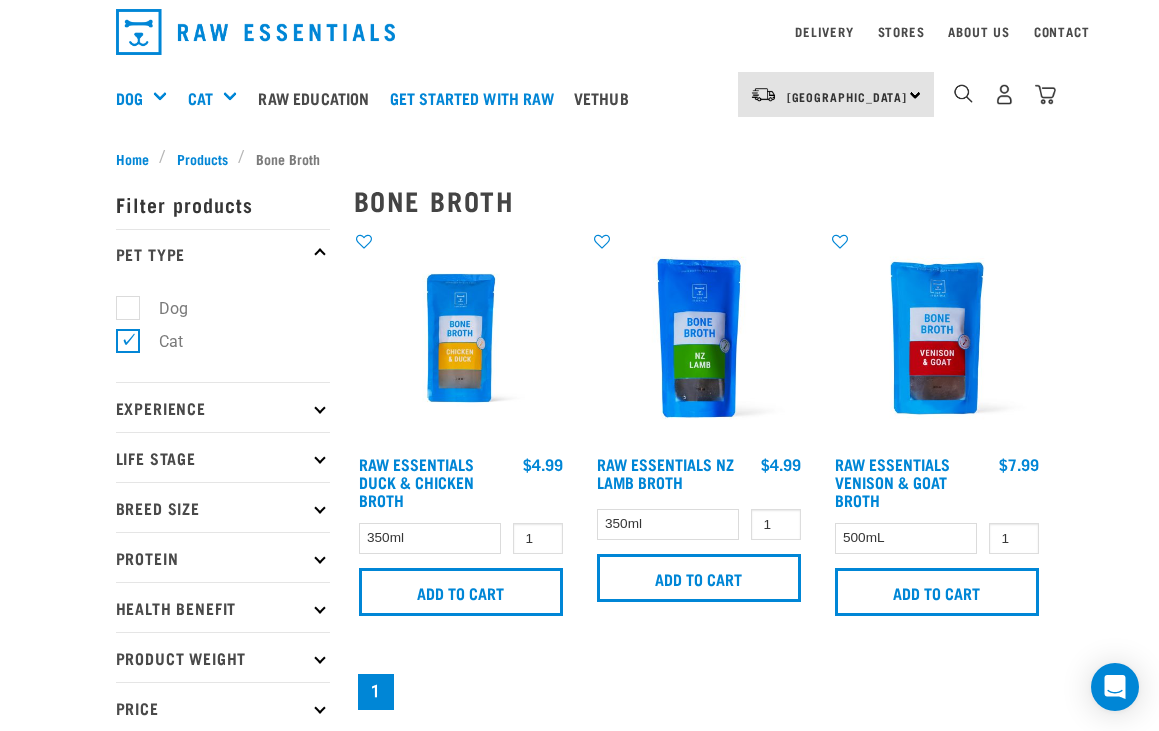 scroll, scrollTop: 100, scrollLeft: 0, axis: vertical 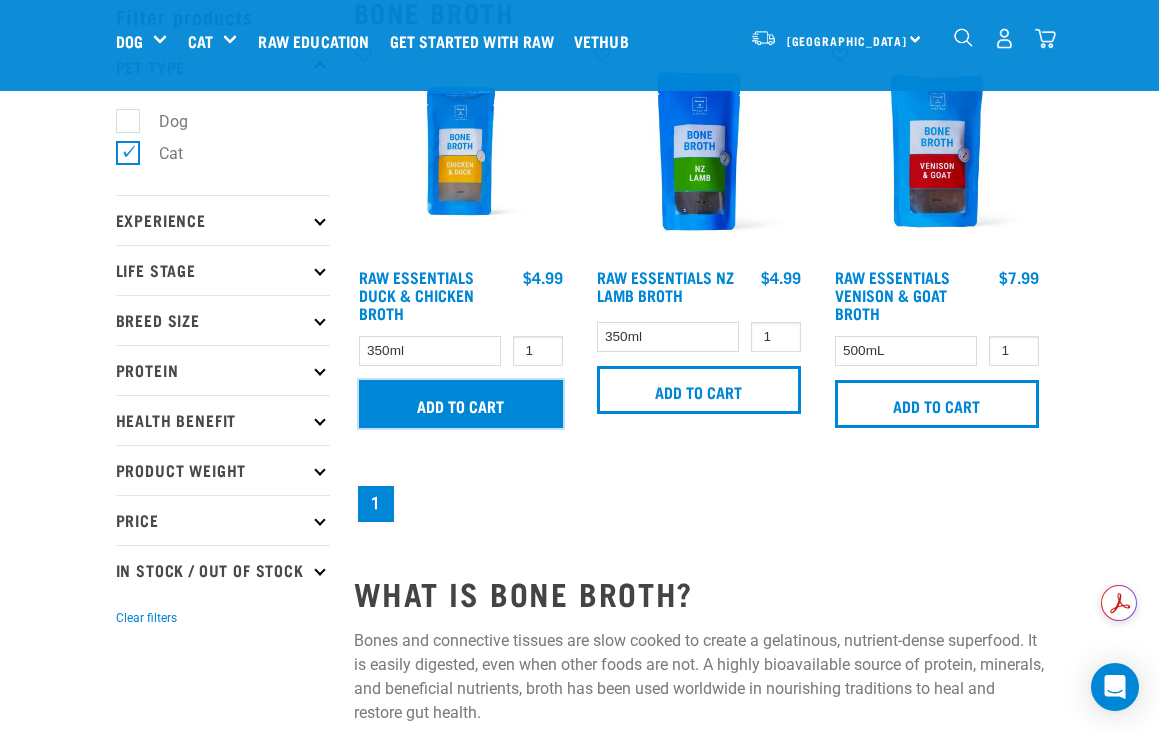 click on "Add to cart" at bounding box center [461, 404] 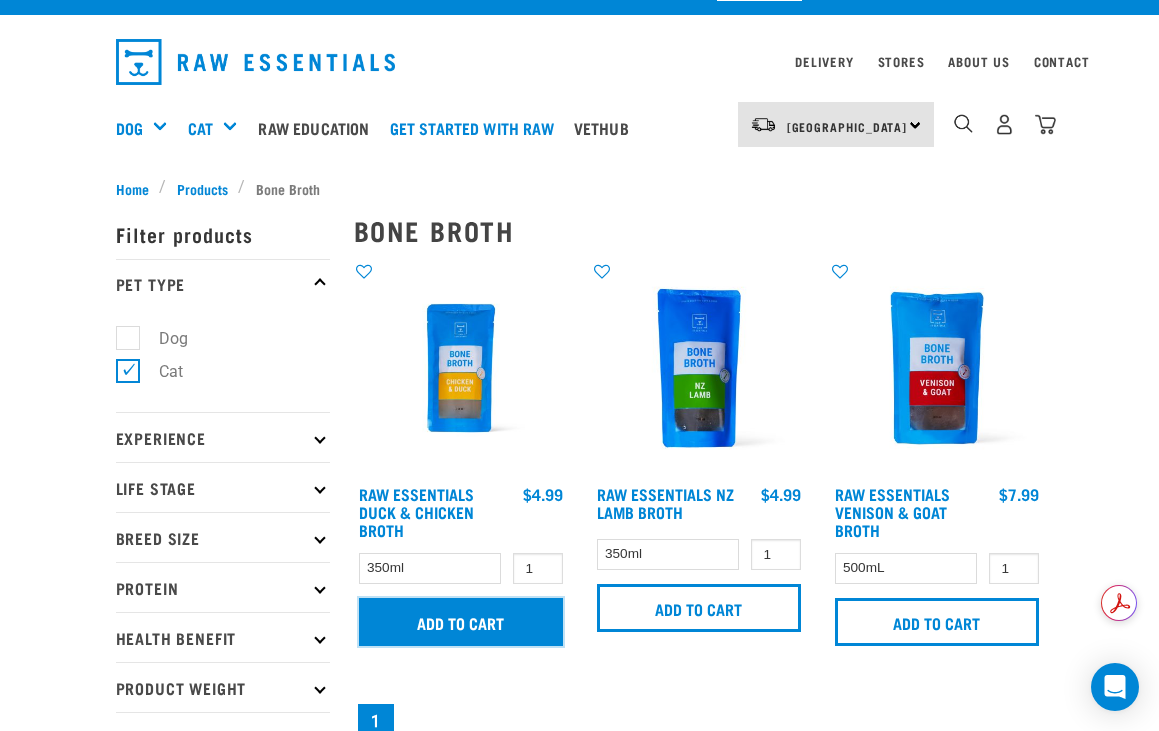 scroll, scrollTop: 0, scrollLeft: 0, axis: both 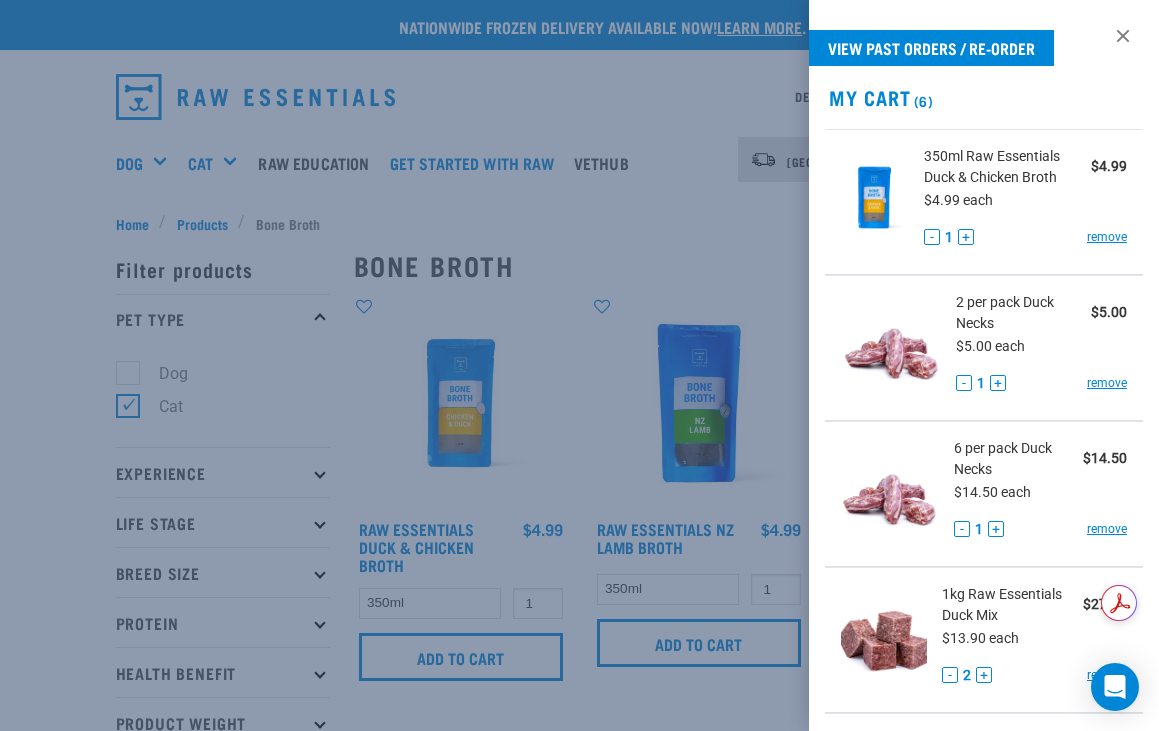 click at bounding box center [579, 365] 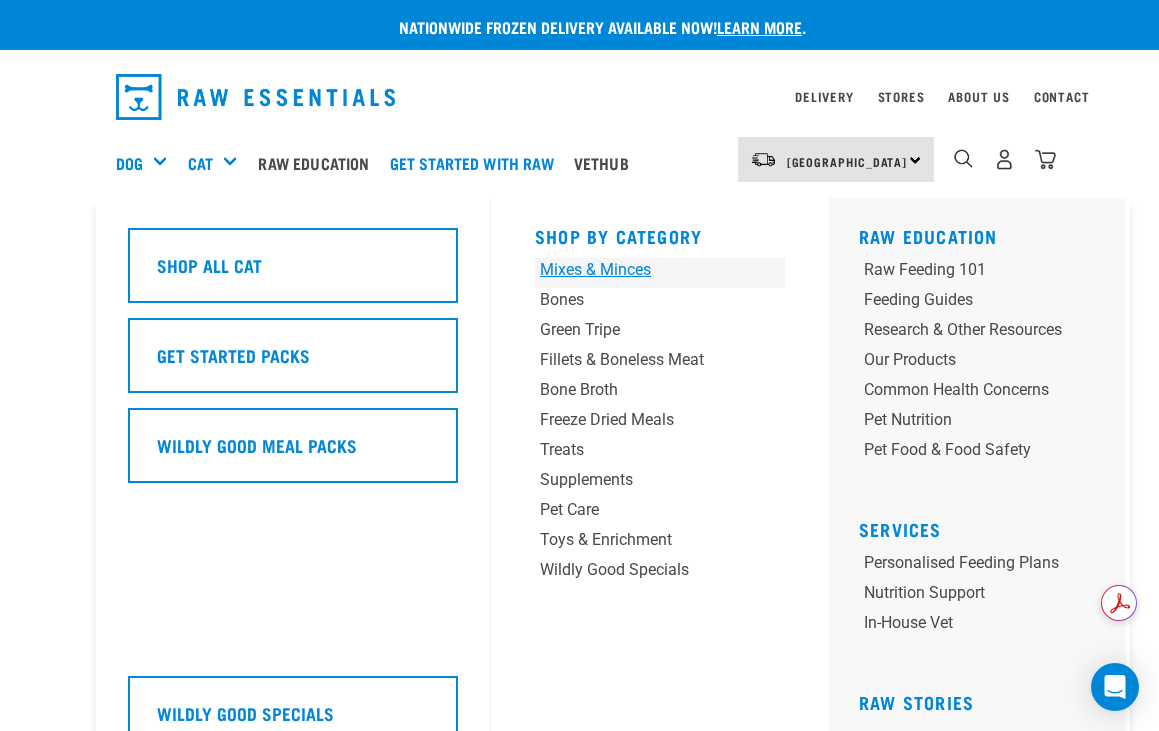 click on "Mixes & Minces" at bounding box center [660, 273] 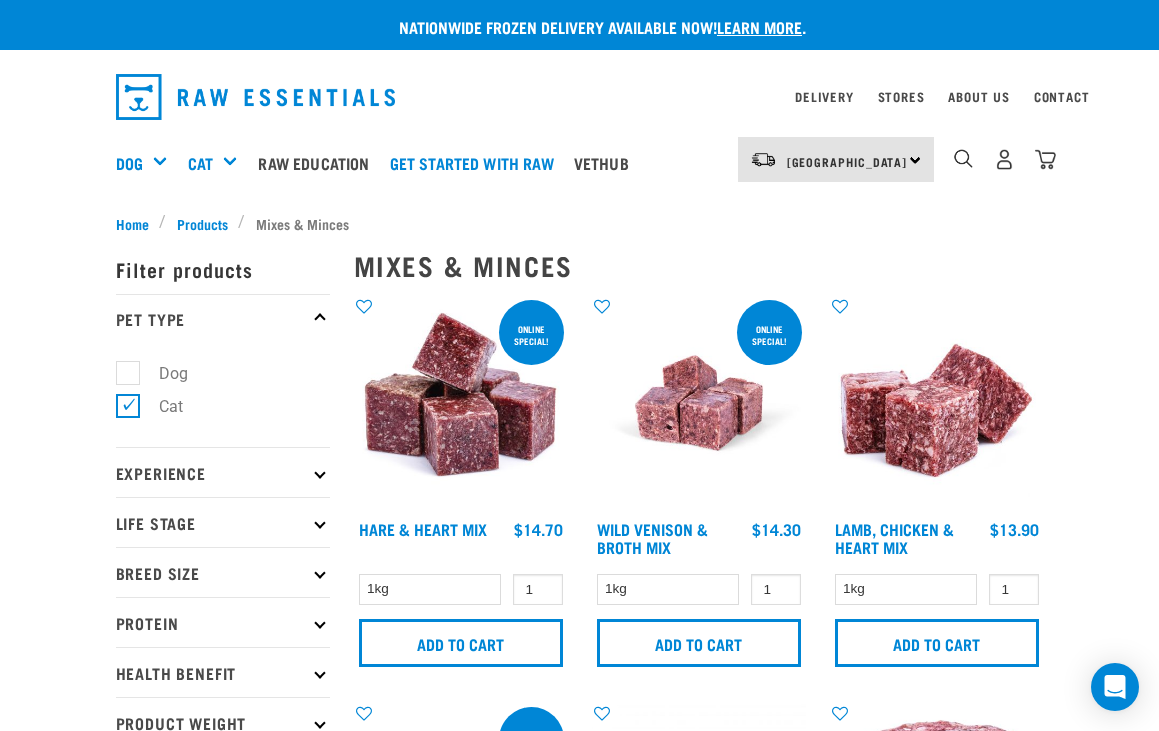 scroll, scrollTop: 0, scrollLeft: 0, axis: both 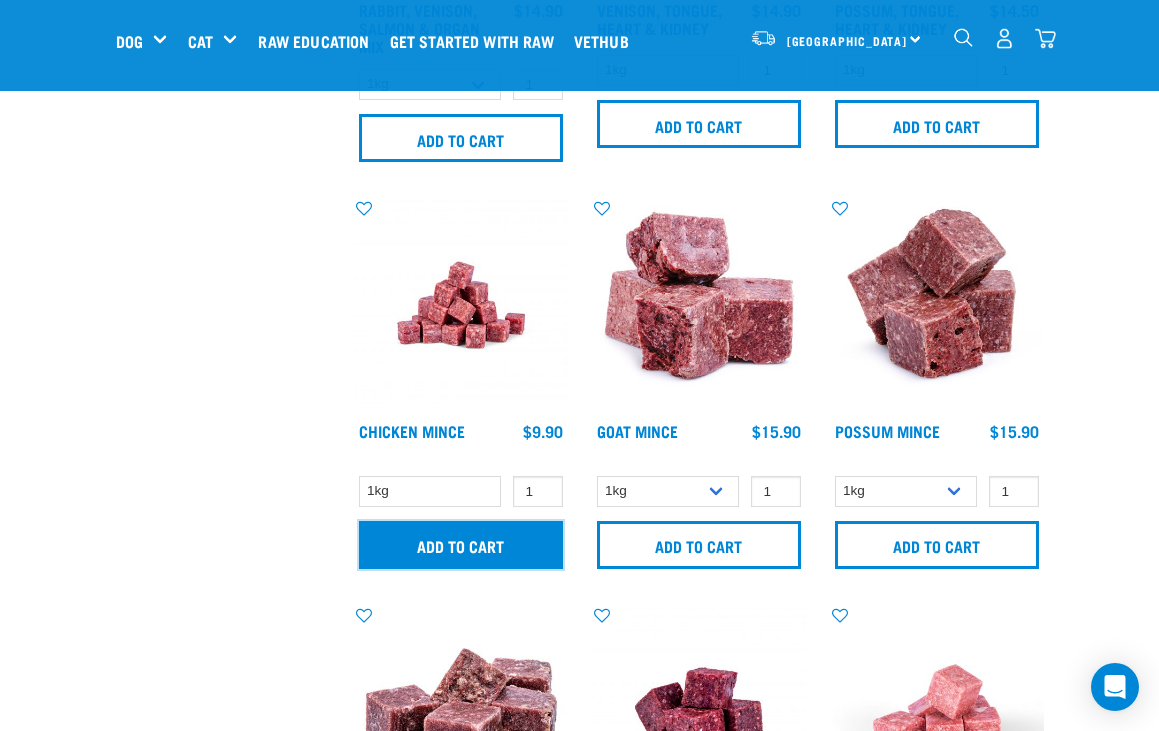 click on "Add to cart" at bounding box center (461, 545) 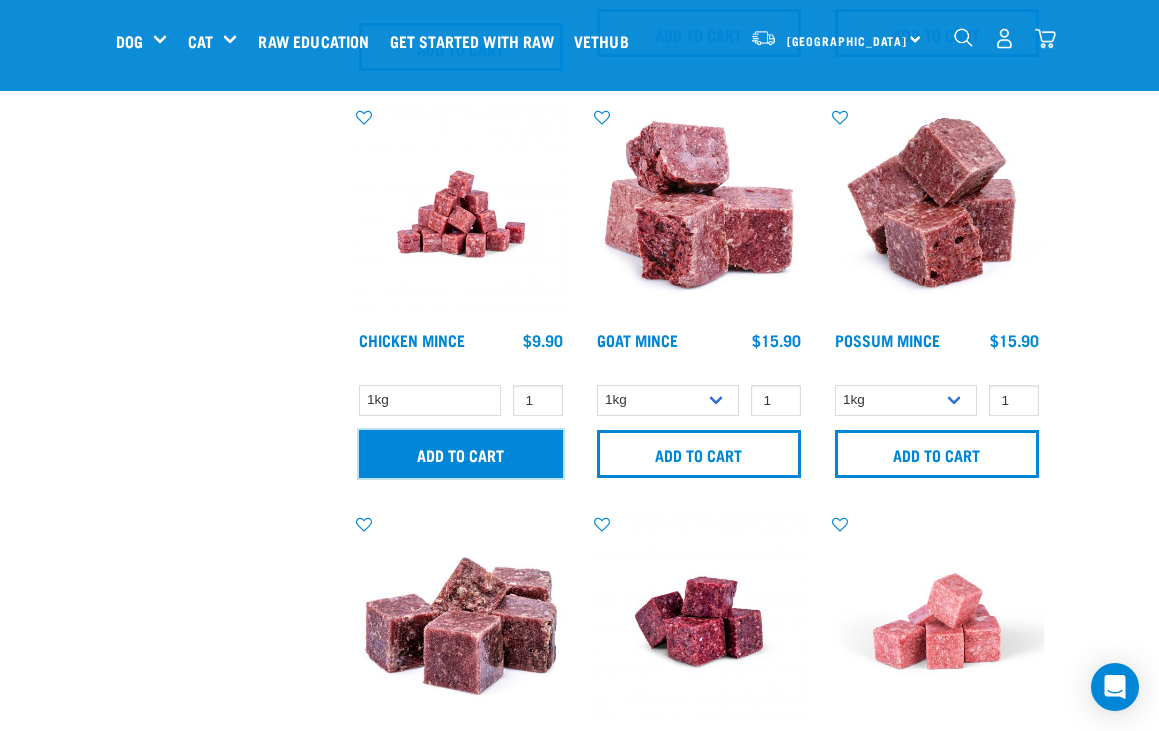 scroll, scrollTop: 1800, scrollLeft: 0, axis: vertical 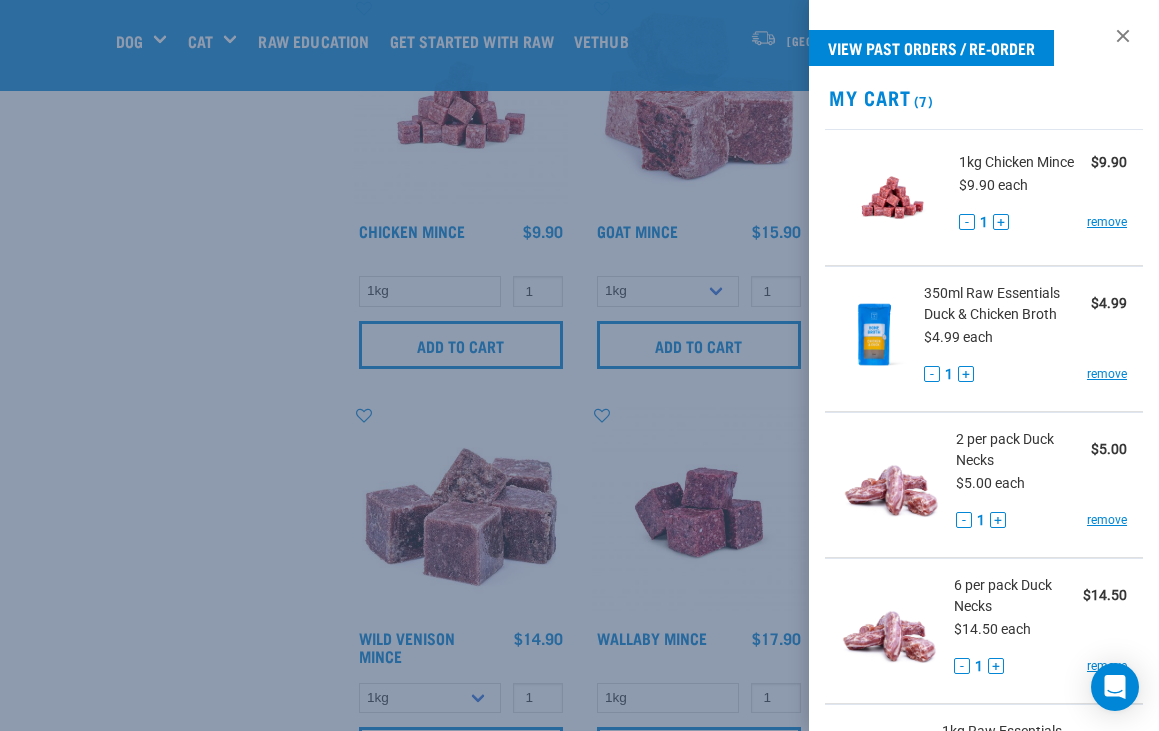 click at bounding box center [579, 365] 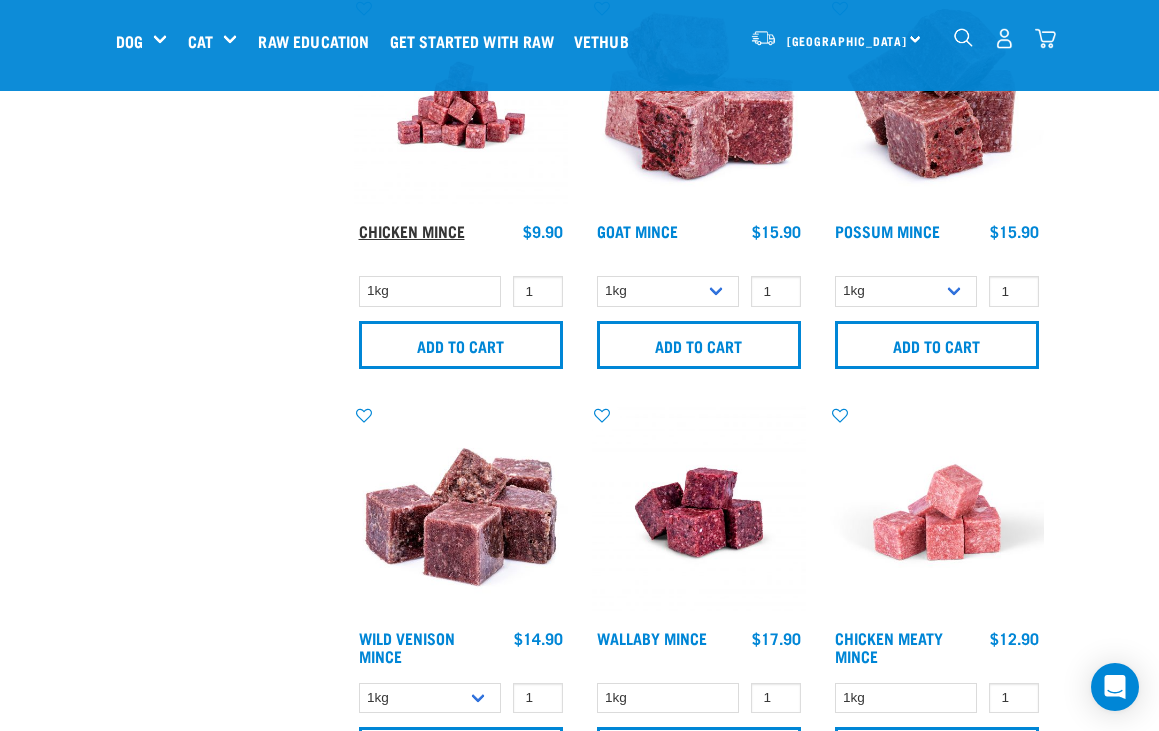 click on "Chicken Mince" at bounding box center (412, 230) 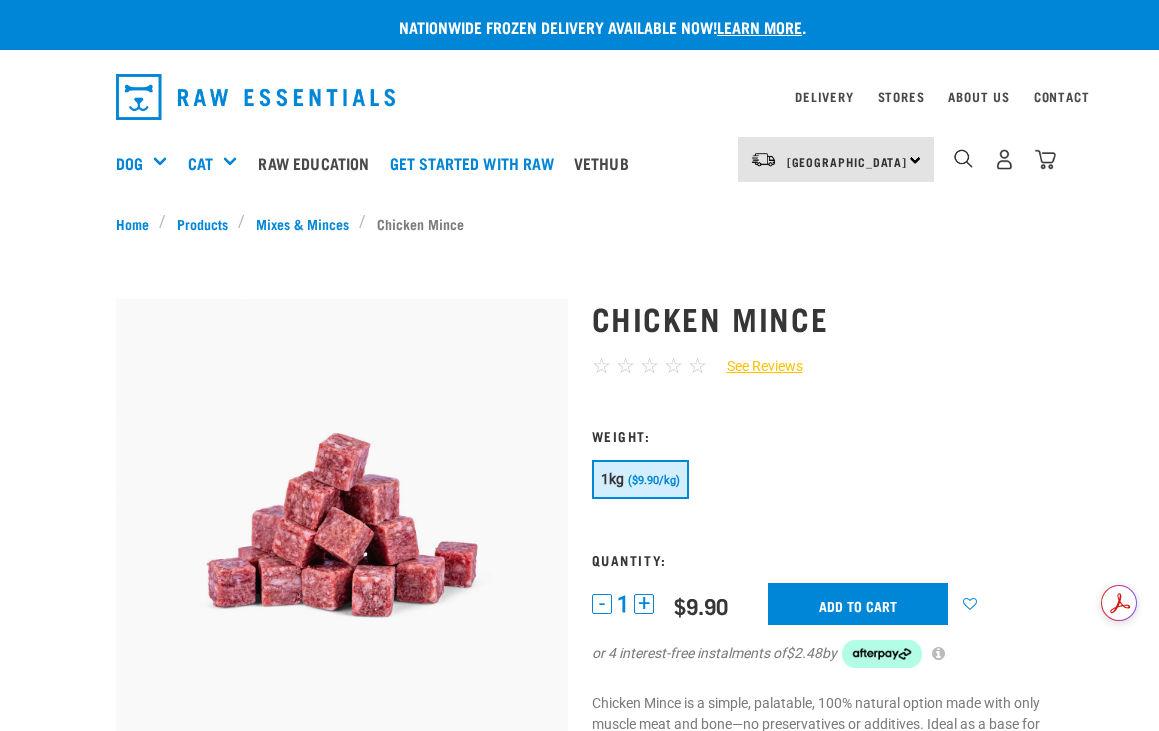 scroll, scrollTop: 0, scrollLeft: 0, axis: both 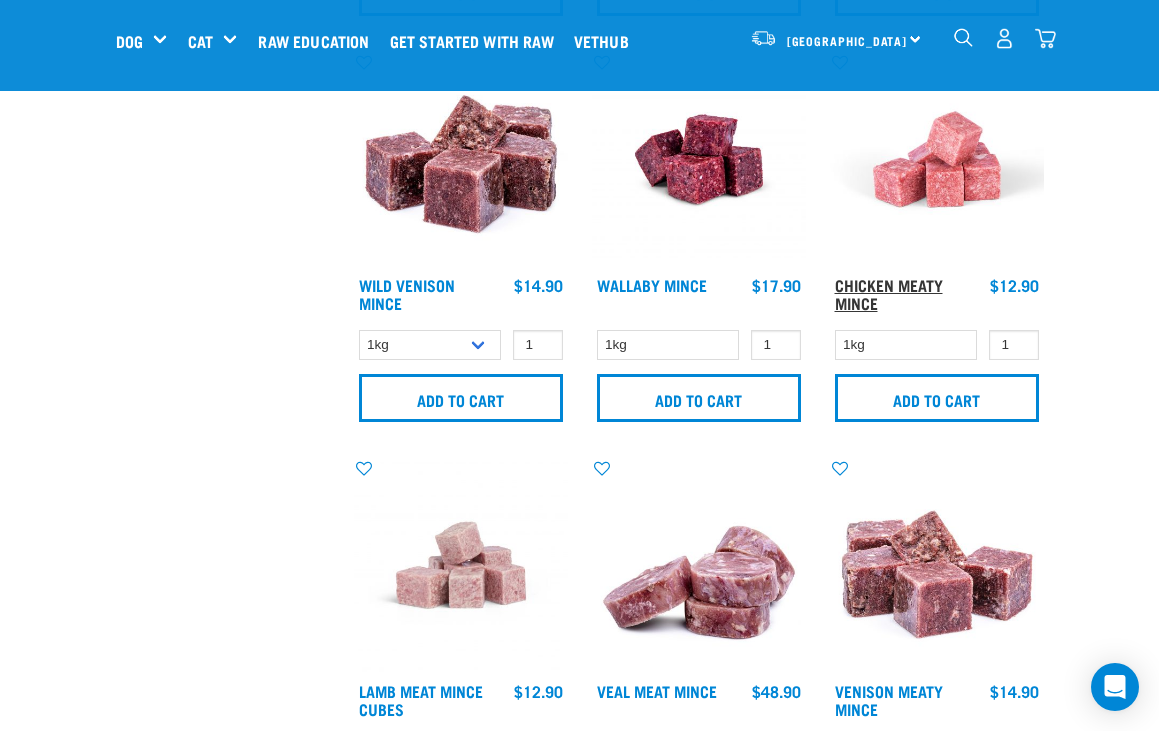 click on "Chicken Meaty Mince" at bounding box center (889, 293) 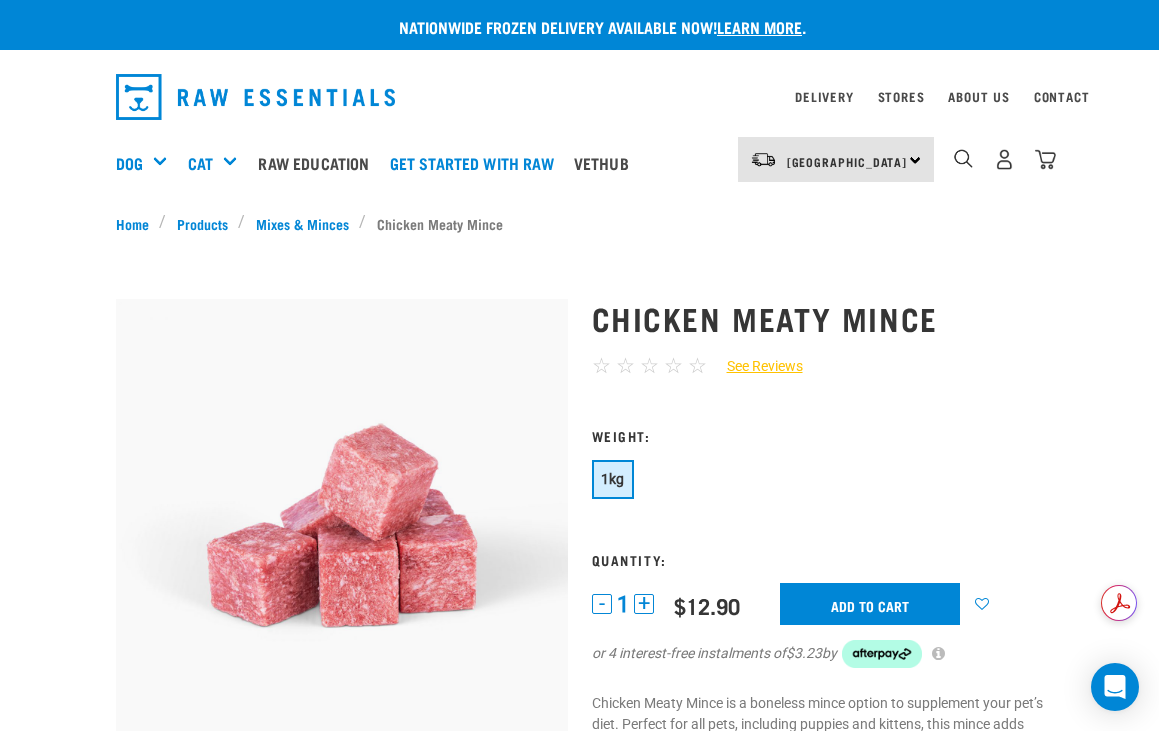 scroll, scrollTop: 0, scrollLeft: 0, axis: both 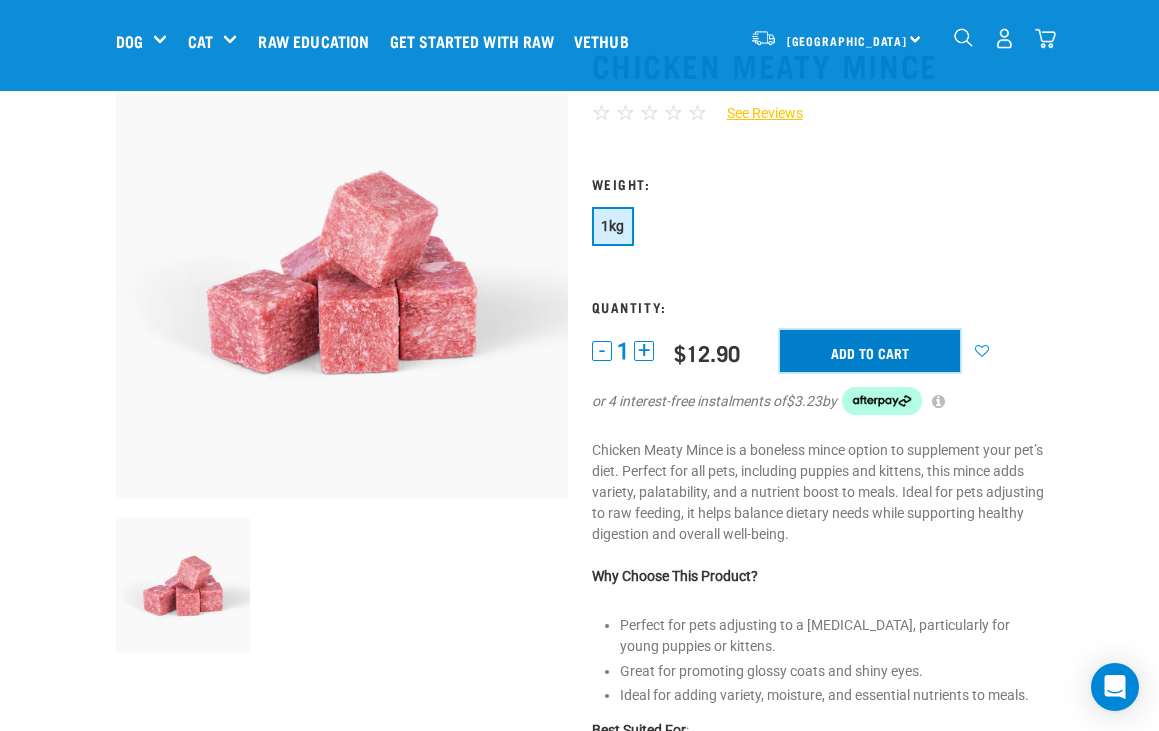 click on "Add to cart" at bounding box center (870, 351) 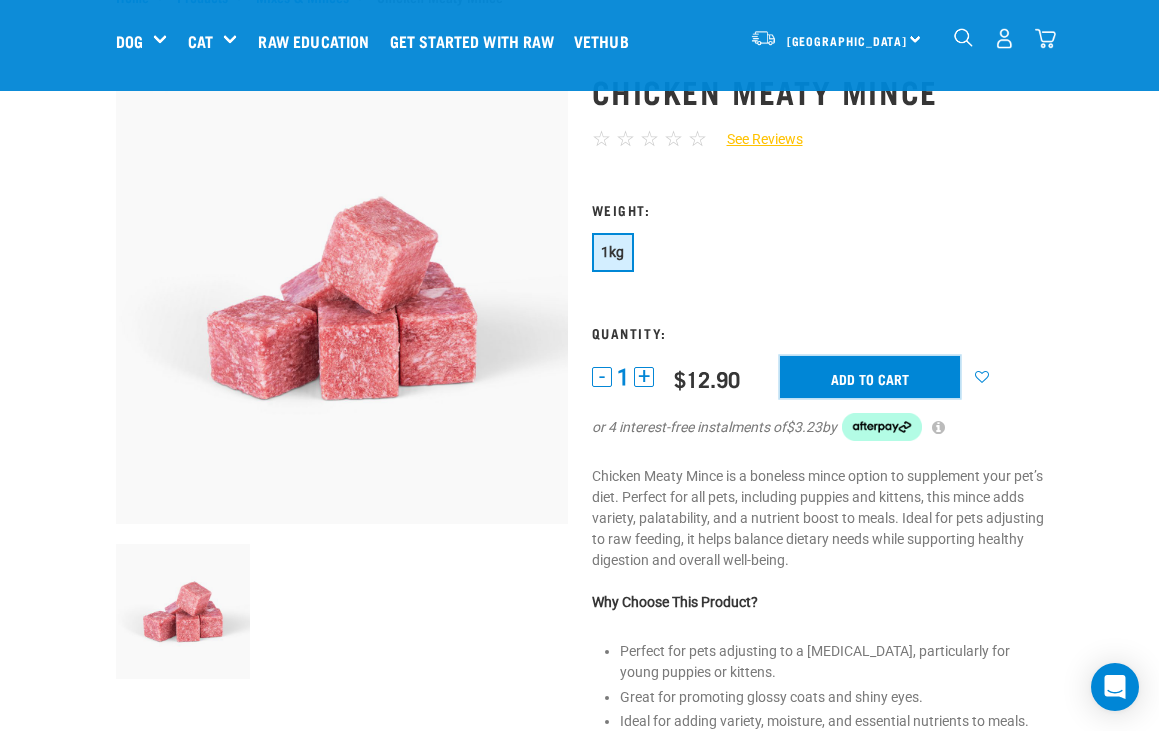 scroll, scrollTop: 0, scrollLeft: 0, axis: both 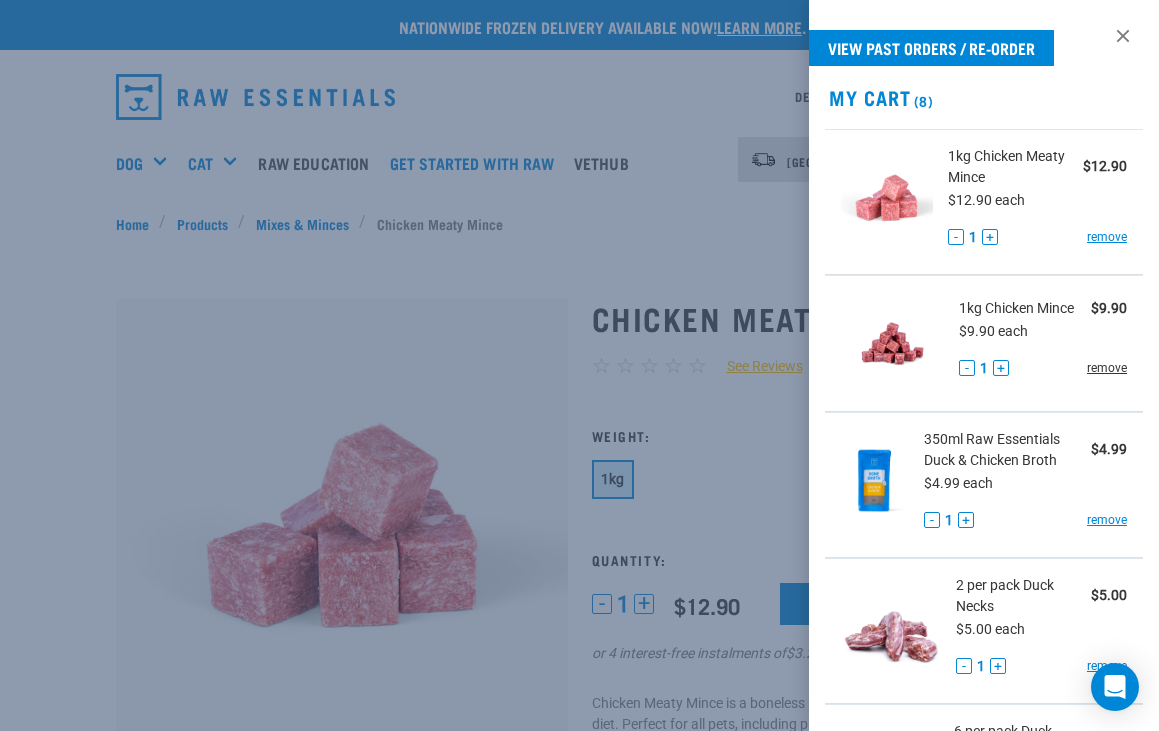 click on "remove" at bounding box center [1107, 368] 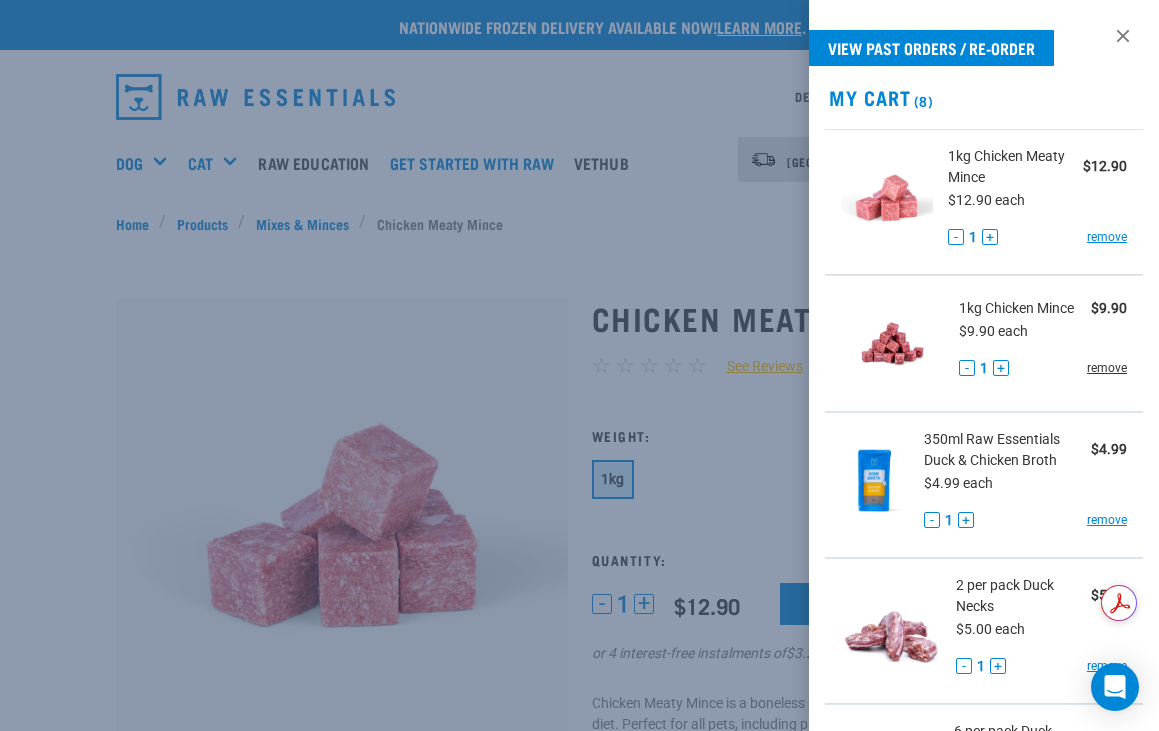 click on "remove" at bounding box center [1107, 368] 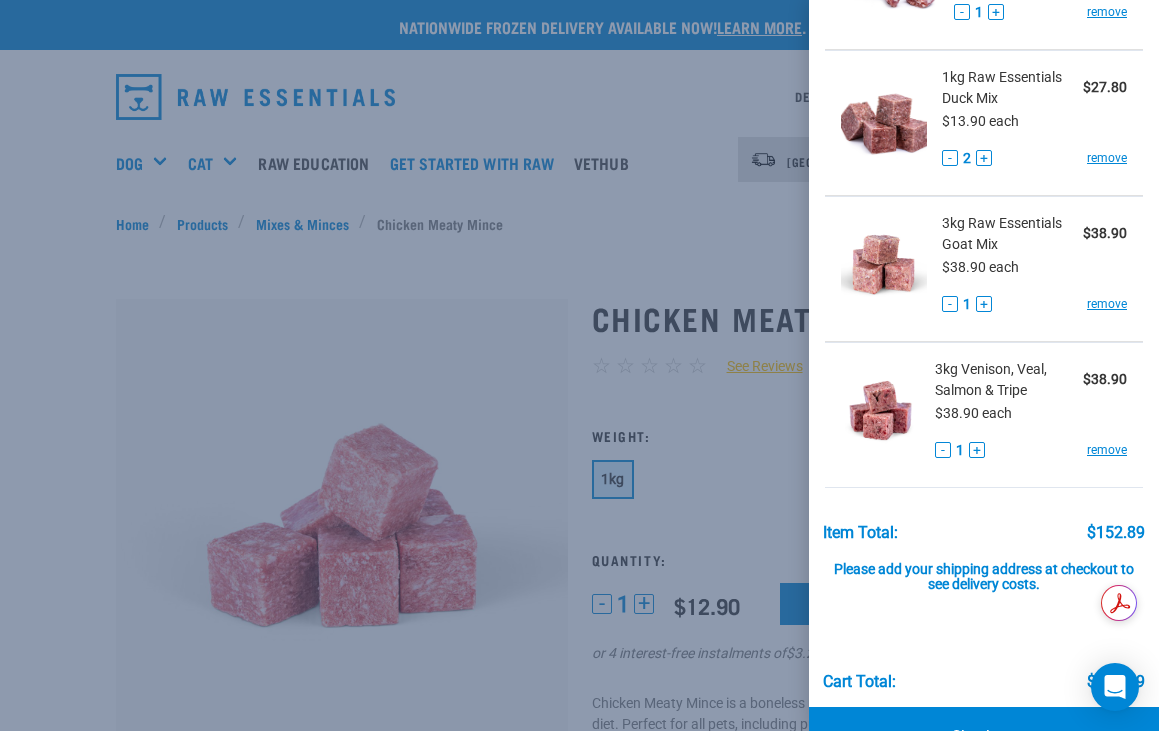 scroll, scrollTop: 860, scrollLeft: 0, axis: vertical 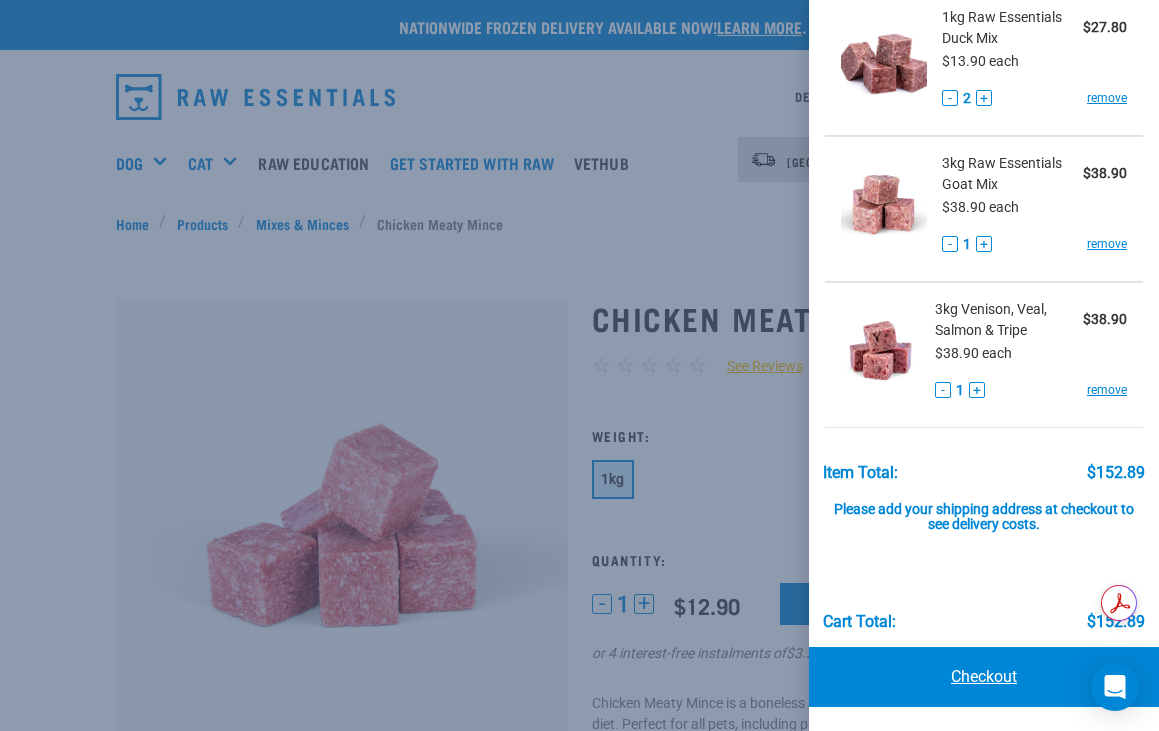 click on "Checkout" at bounding box center [984, 677] 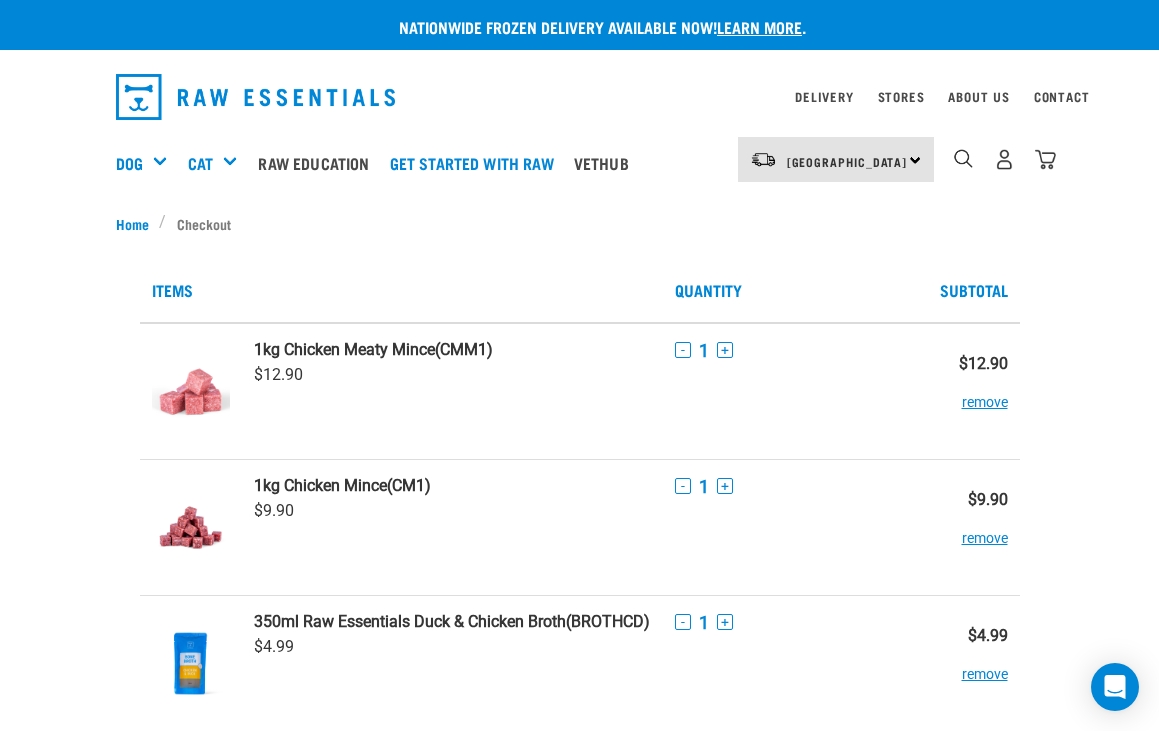 scroll, scrollTop: 0, scrollLeft: 0, axis: both 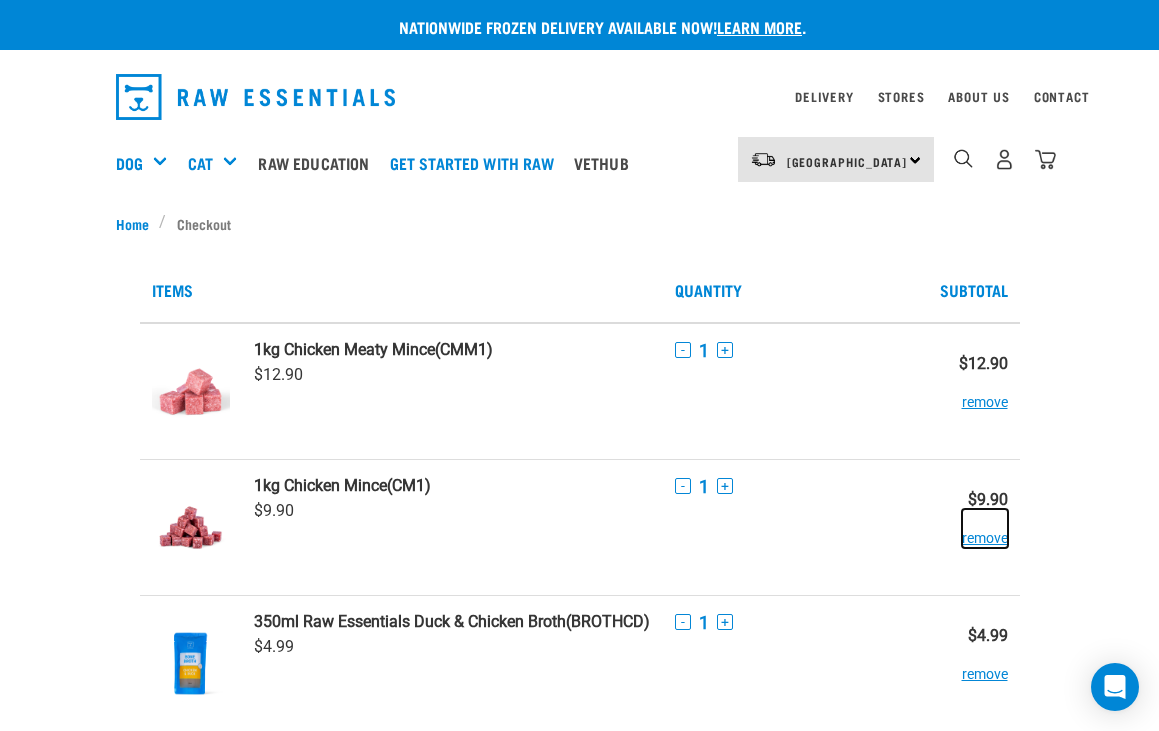 click on "remove" at bounding box center (985, 528) 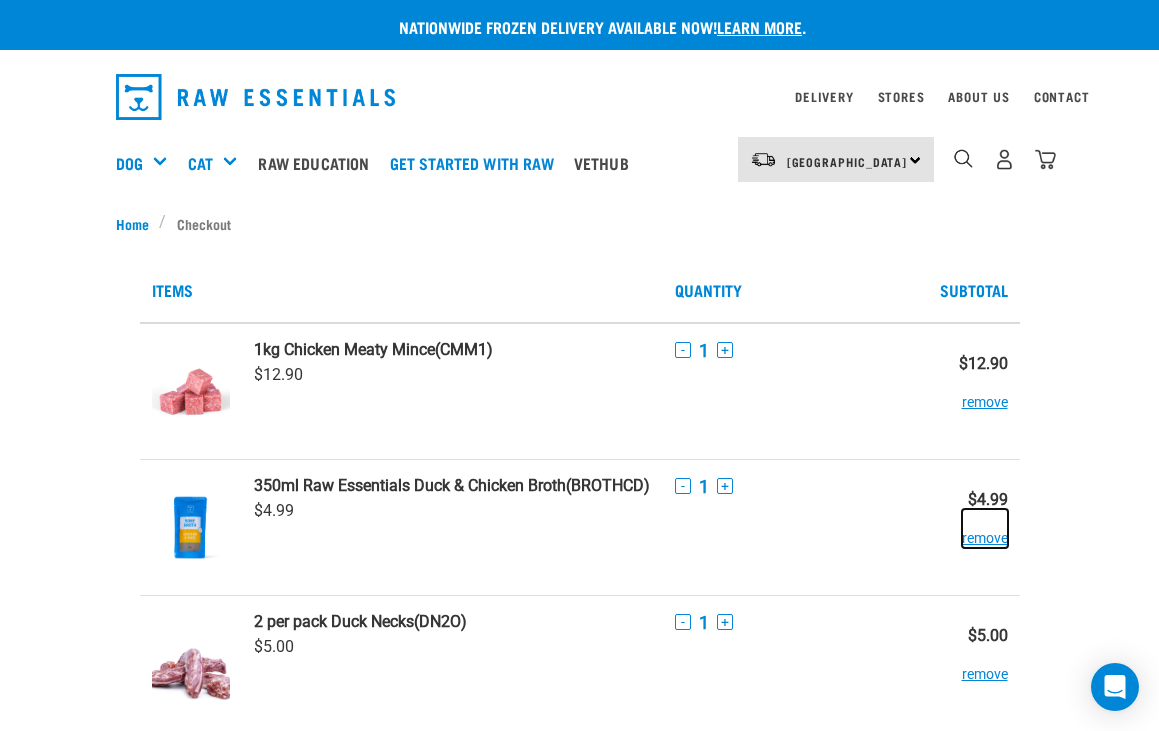 click on "remove" at bounding box center [985, 528] 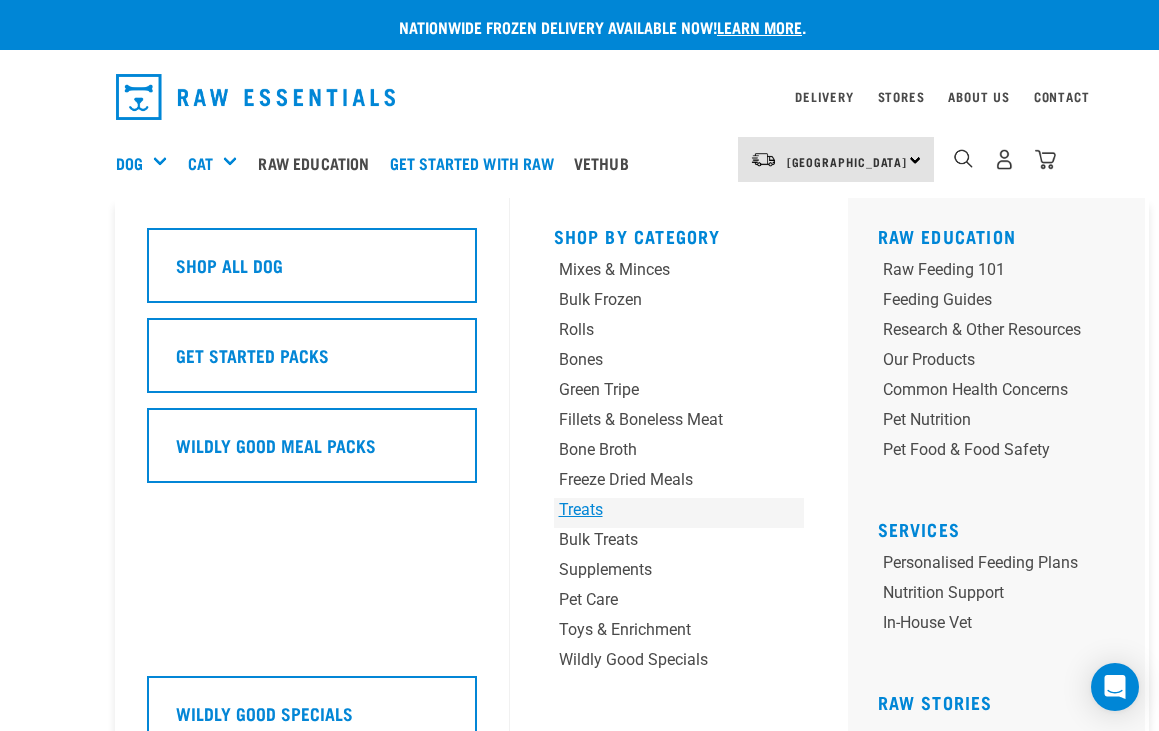 click on "Treats" at bounding box center (657, 510) 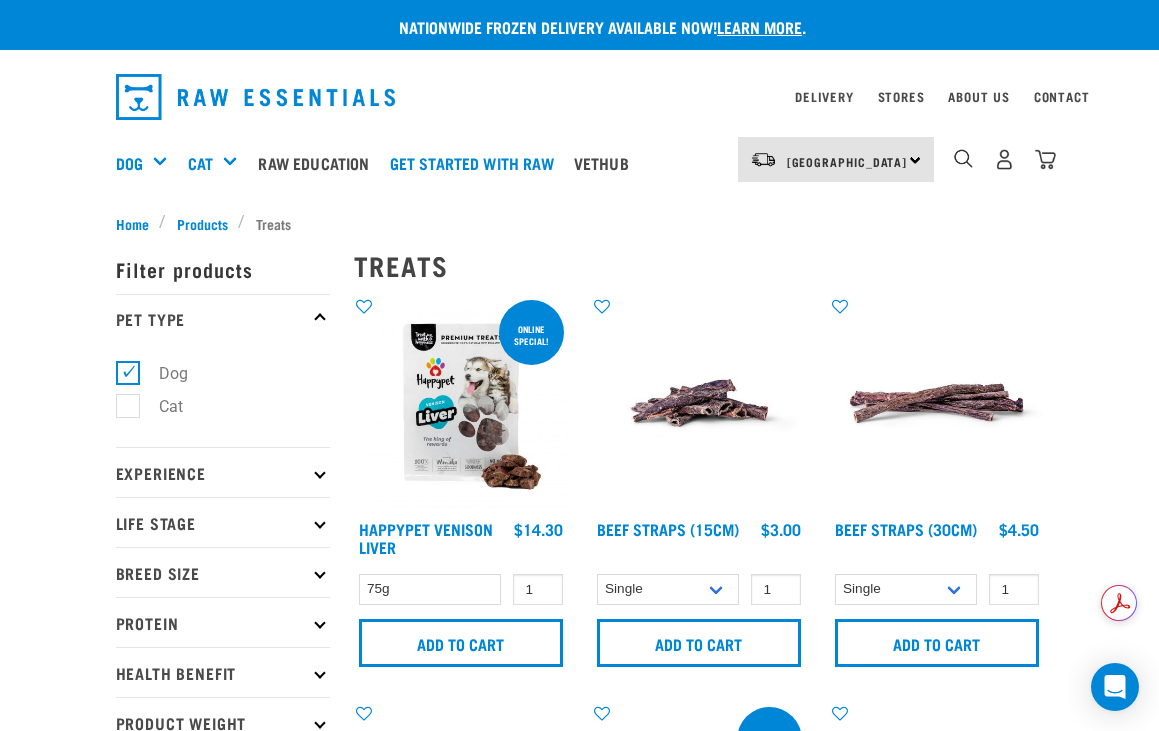 scroll, scrollTop: 0, scrollLeft: 0, axis: both 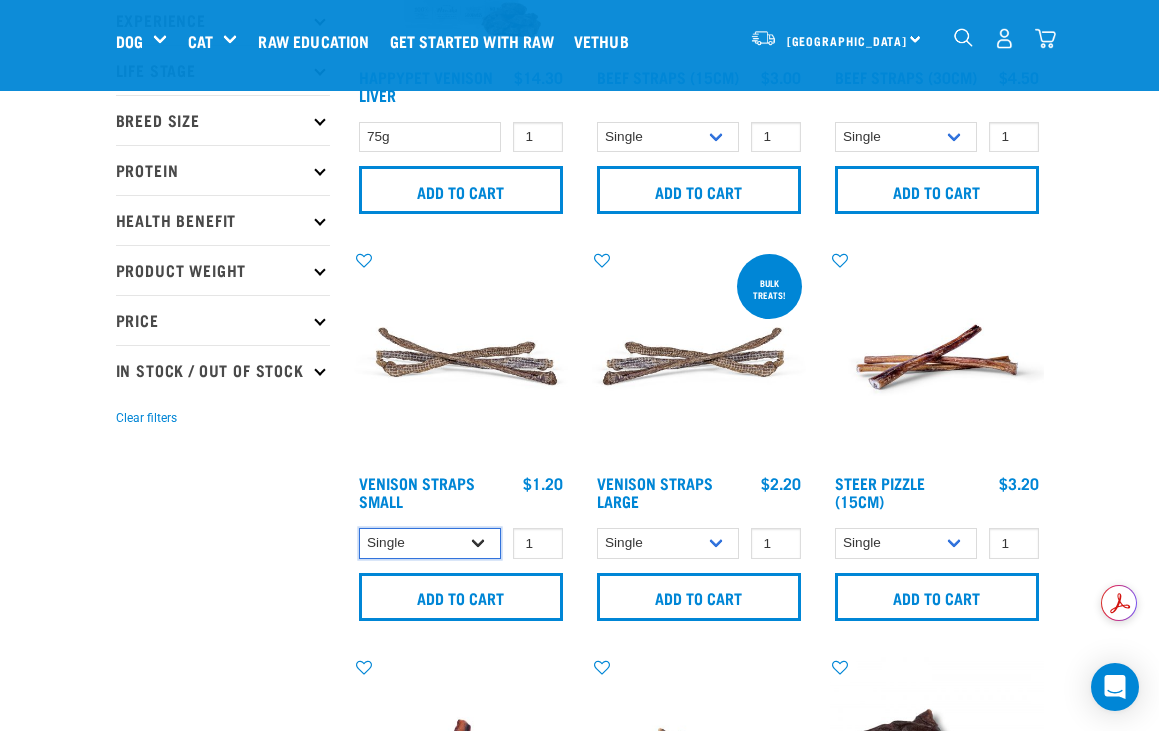 click on "Single
25 per pack (bulk)
50 per pack (bulk)" at bounding box center [430, 543] 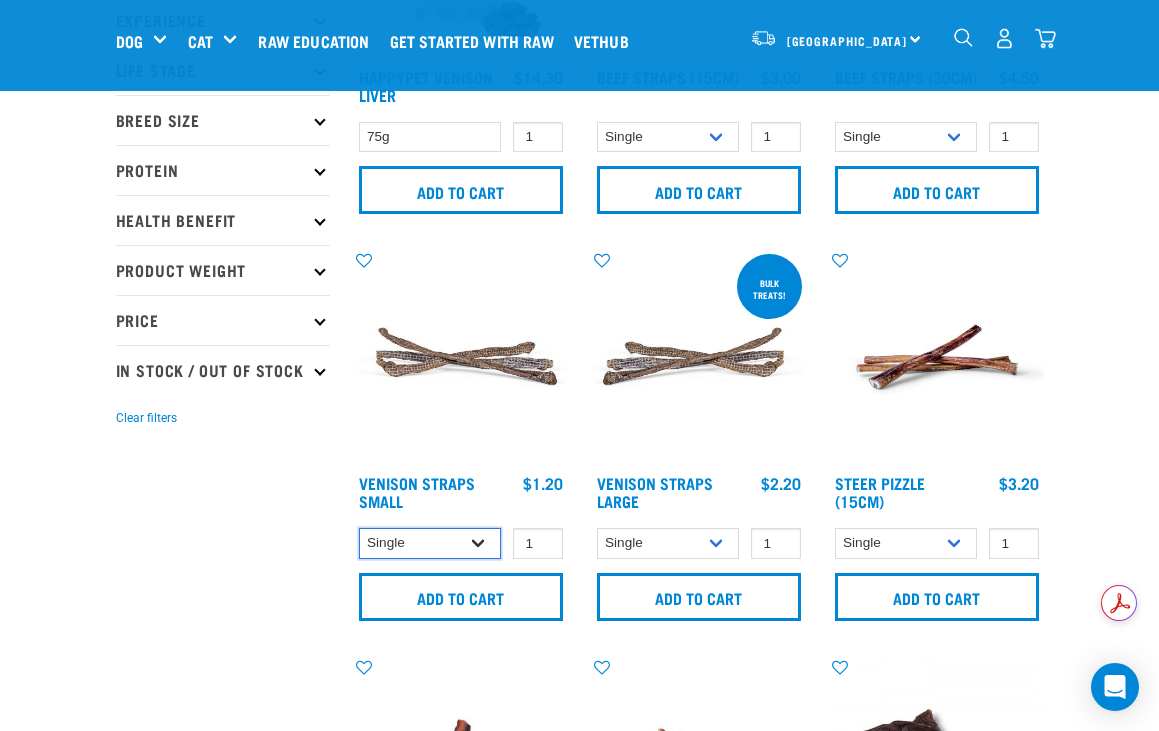 select on "337205" 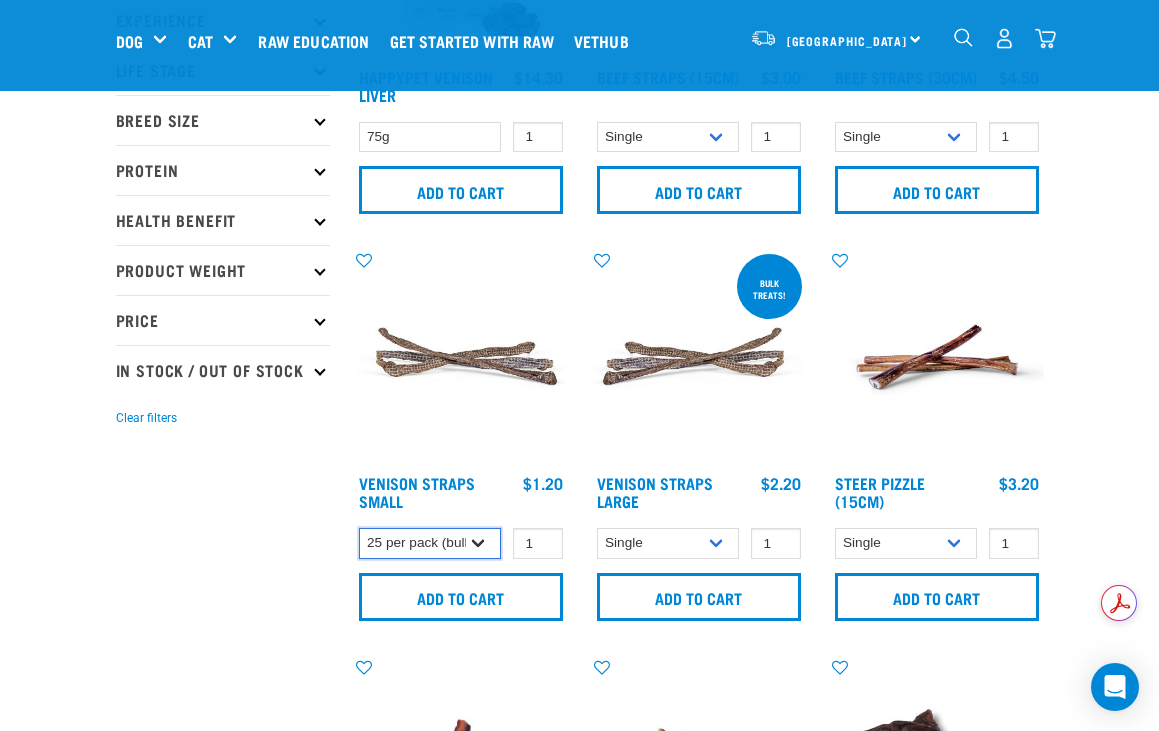 click on "Single
25 per pack (bulk)
50 per pack (bulk)" at bounding box center (430, 543) 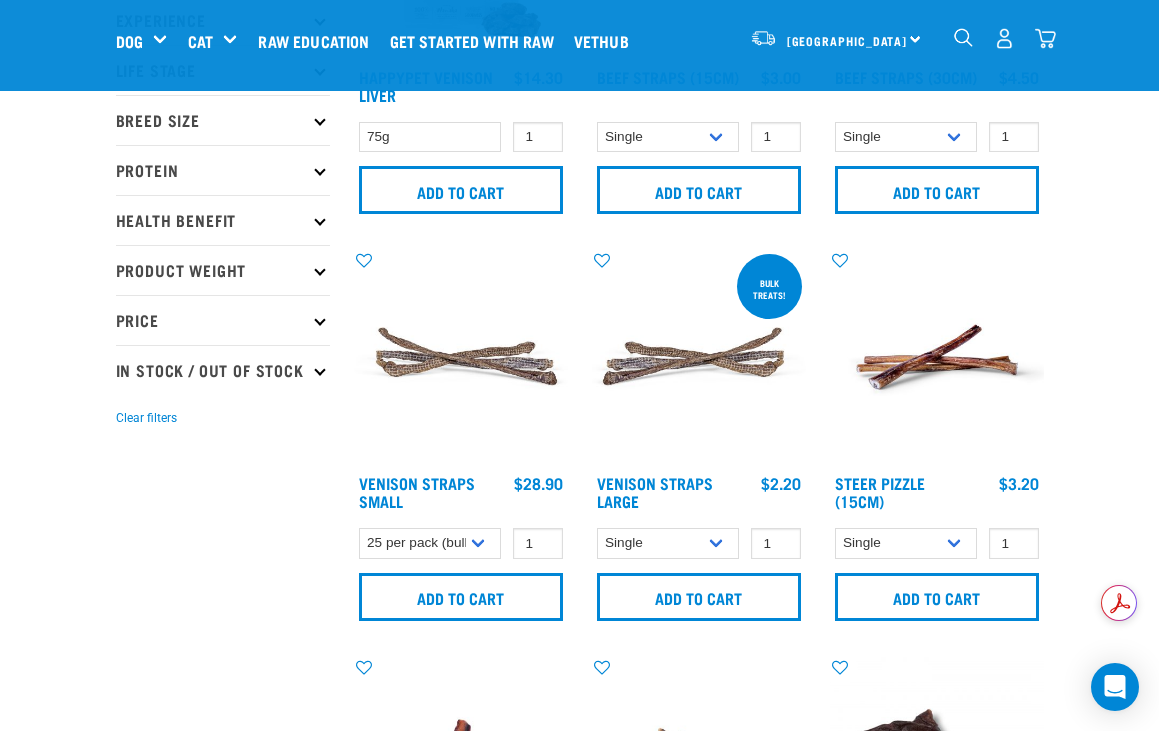 click on "×
Filter products
Pet Type
Dog
Cat
Experience
New Raw Feeder
Experienced Raw Feeder
Life Stage
Cat" at bounding box center (223, 2418) 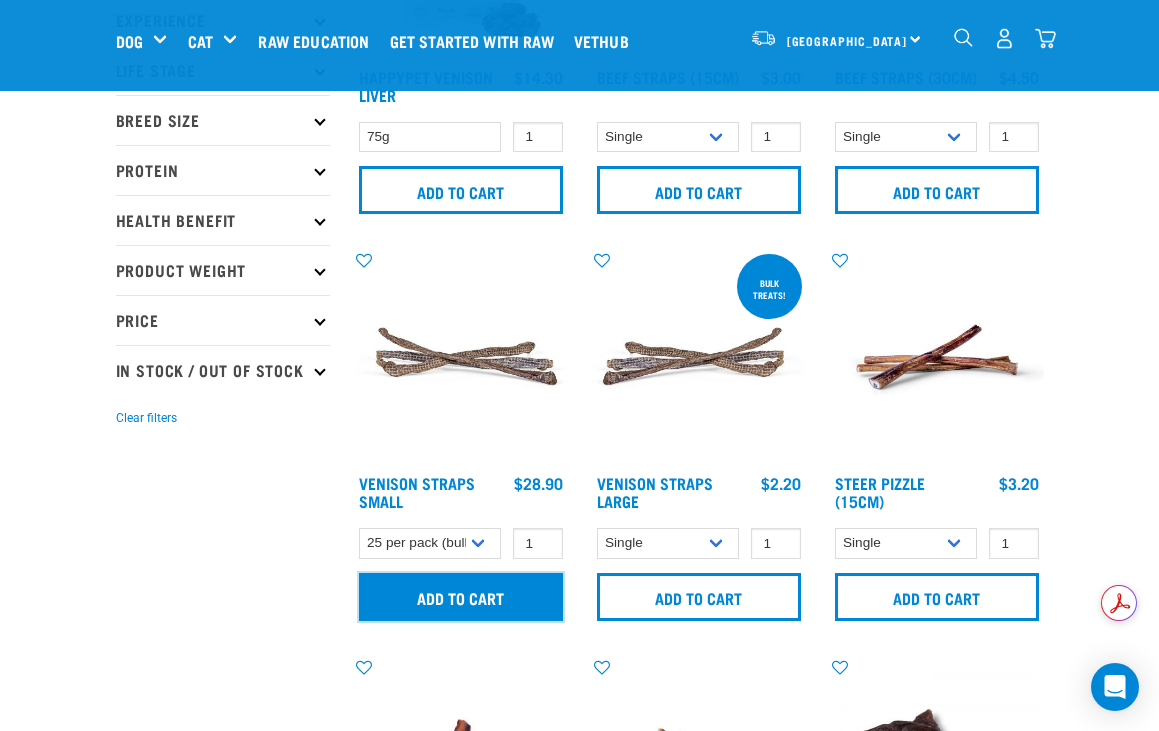 click on "Add to cart" at bounding box center (461, 597) 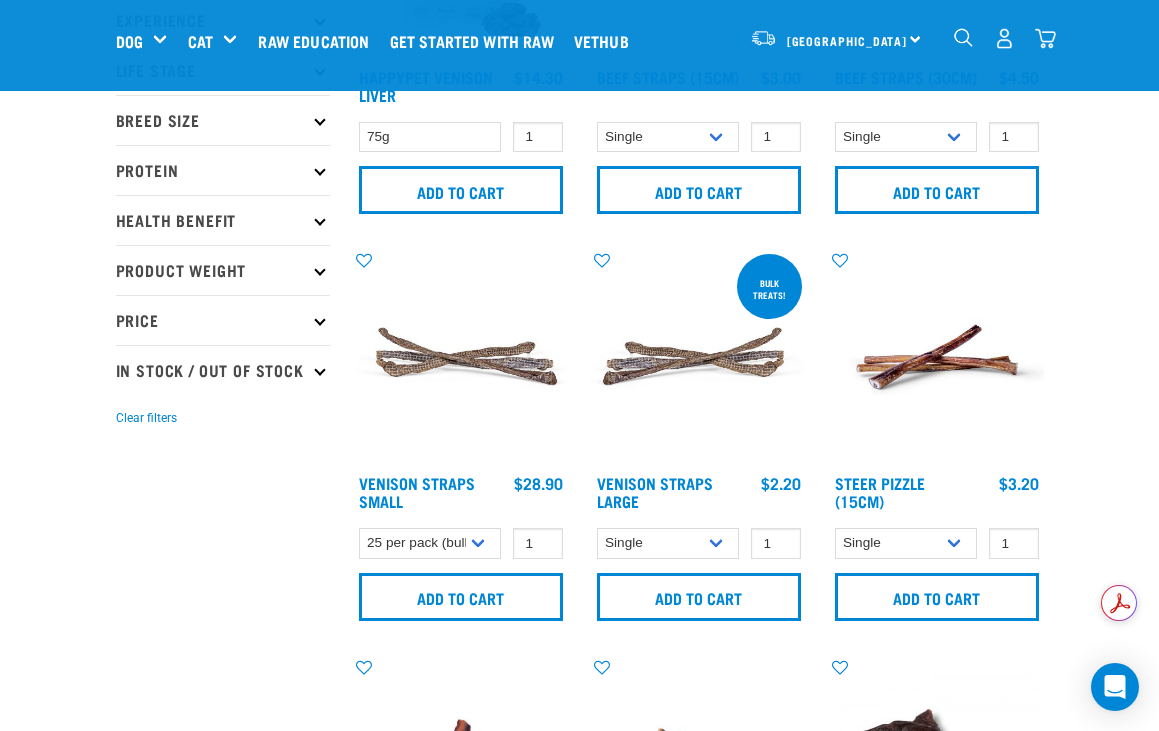 click at bounding box center [78, 366] 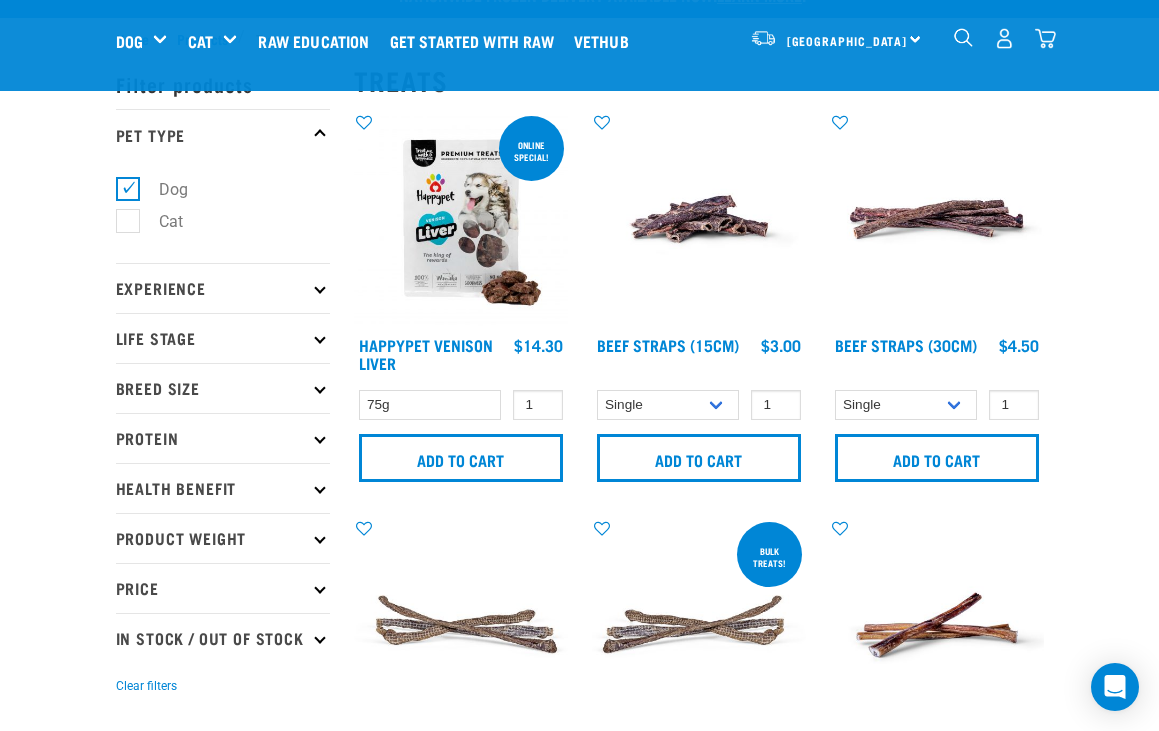 scroll, scrollTop: 0, scrollLeft: 0, axis: both 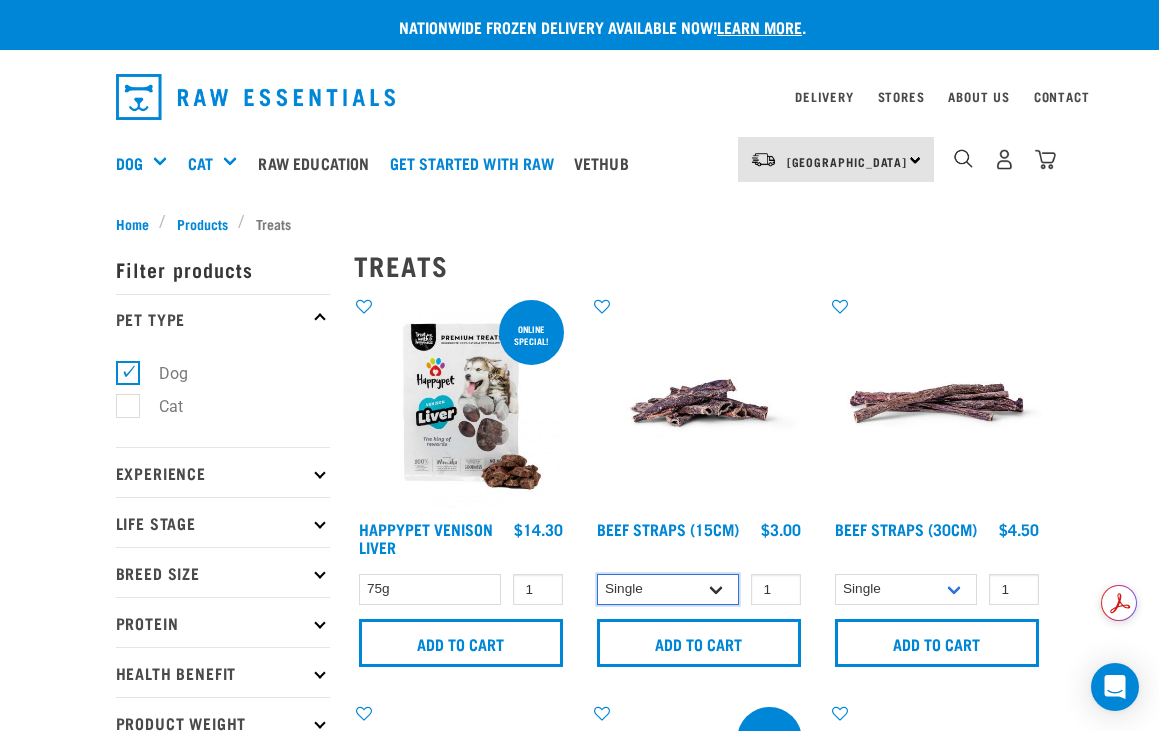 click on "Single
6 per pack
25 per pack" at bounding box center [668, 589] 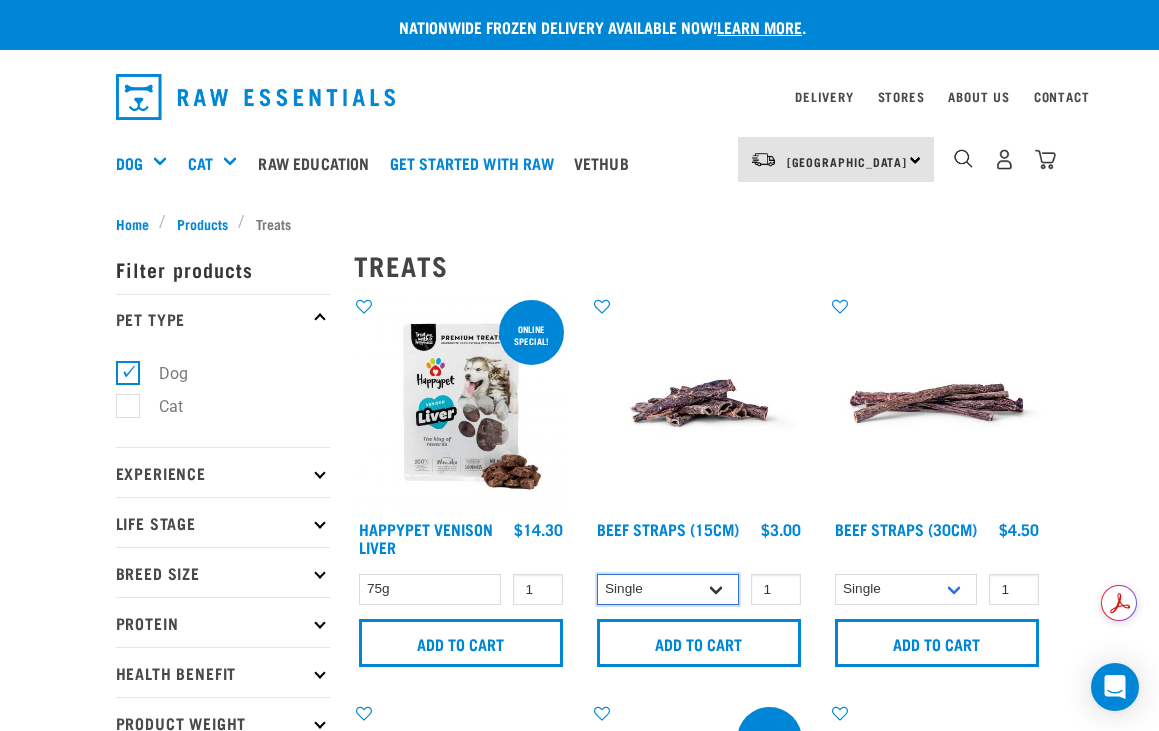 select on "15447" 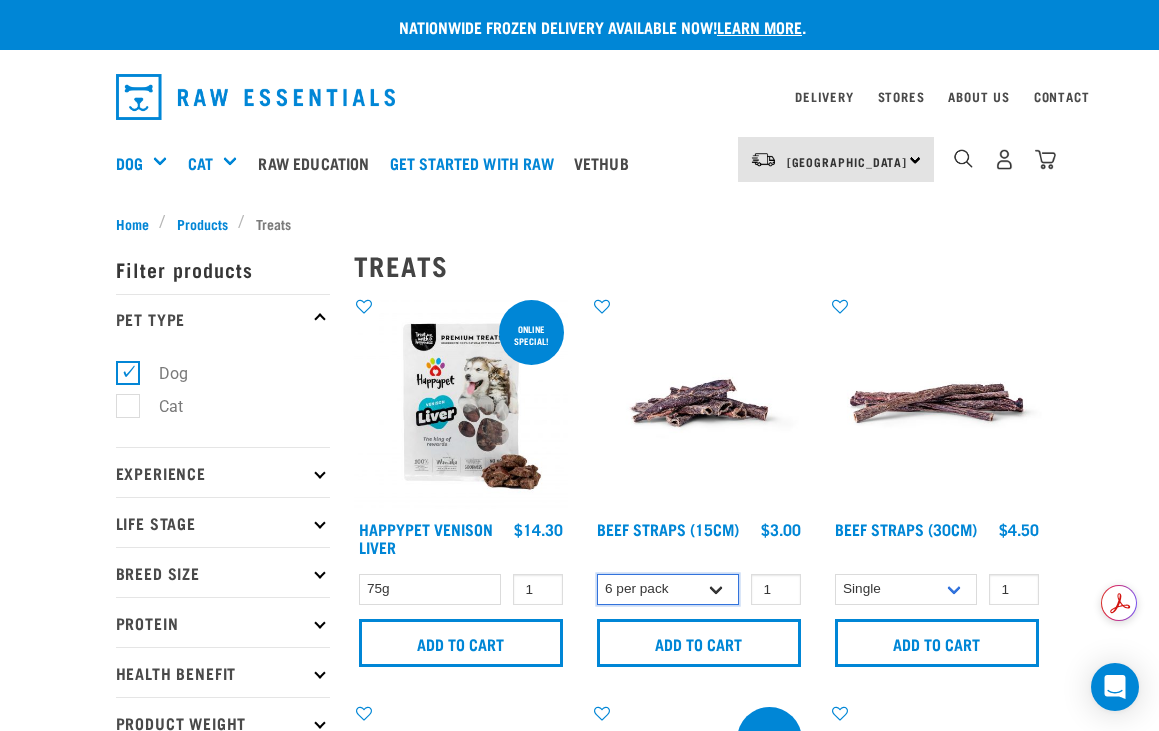click on "Single
6 per pack
25 per pack" at bounding box center (668, 589) 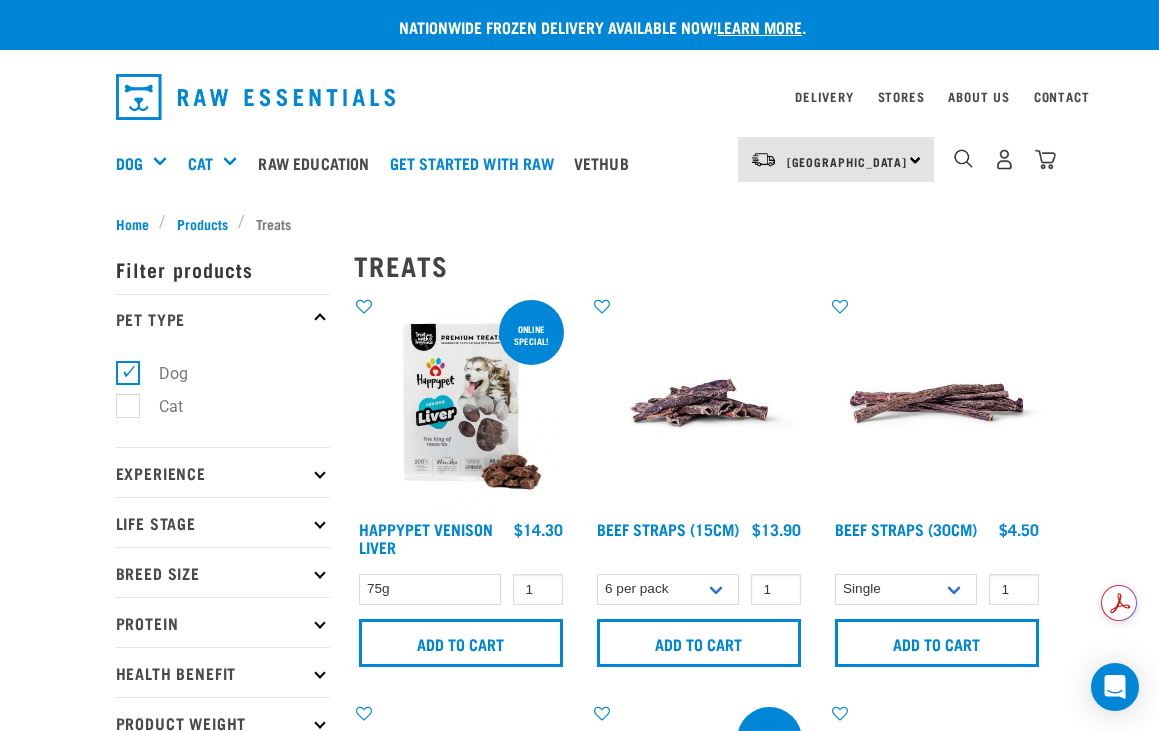 click on "Nationwide frozen delivery available now!  Learn more .
Delivery
Stores
About Us
Contact" at bounding box center (579, 2754) 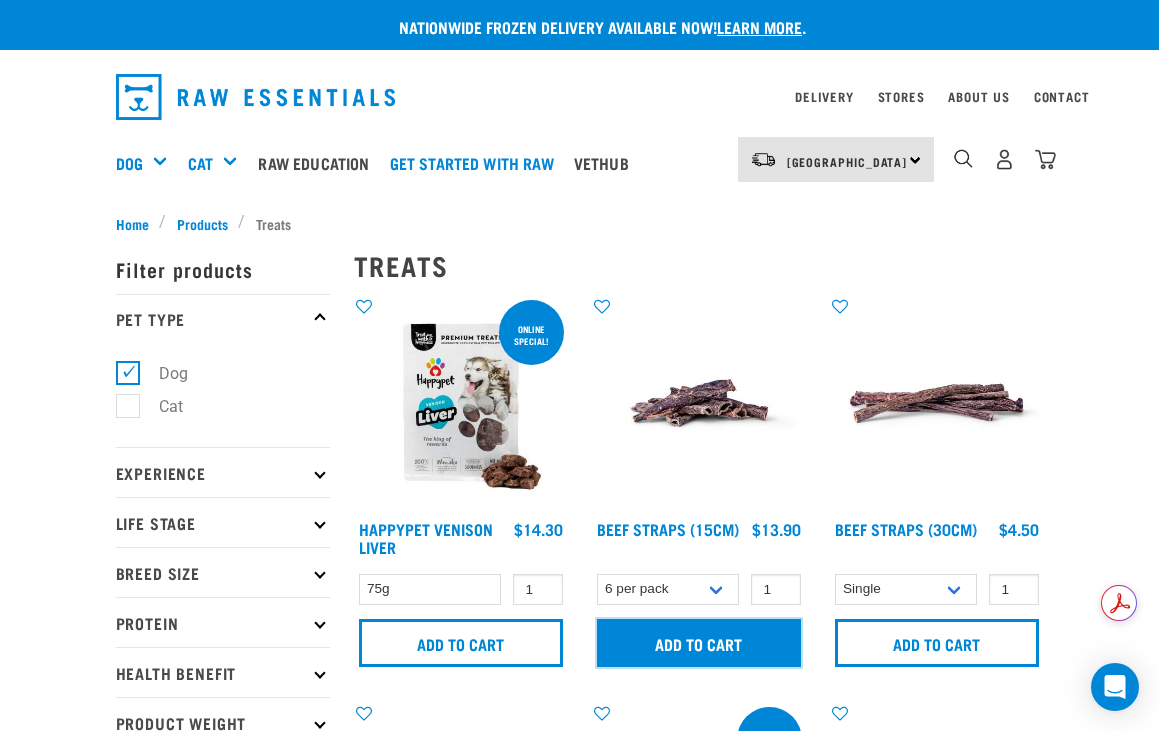 click on "Add to cart" at bounding box center [699, 643] 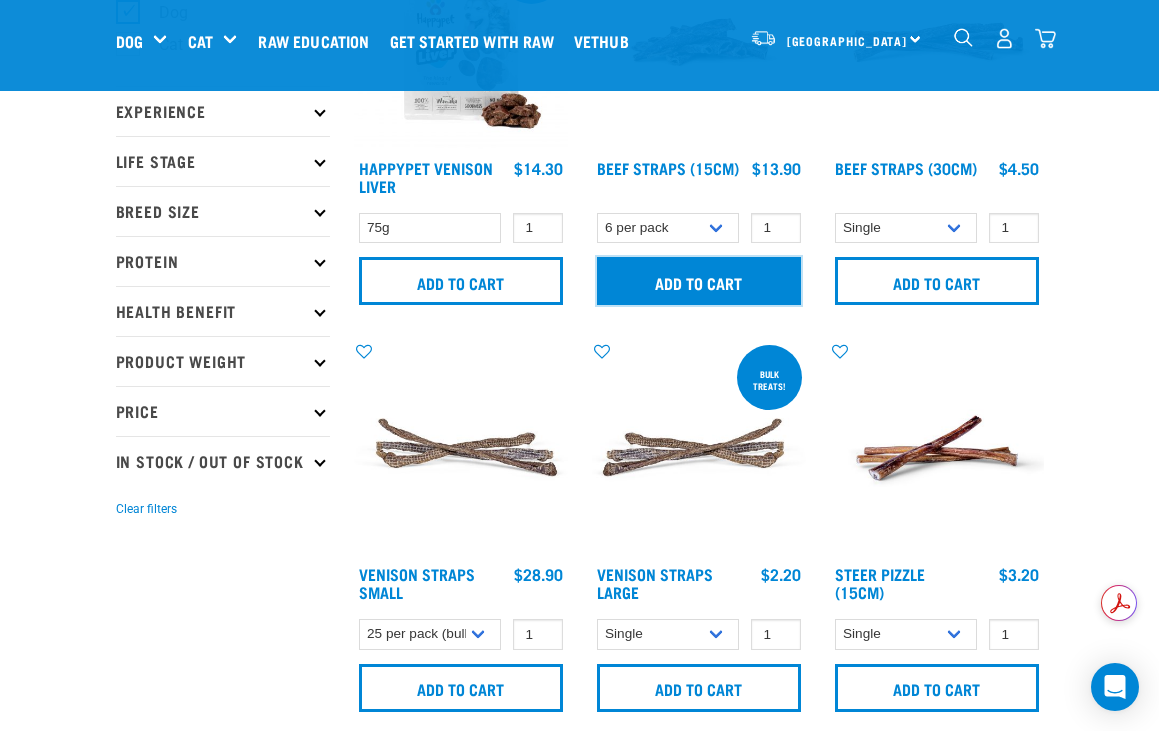 scroll, scrollTop: 200, scrollLeft: 0, axis: vertical 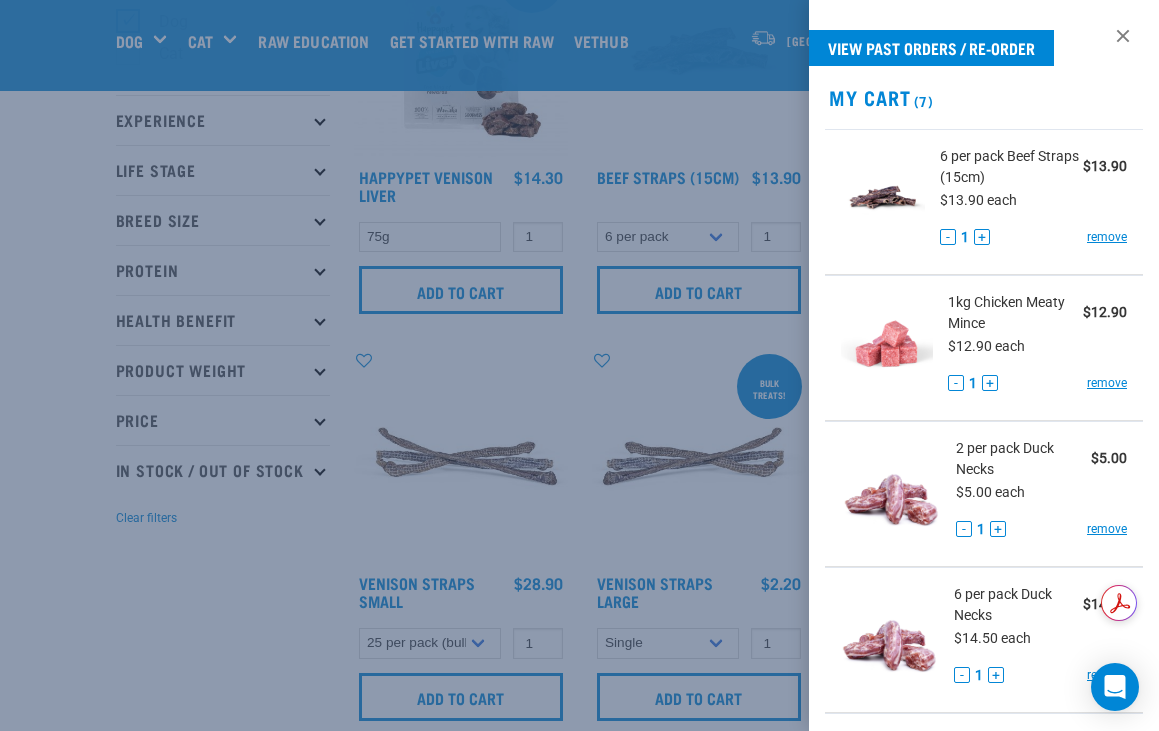 click at bounding box center [579, 365] 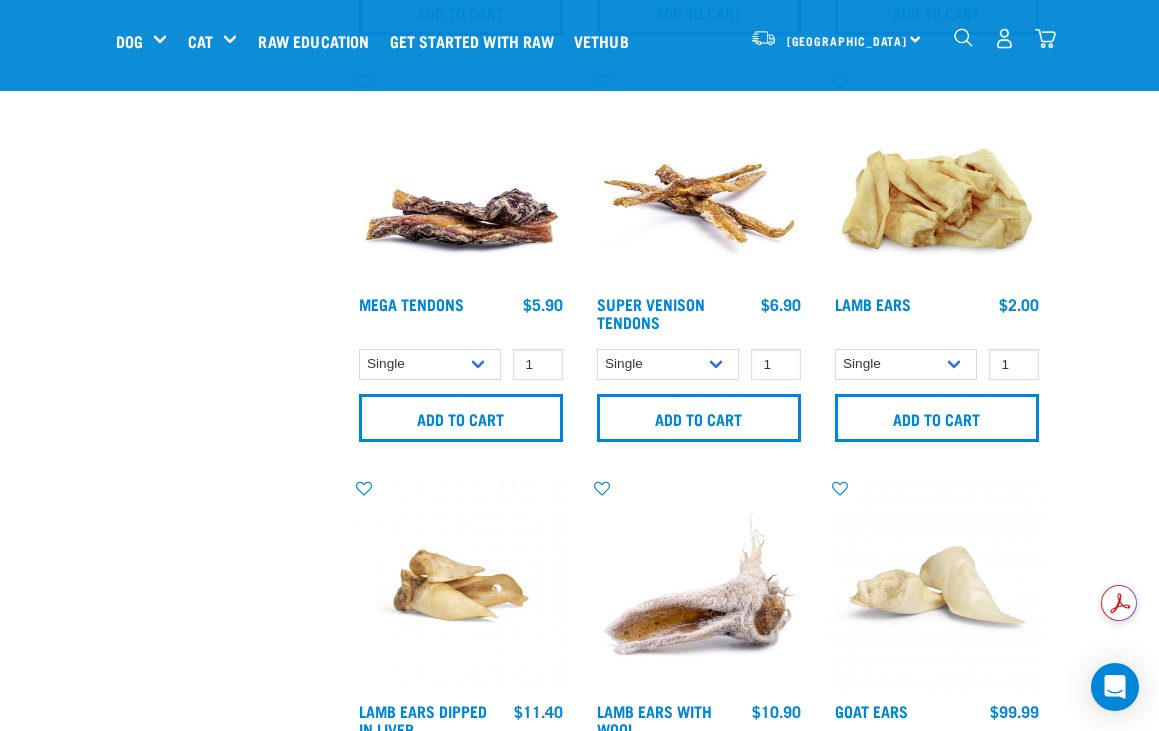 scroll, scrollTop: 1700, scrollLeft: 0, axis: vertical 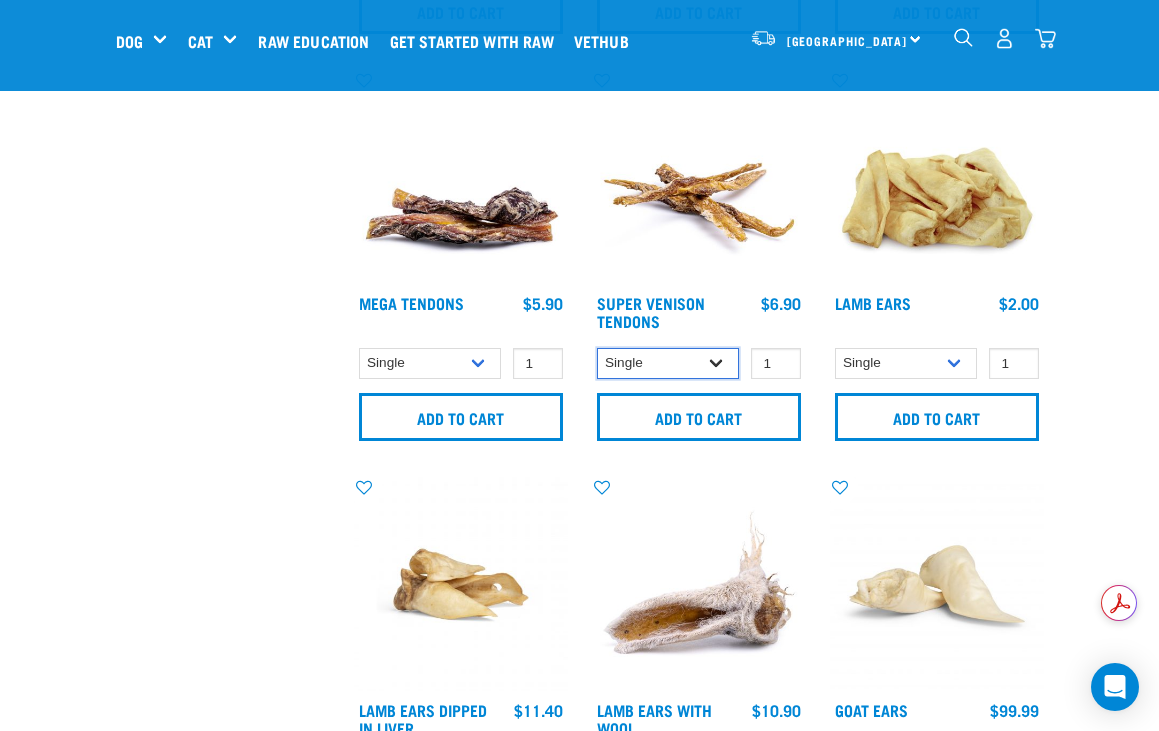 click on "Single
1kg (Bulk)" at bounding box center (668, 363) 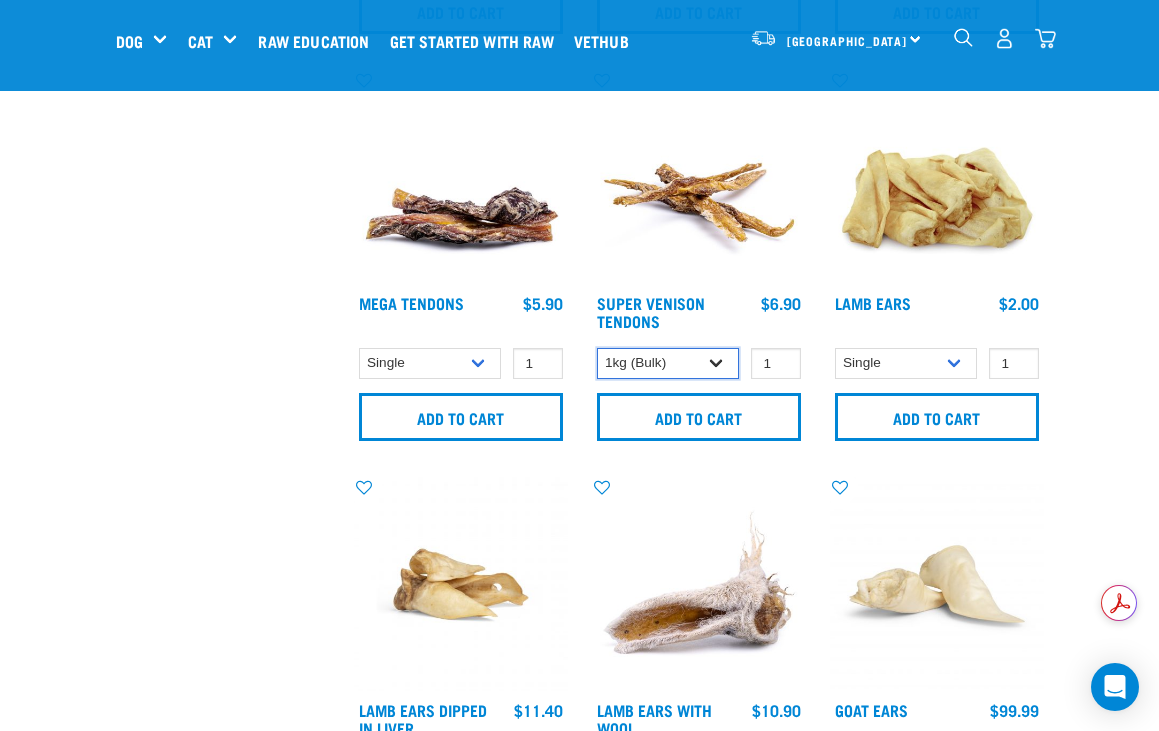 click on "Single
1kg (Bulk)" at bounding box center [668, 363] 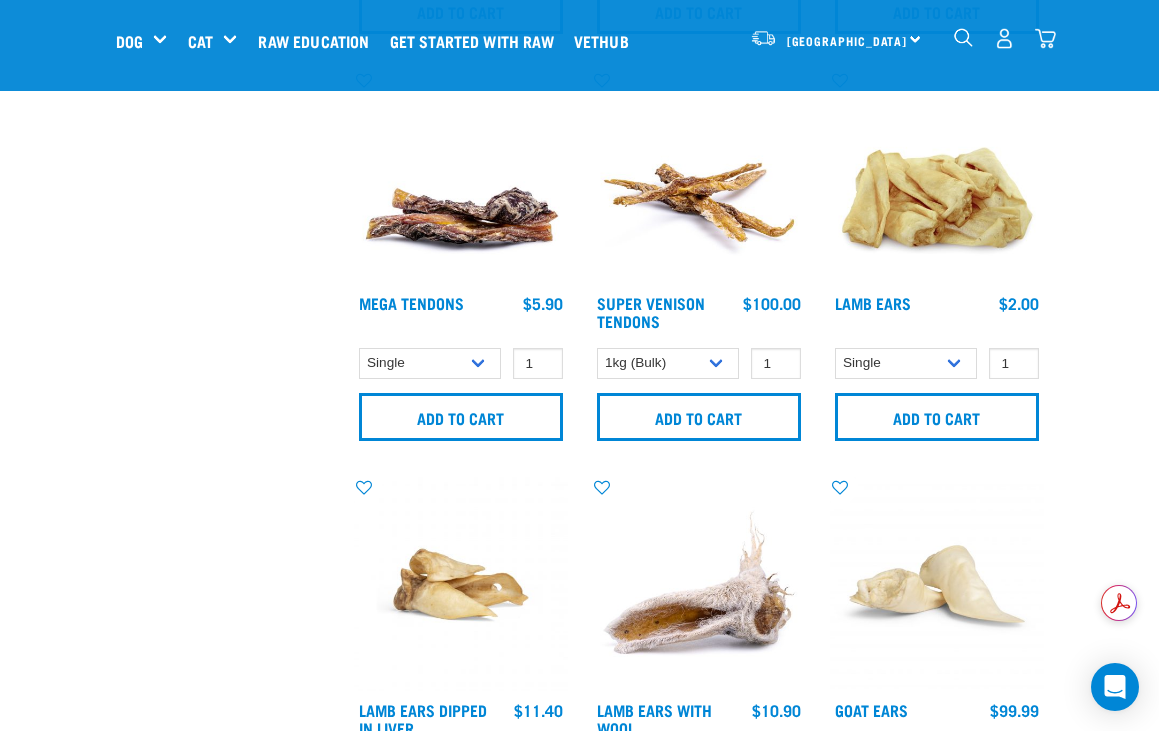 click on "Nationwide frozen delivery available now!  Learn more .
Delivery
Stores
About Us
Contact" at bounding box center (579, 978) 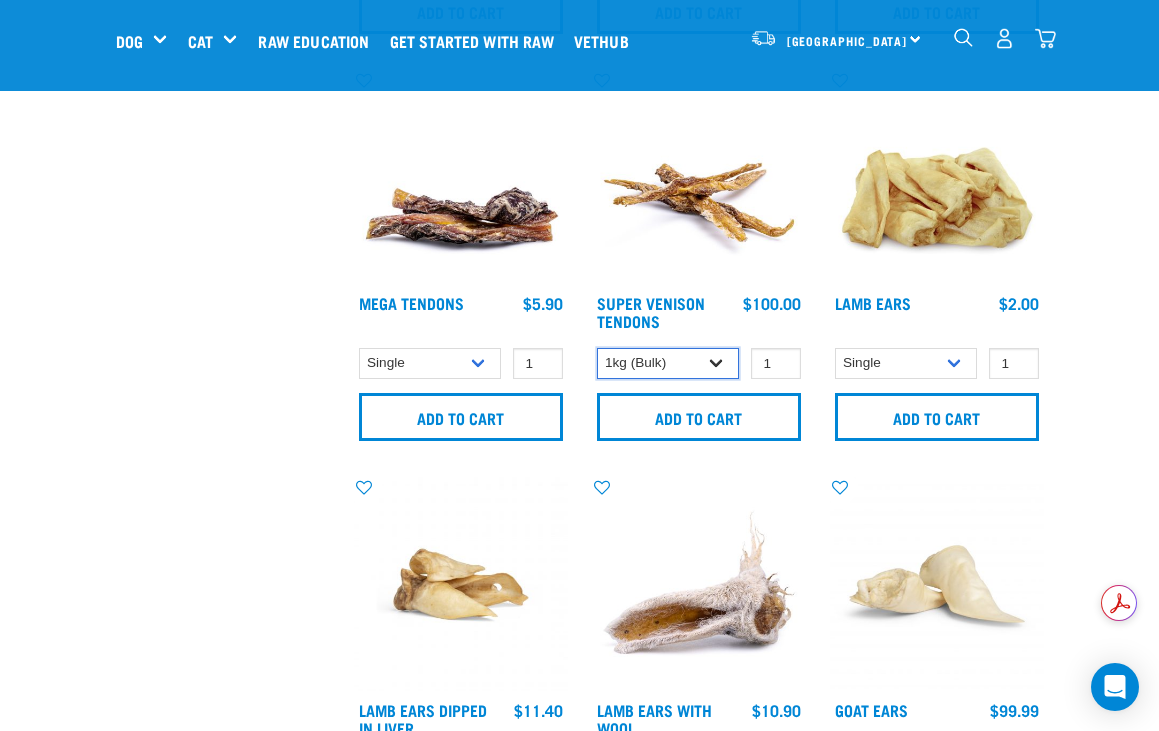 click on "Single
1kg (Bulk)" at bounding box center [668, 363] 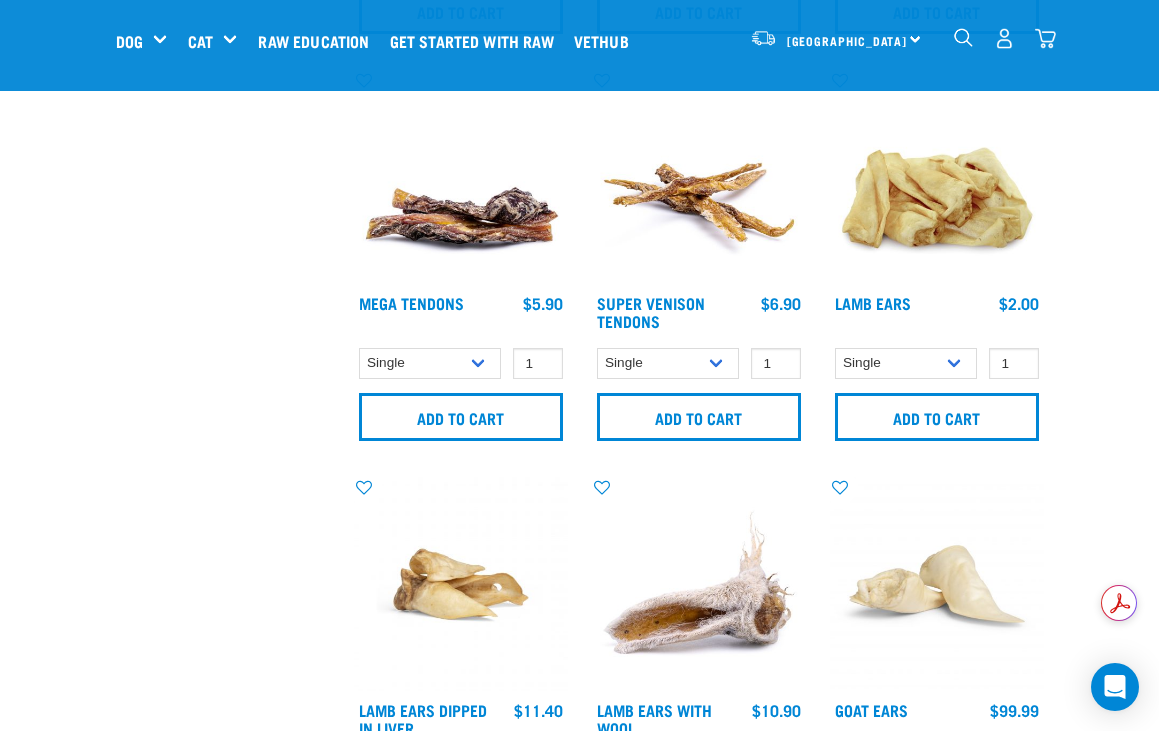 click on "Nationwide frozen delivery available now!  Learn more .
Delivery
Stores
About Us
Contact" at bounding box center (579, 978) 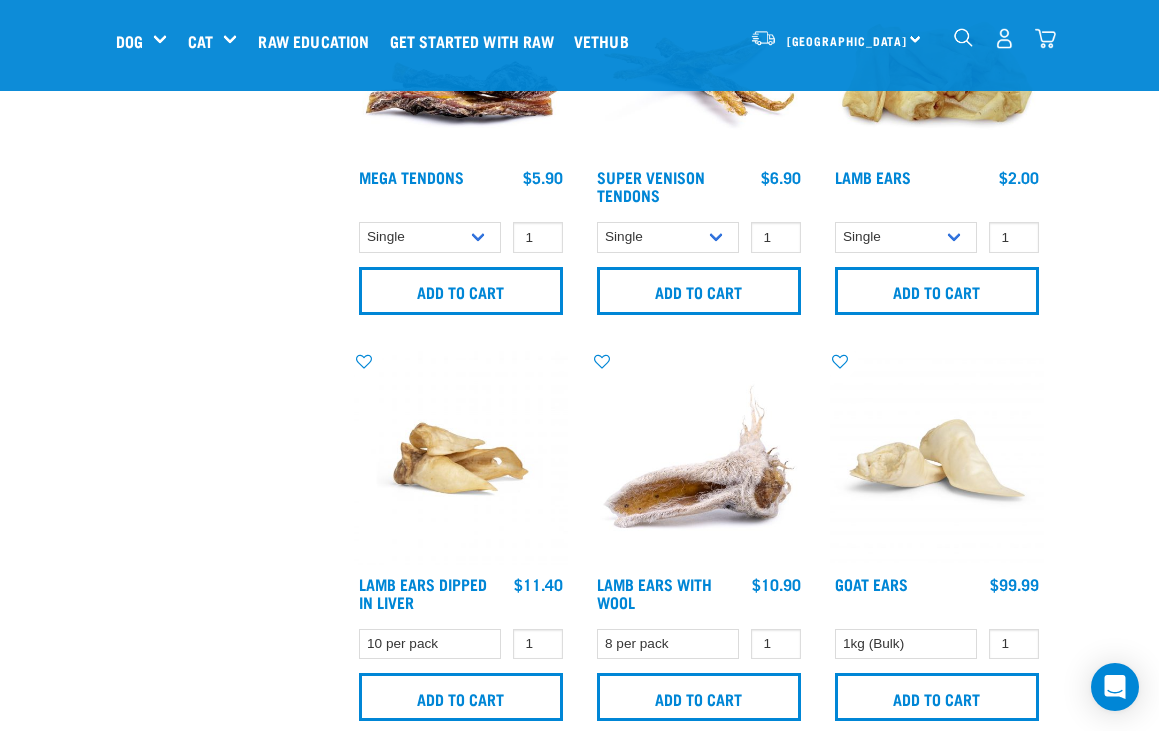 scroll, scrollTop: 1700, scrollLeft: 0, axis: vertical 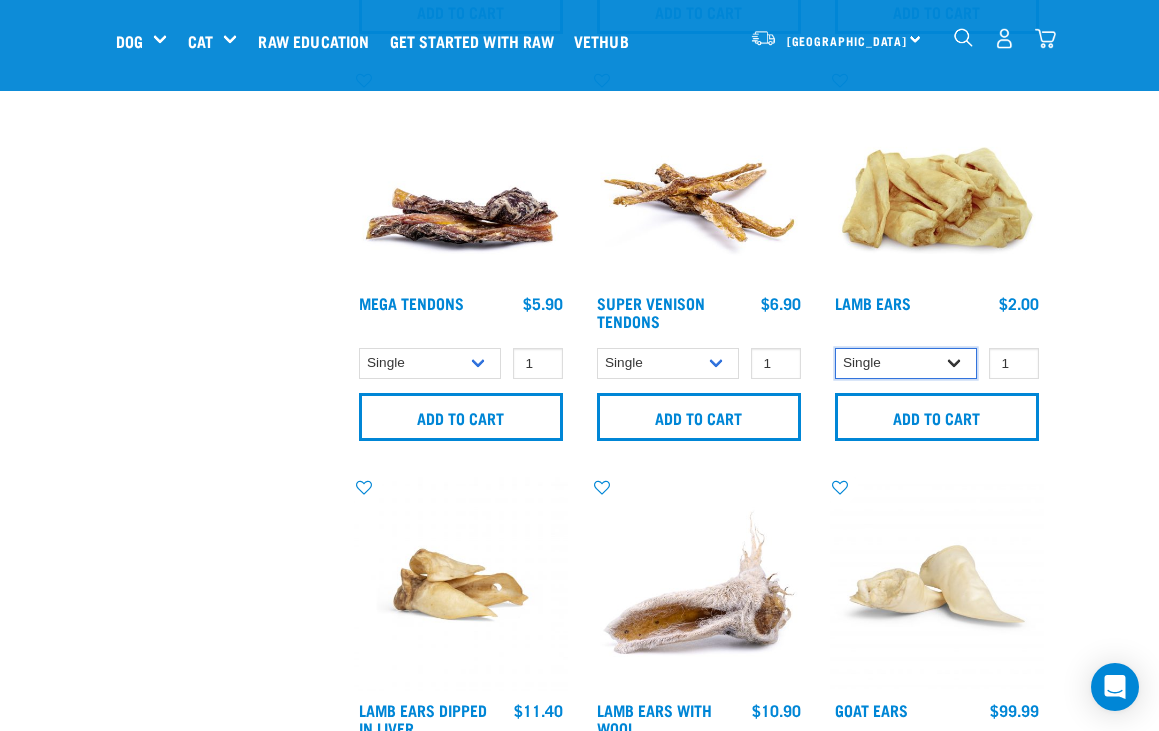 click on "Single
10 per pack
1kg" at bounding box center [906, 363] 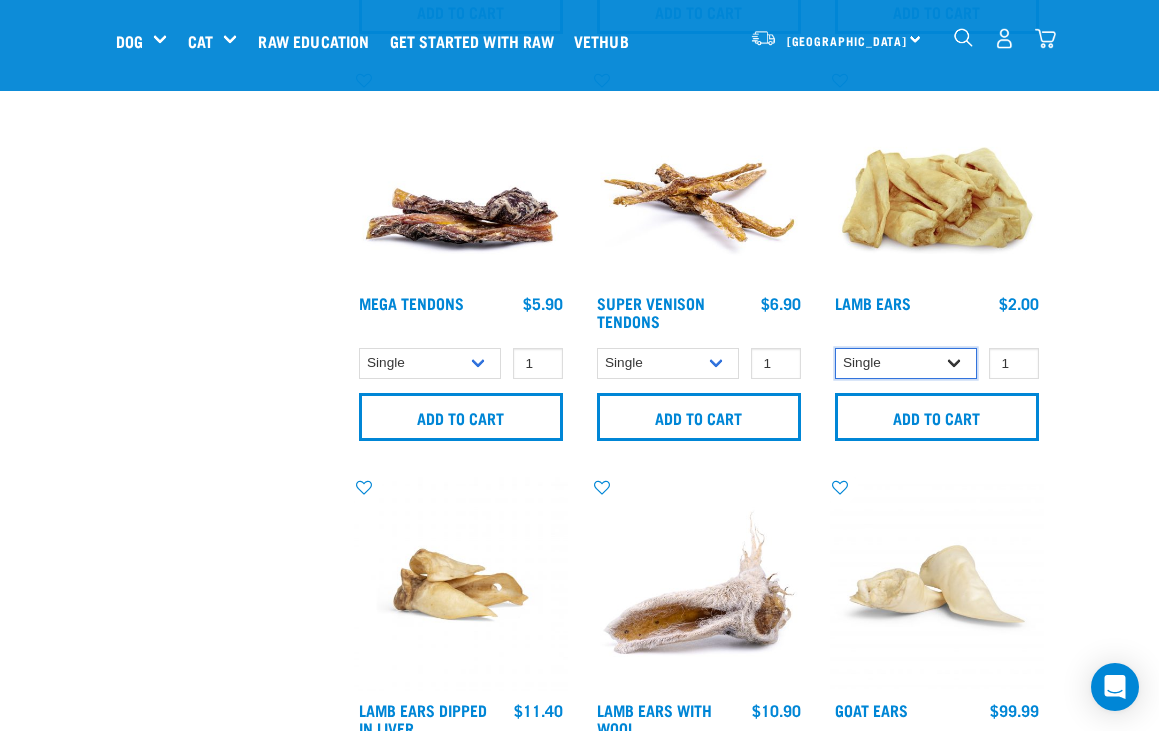 select on "800" 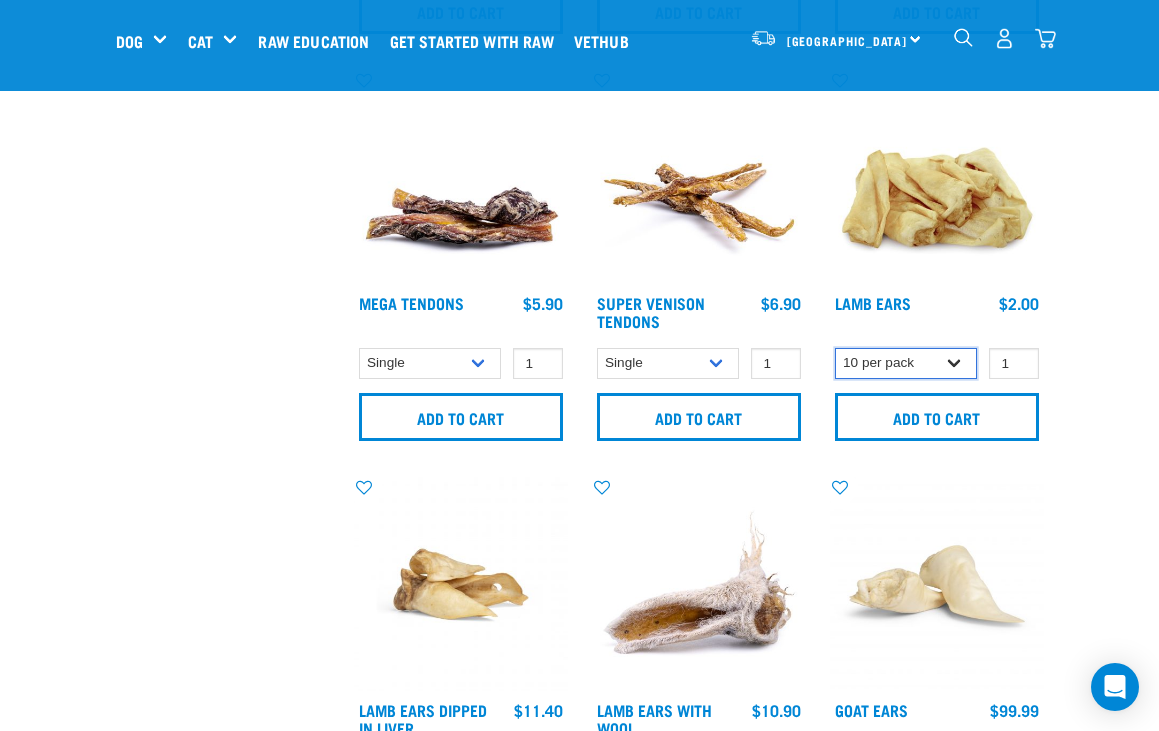 click on "Single
10 per pack
1kg" at bounding box center [906, 363] 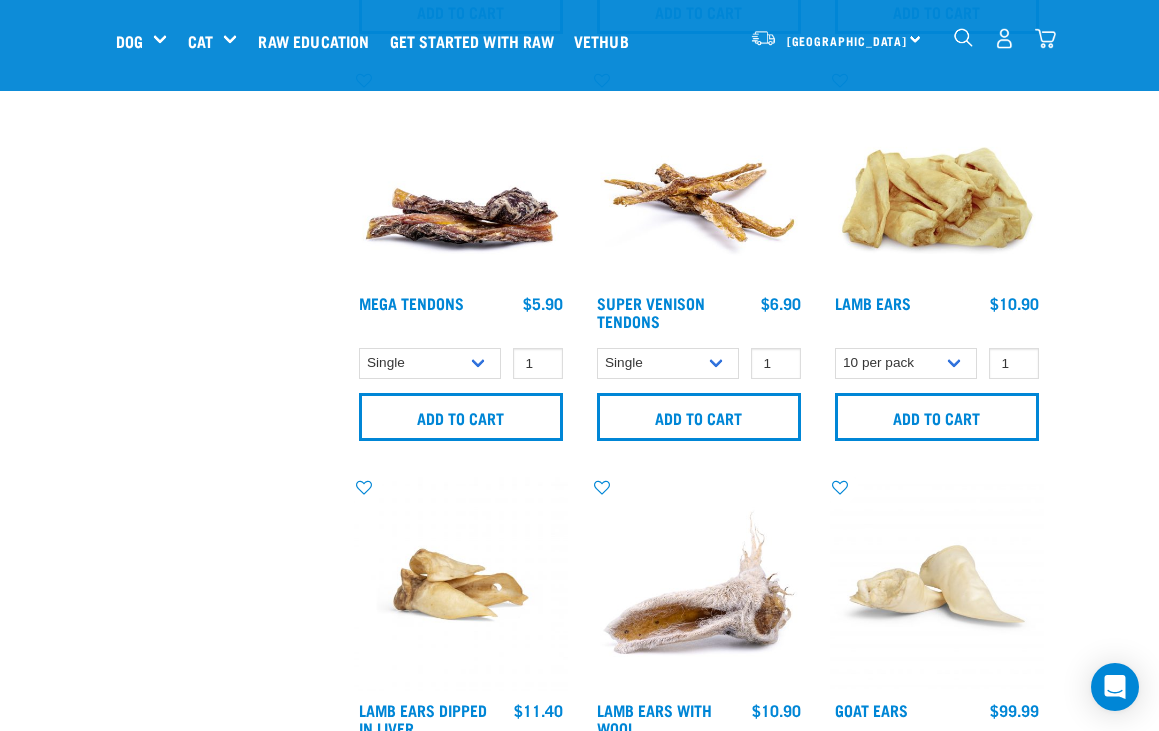 click on "Nationwide frozen delivery available now!  Learn more .
Delivery
Stores
About Us
Contact" at bounding box center (579, 978) 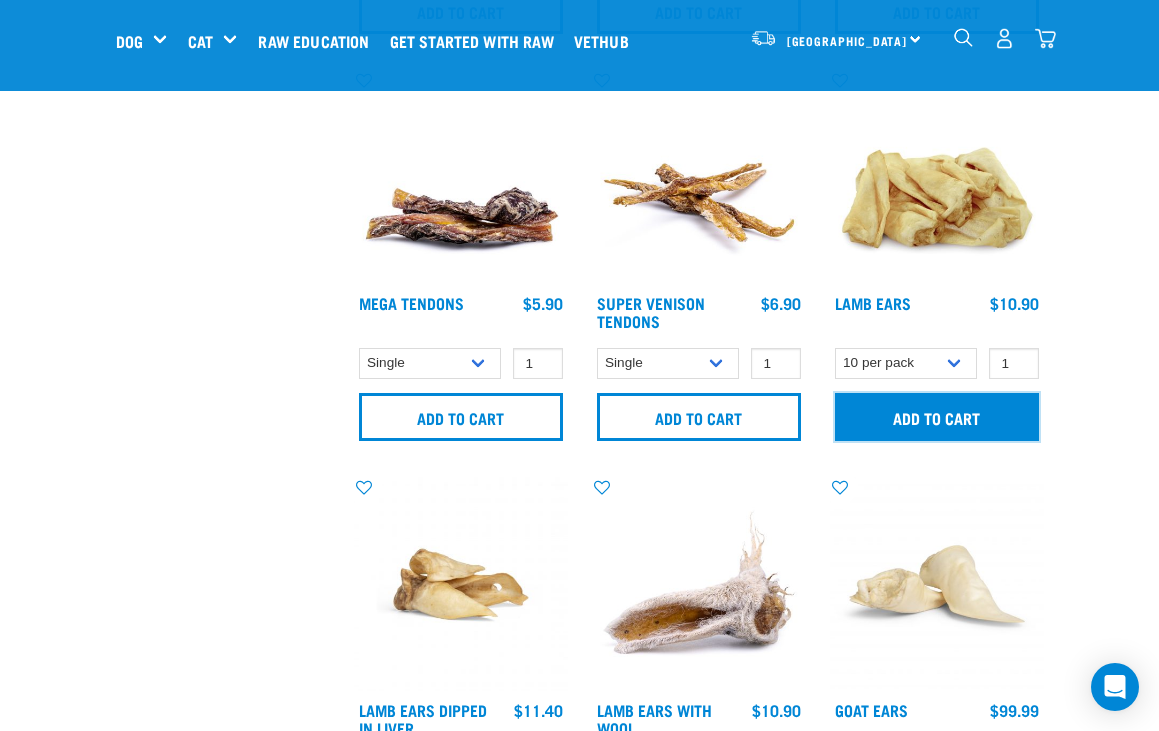 click on "Add to cart" at bounding box center [937, 417] 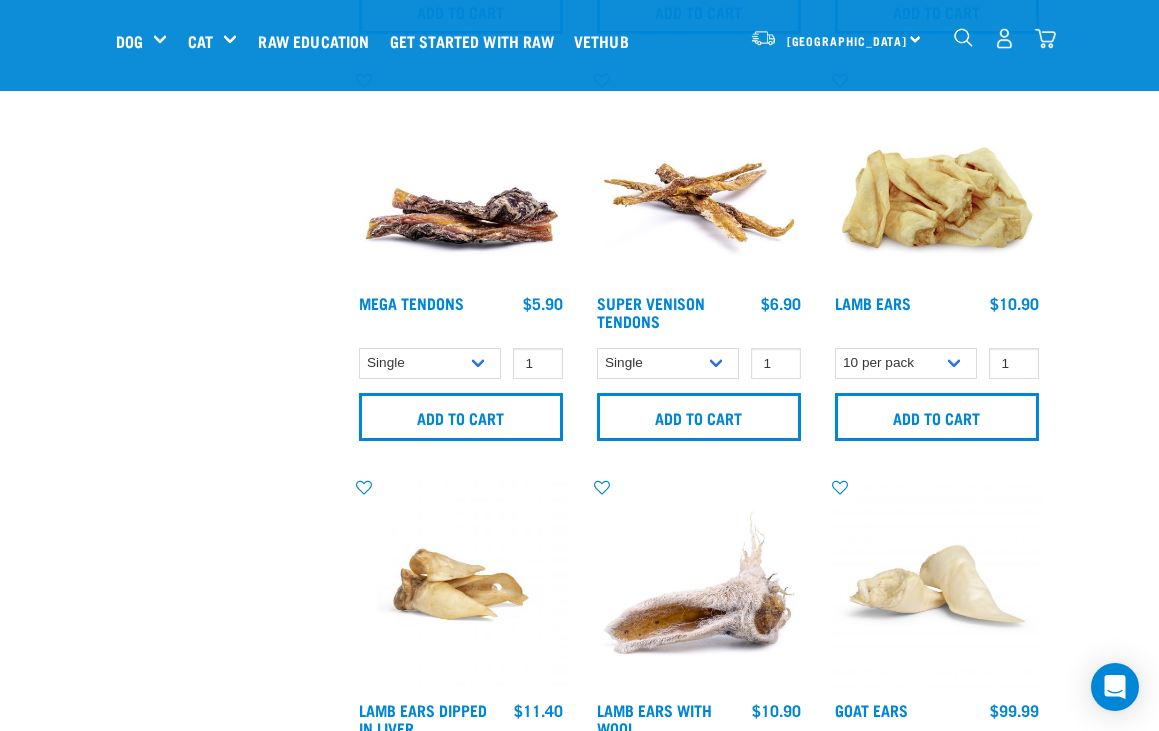 click on "Nationwide frozen delivery available now!  Learn more .
Delivery
Stores
About Us
Contact" at bounding box center (579, 978) 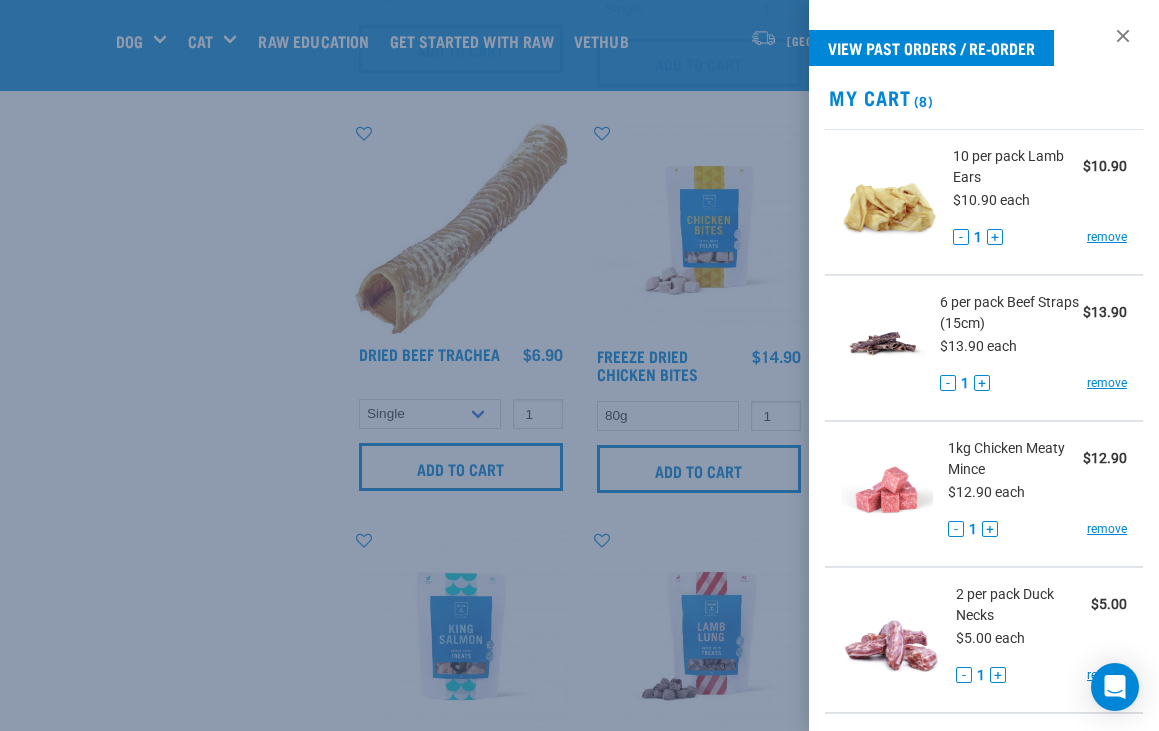scroll, scrollTop: 3300, scrollLeft: 0, axis: vertical 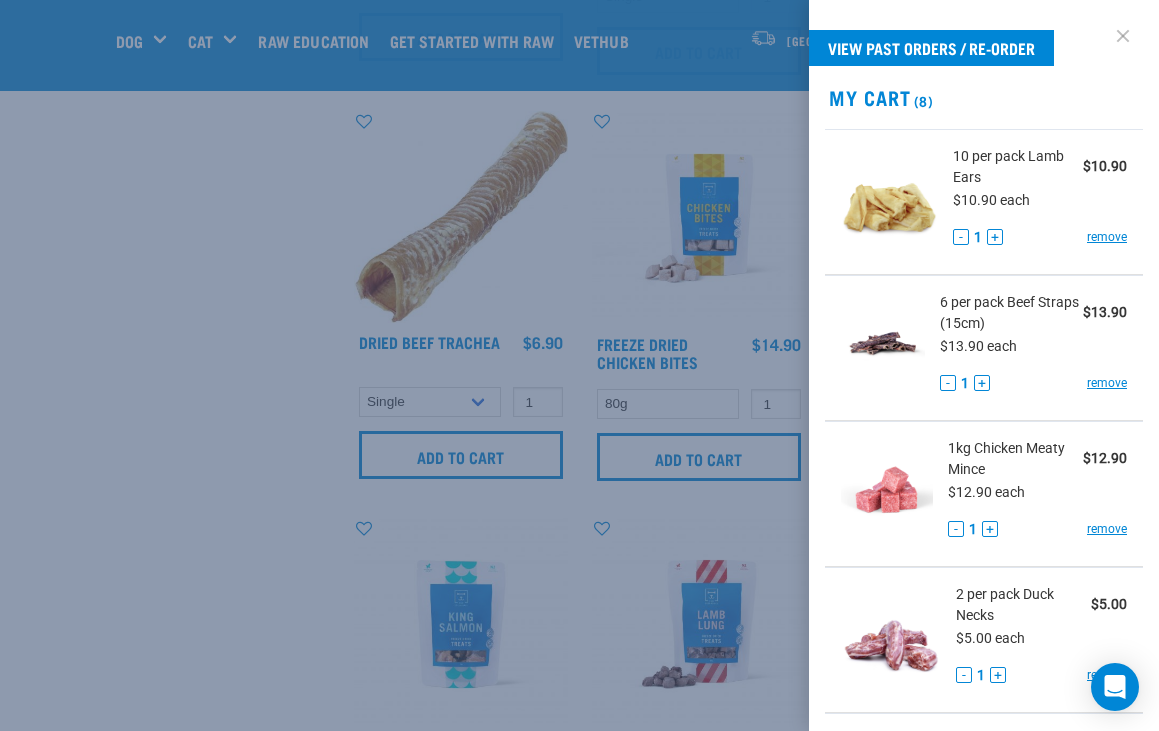 click at bounding box center (1123, 36) 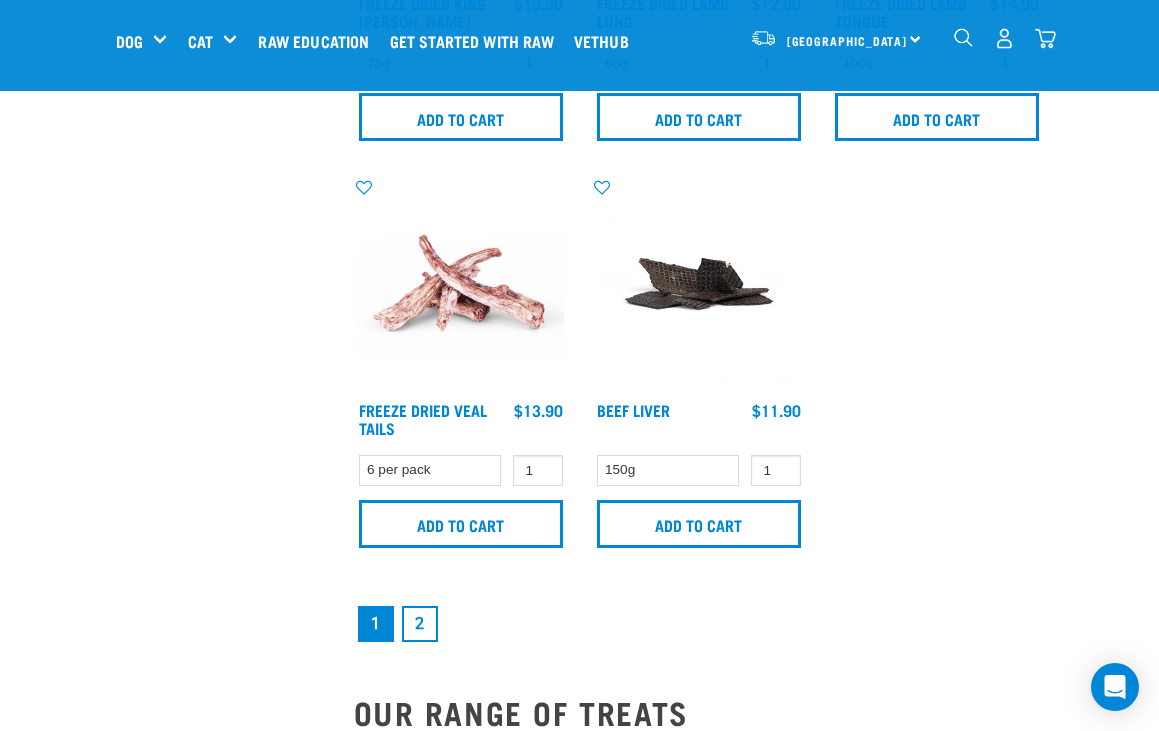 scroll, scrollTop: 4100, scrollLeft: 0, axis: vertical 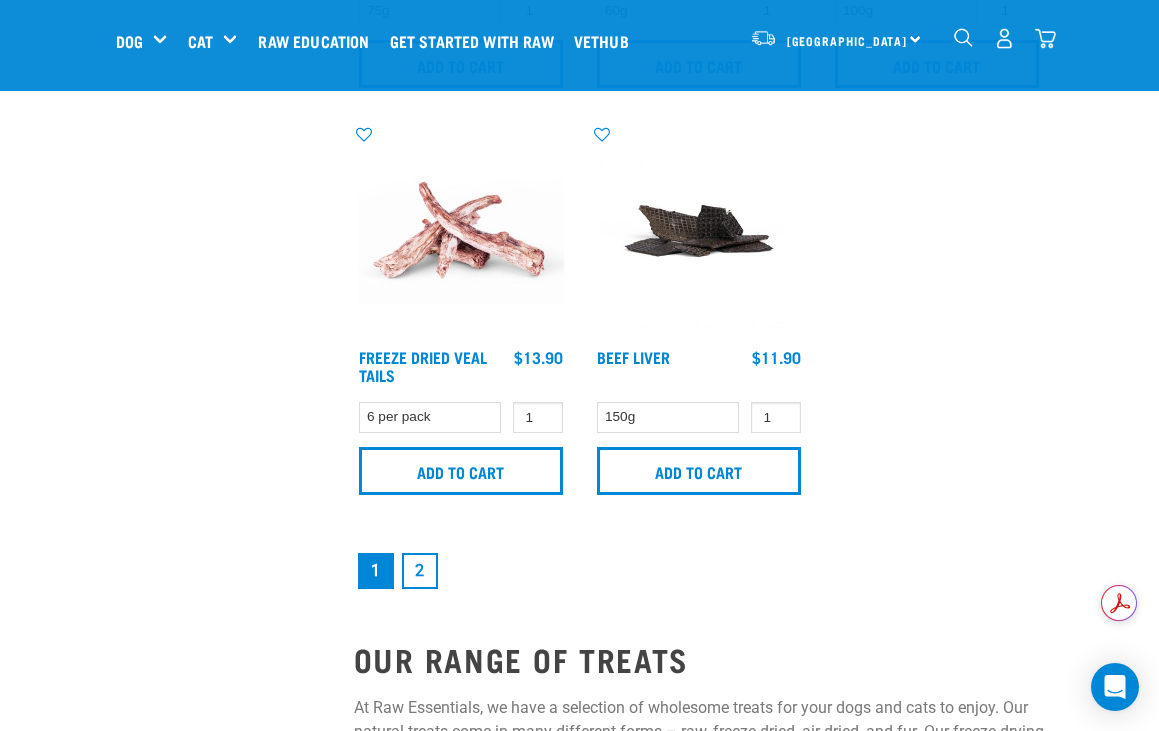 click on "2" at bounding box center [420, 571] 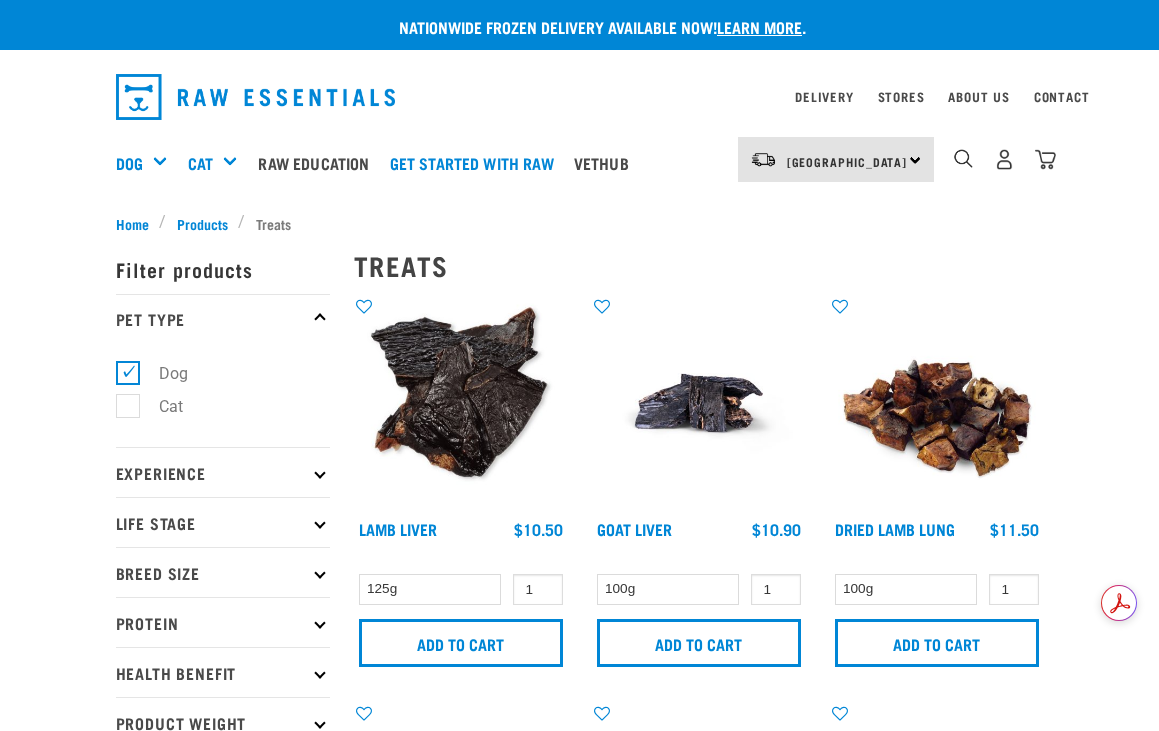 scroll, scrollTop: 0, scrollLeft: 0, axis: both 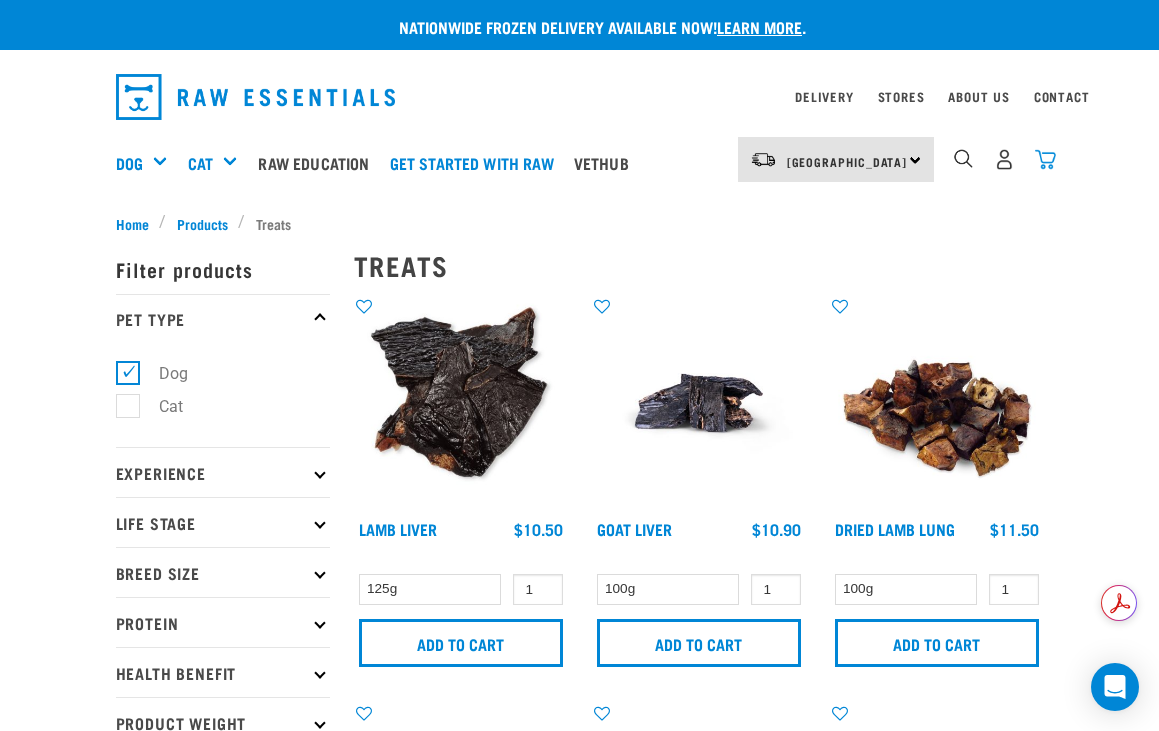 click at bounding box center (1045, 159) 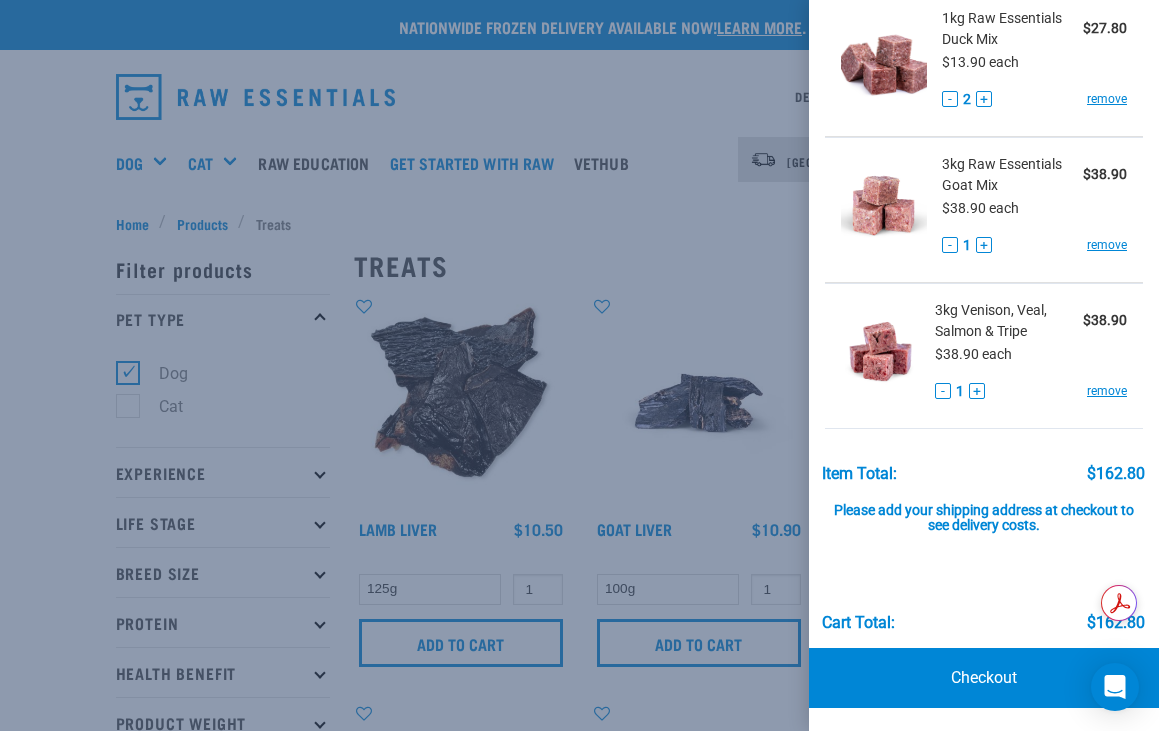scroll, scrollTop: 869, scrollLeft: 0, axis: vertical 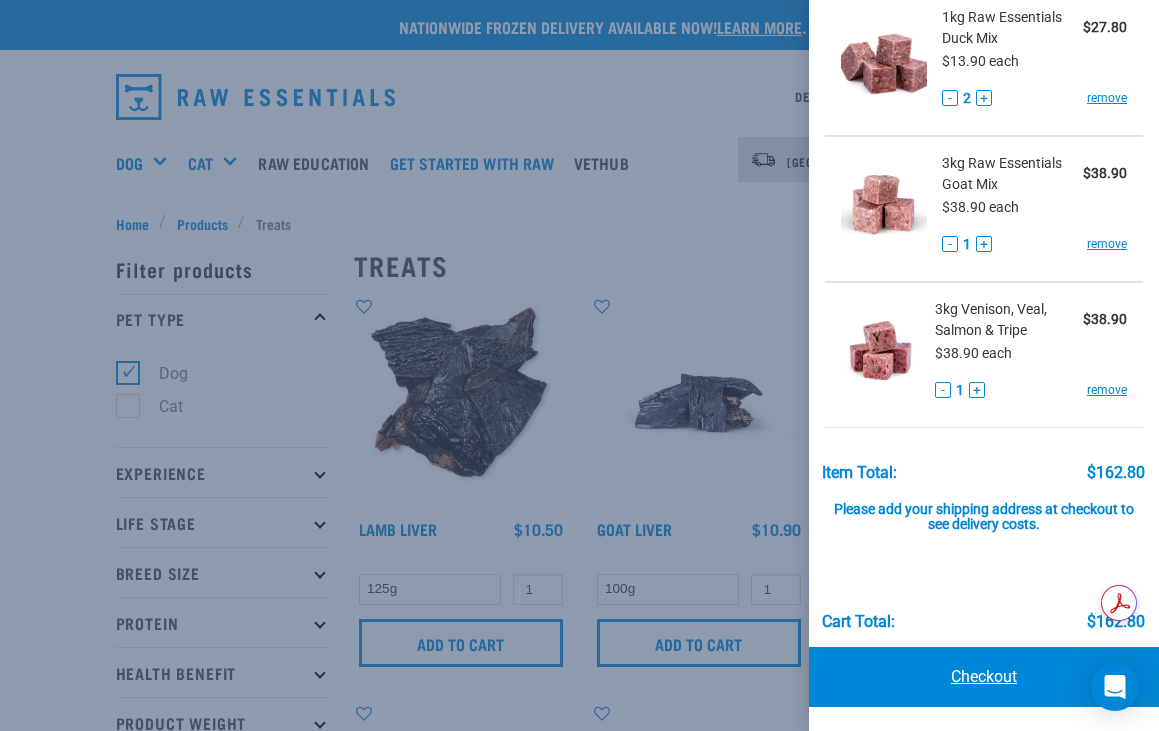 click on "Checkout" at bounding box center (984, 677) 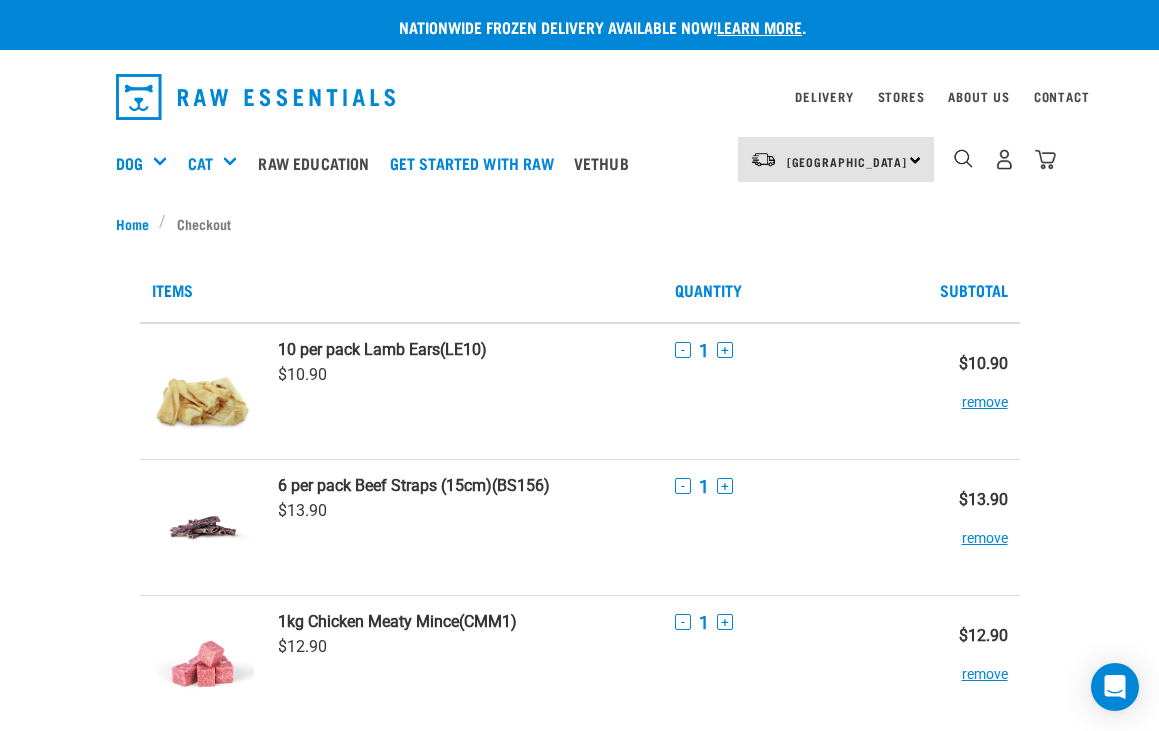 scroll, scrollTop: 0, scrollLeft: 0, axis: both 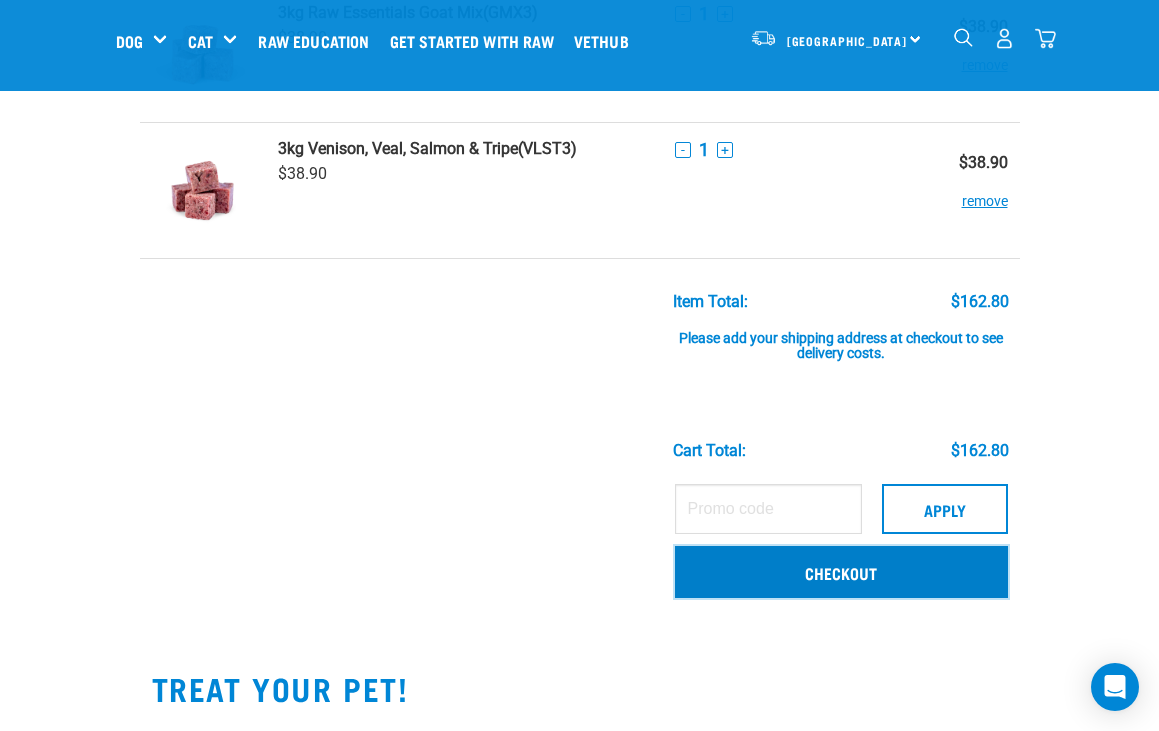 click on "Checkout" at bounding box center (841, 572) 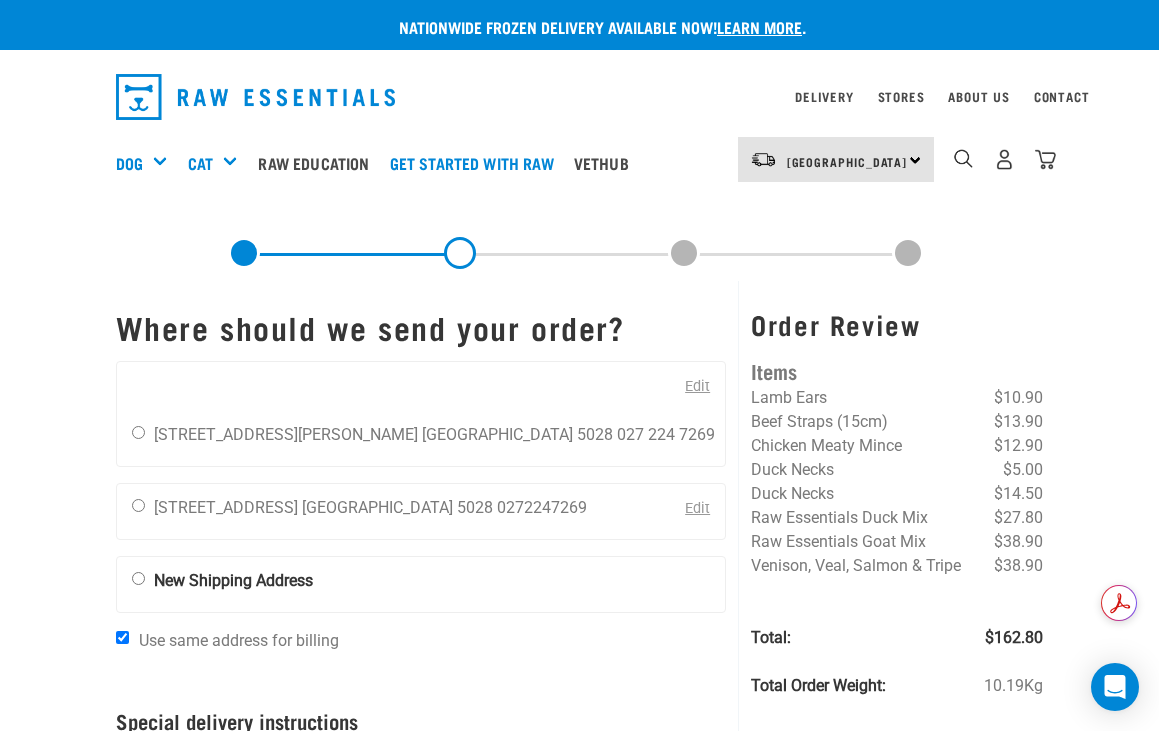 scroll, scrollTop: 0, scrollLeft: 0, axis: both 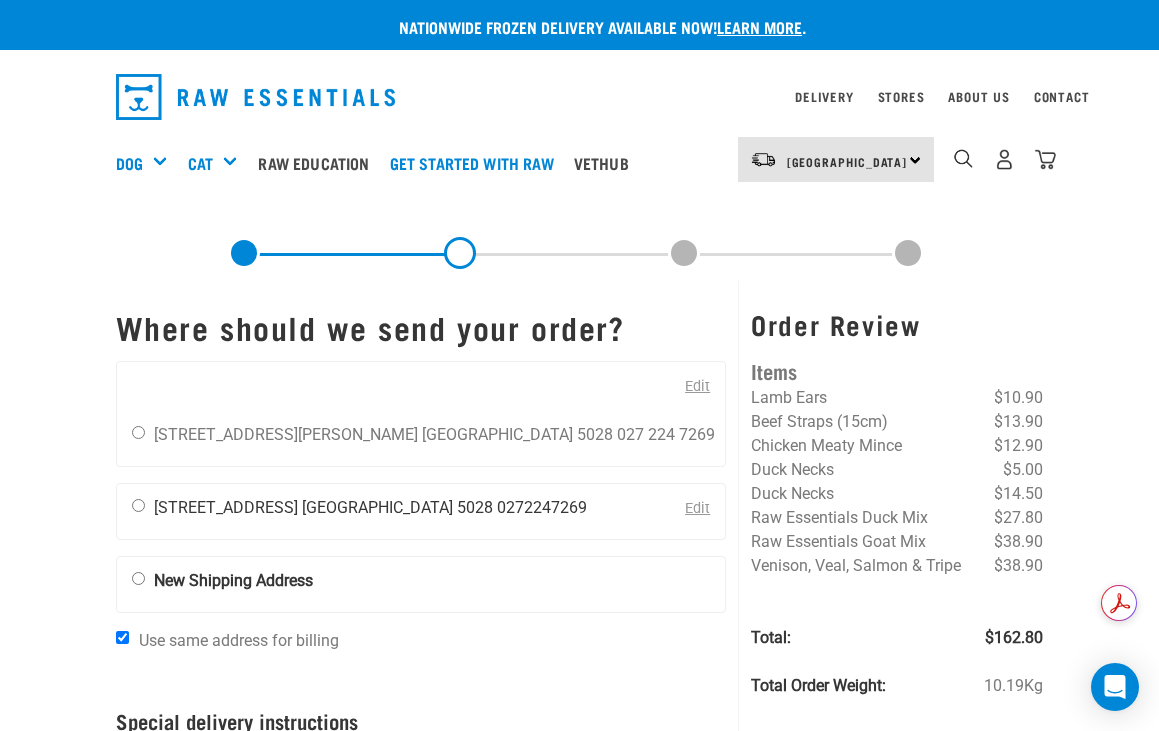 click at bounding box center [138, 505] 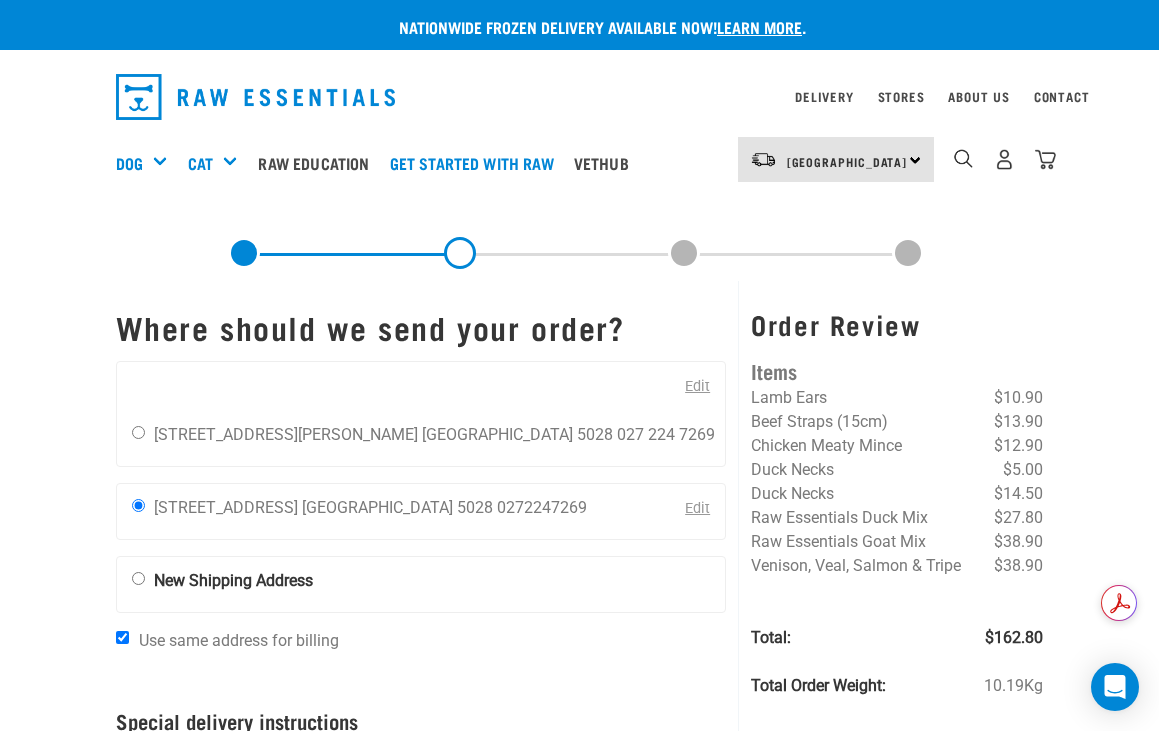 click on "Nationwide frozen delivery available now!  Learn more .
Delivery
Stores
About Us
Contact" at bounding box center (579, 559) 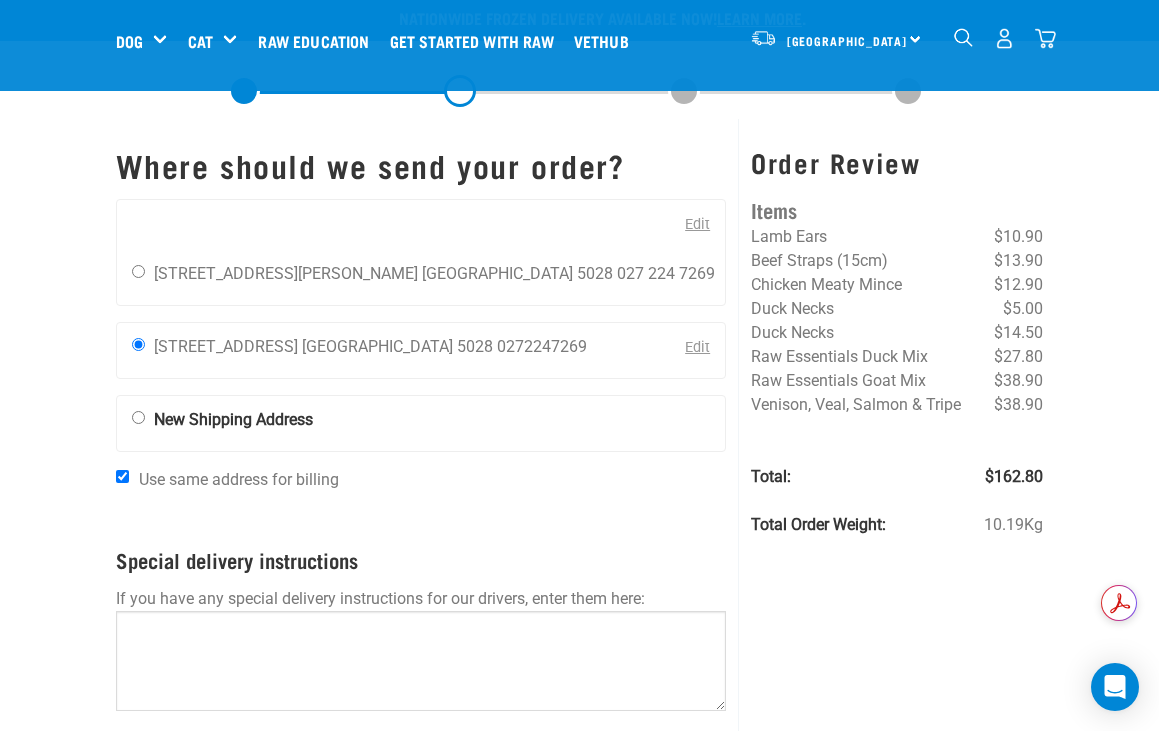 scroll, scrollTop: 0, scrollLeft: 0, axis: both 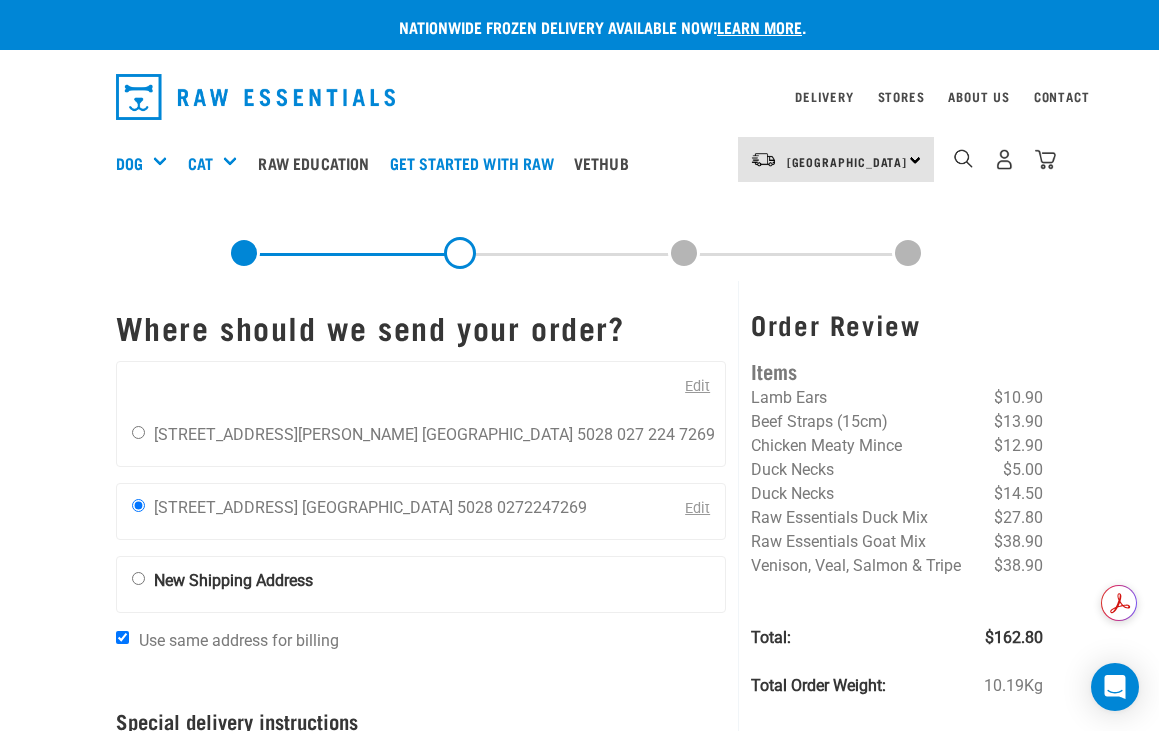 click on "Use same address for
billing" at bounding box center (122, 637) 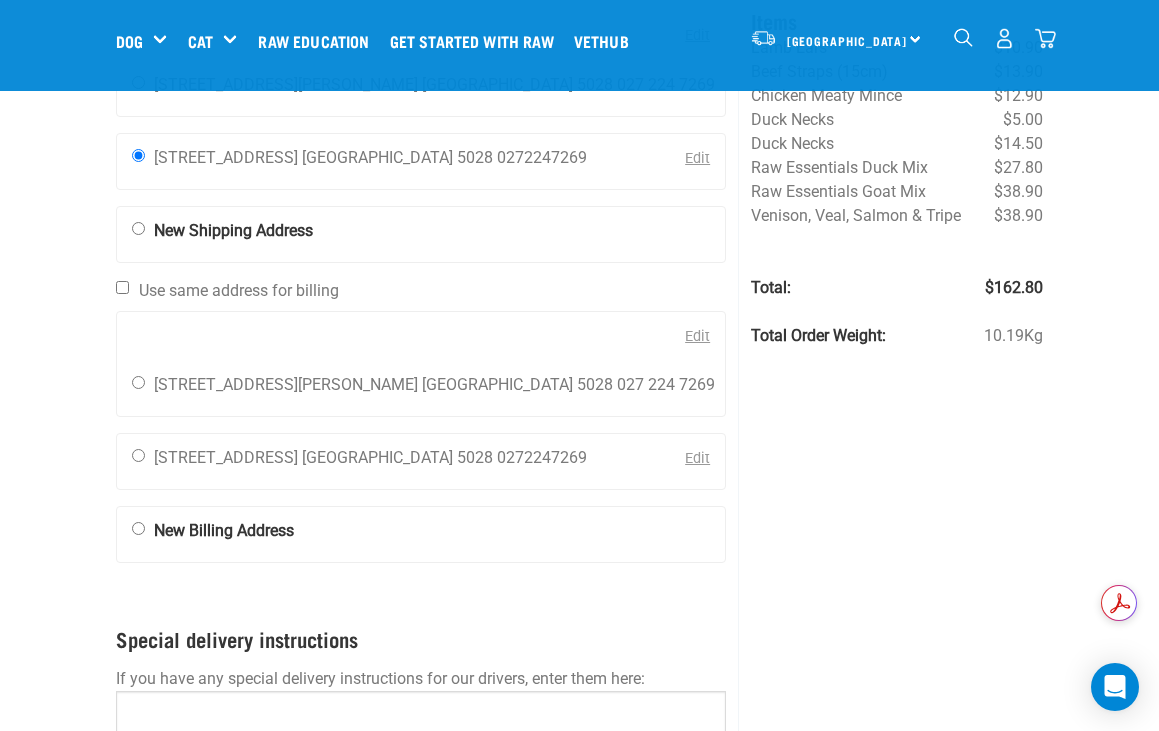 scroll, scrollTop: 200, scrollLeft: 0, axis: vertical 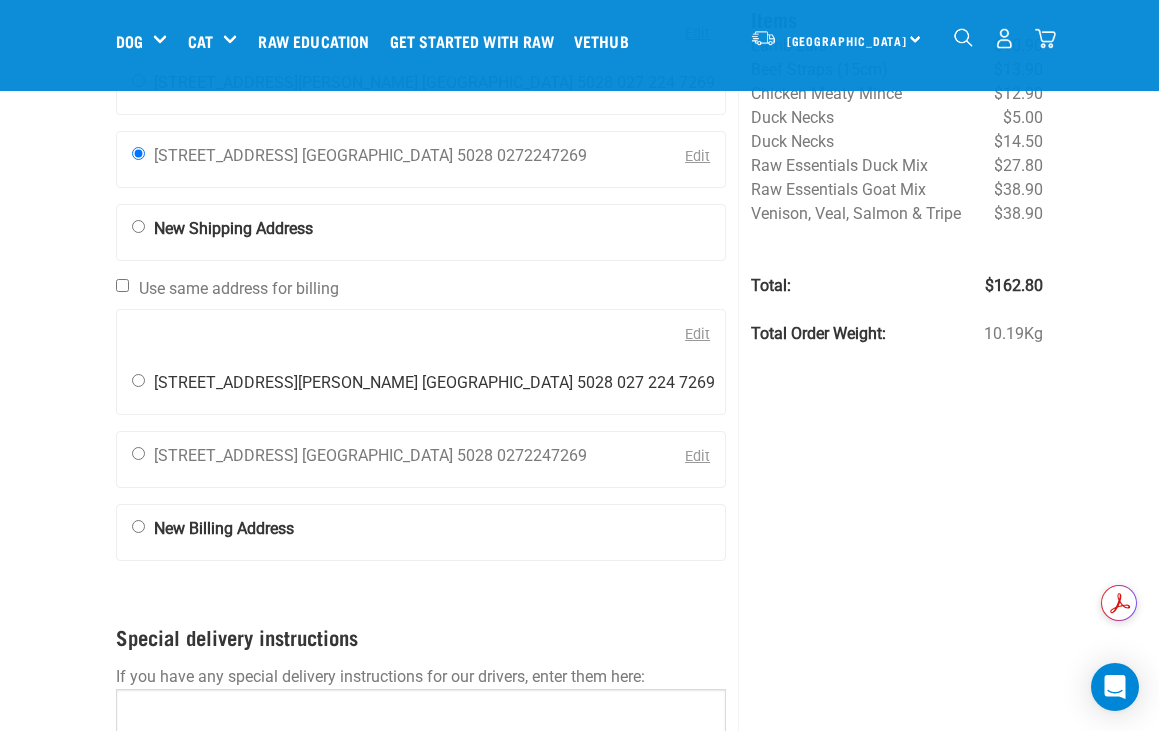 click on "Jaime Devereux
203 Bing Lucas Drive
Wellington
5028
027 224 7269" at bounding box center (423, 383) 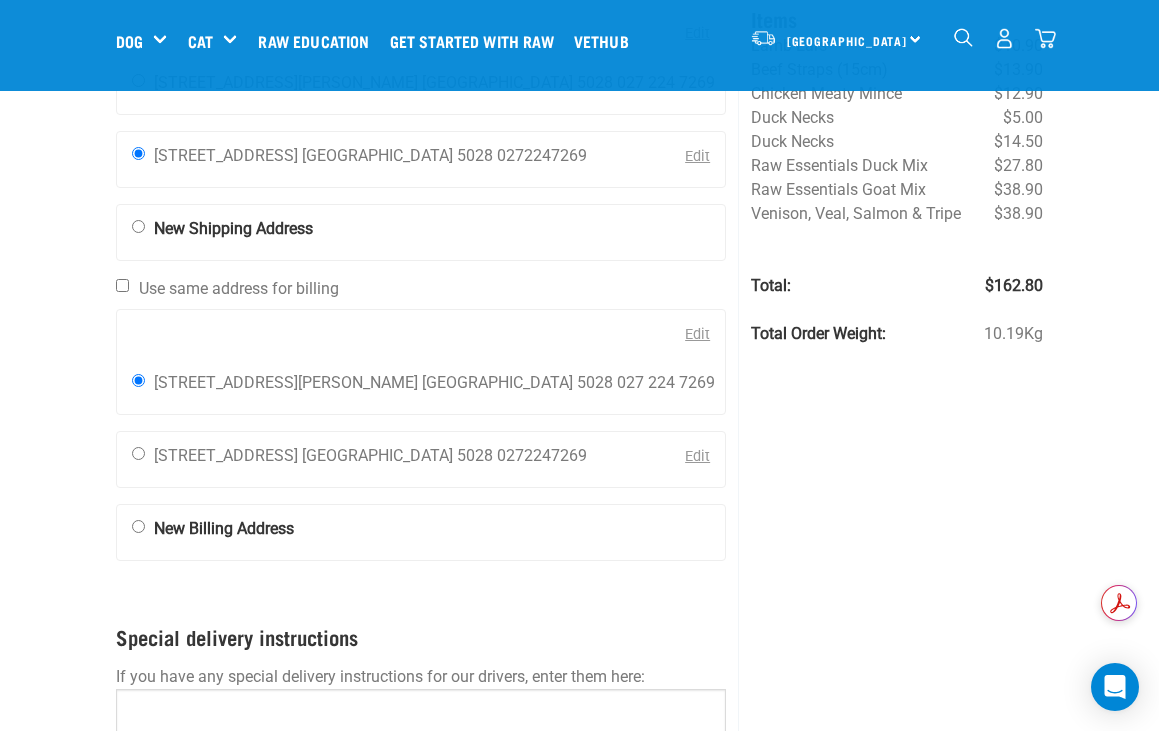 click on "Nationwide frozen delivery available now!  Learn more .
Delivery
Stores
About Us
Contact" at bounding box center [579, 417] 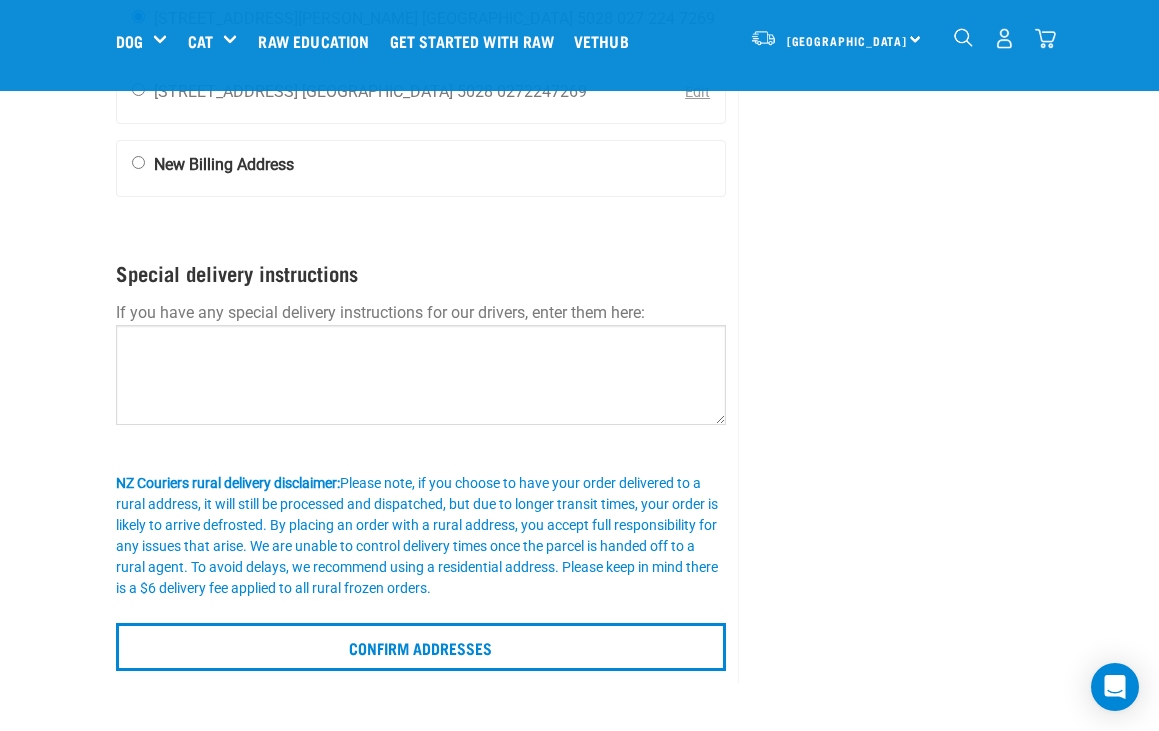 scroll, scrollTop: 600, scrollLeft: 0, axis: vertical 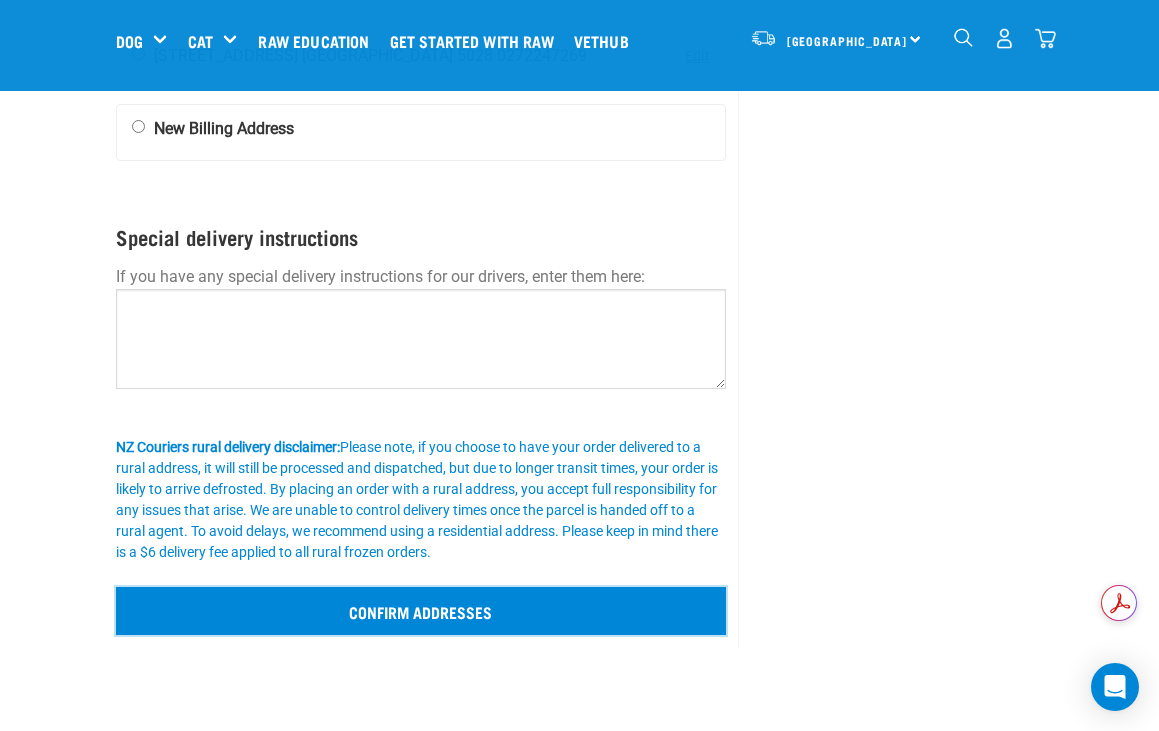 click on "Confirm addresses" at bounding box center (421, 611) 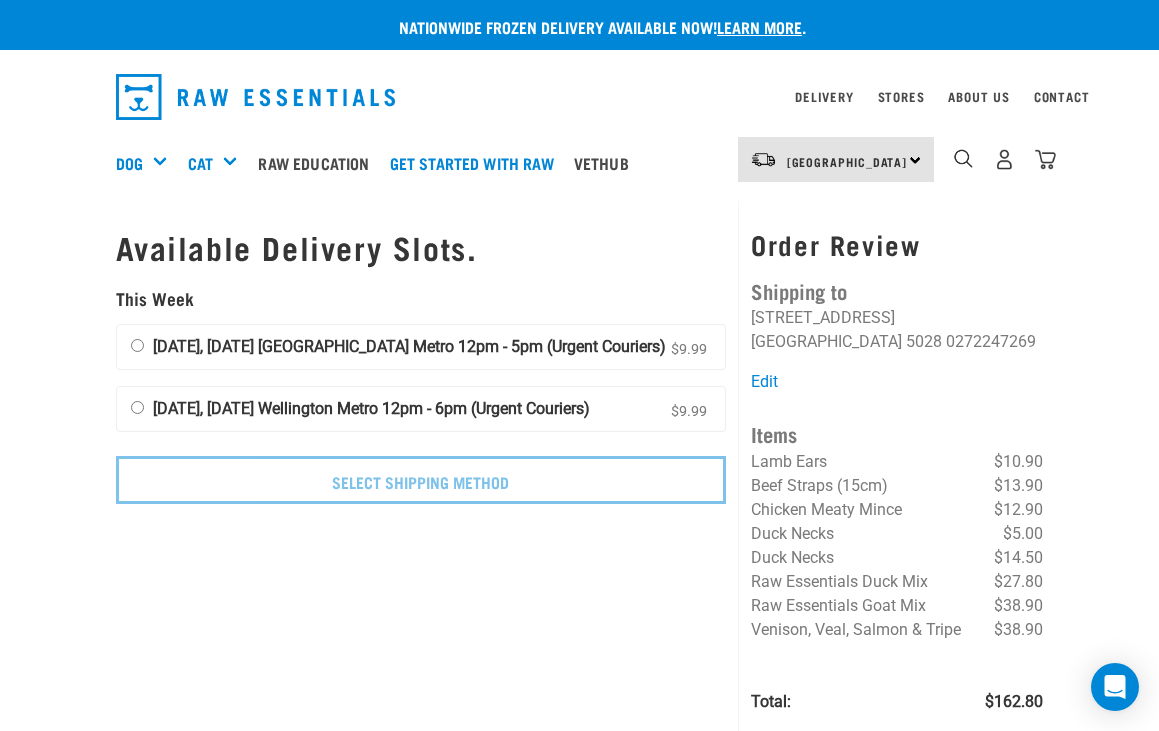 scroll, scrollTop: 0, scrollLeft: 0, axis: both 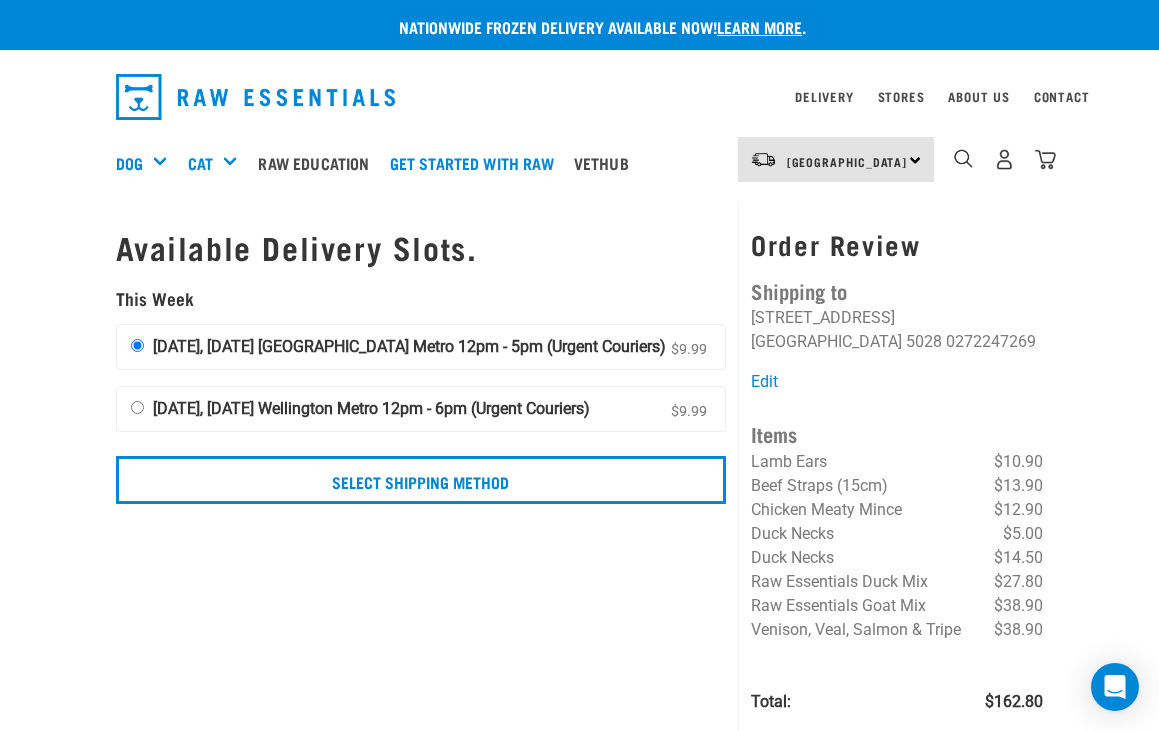 click on "Nationwide frozen delivery available now!  Learn more .
Delivery
Stores
About Us
Contact" at bounding box center (579, 398) 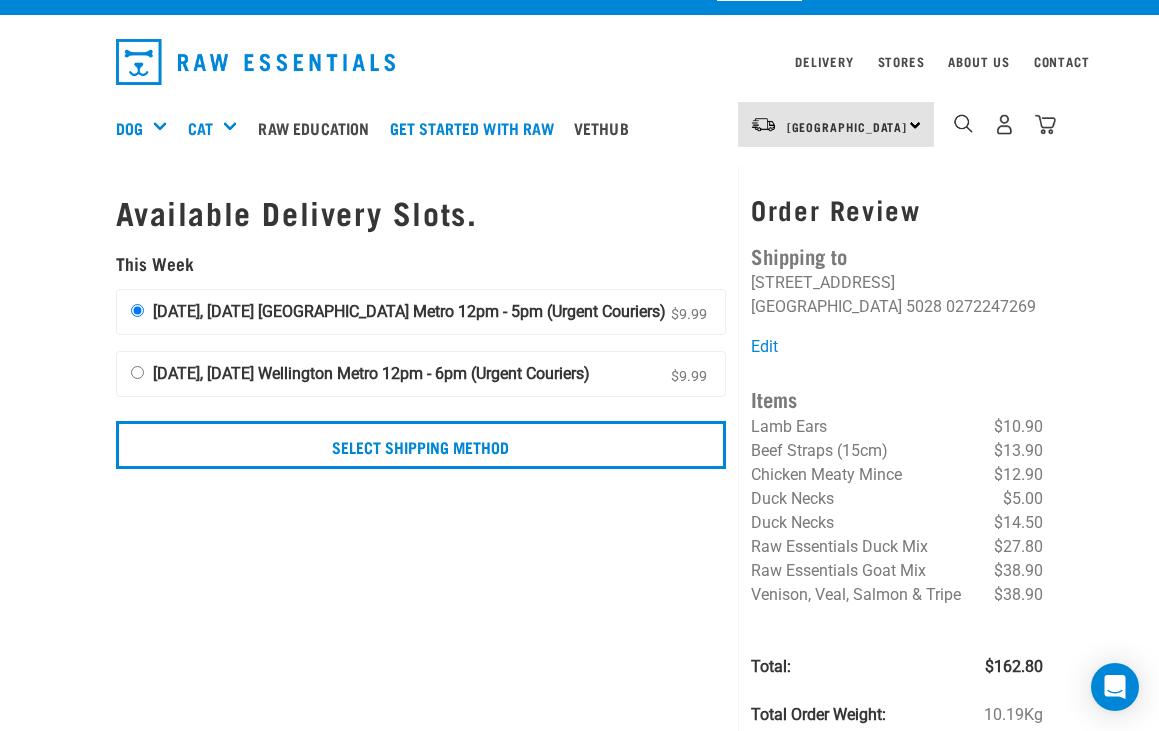 scroll, scrollTop: 0, scrollLeft: 0, axis: both 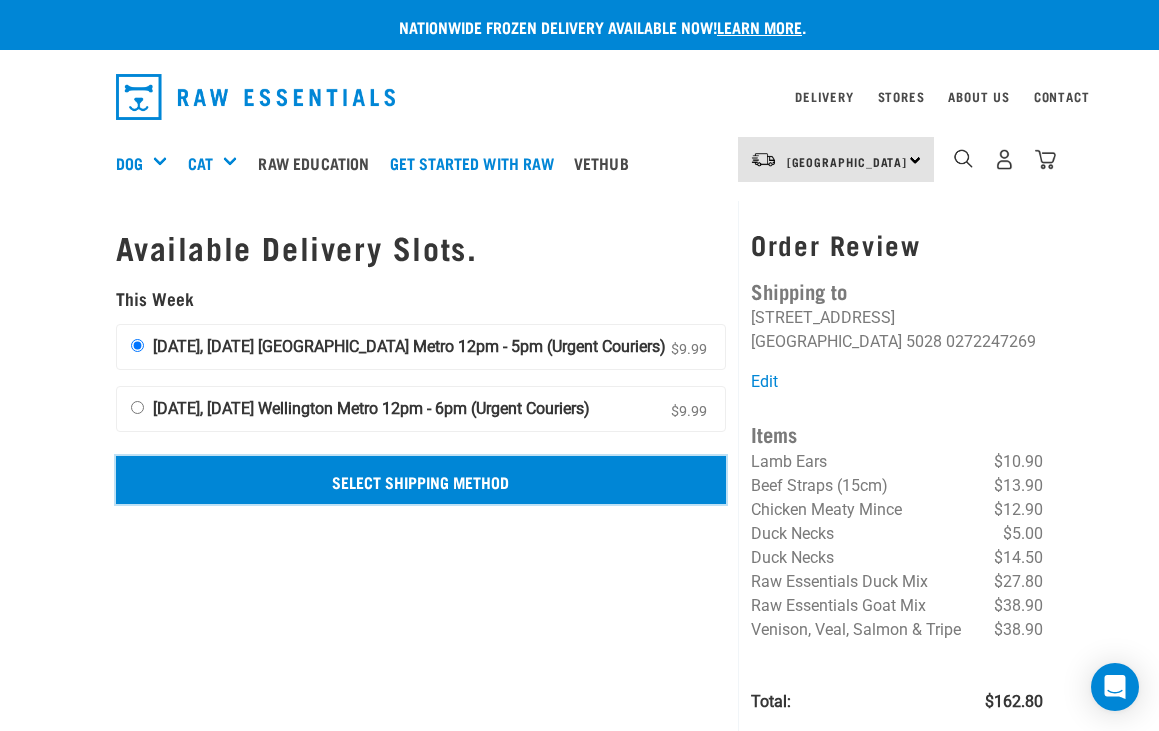click on "Select Shipping Method" at bounding box center (421, 480) 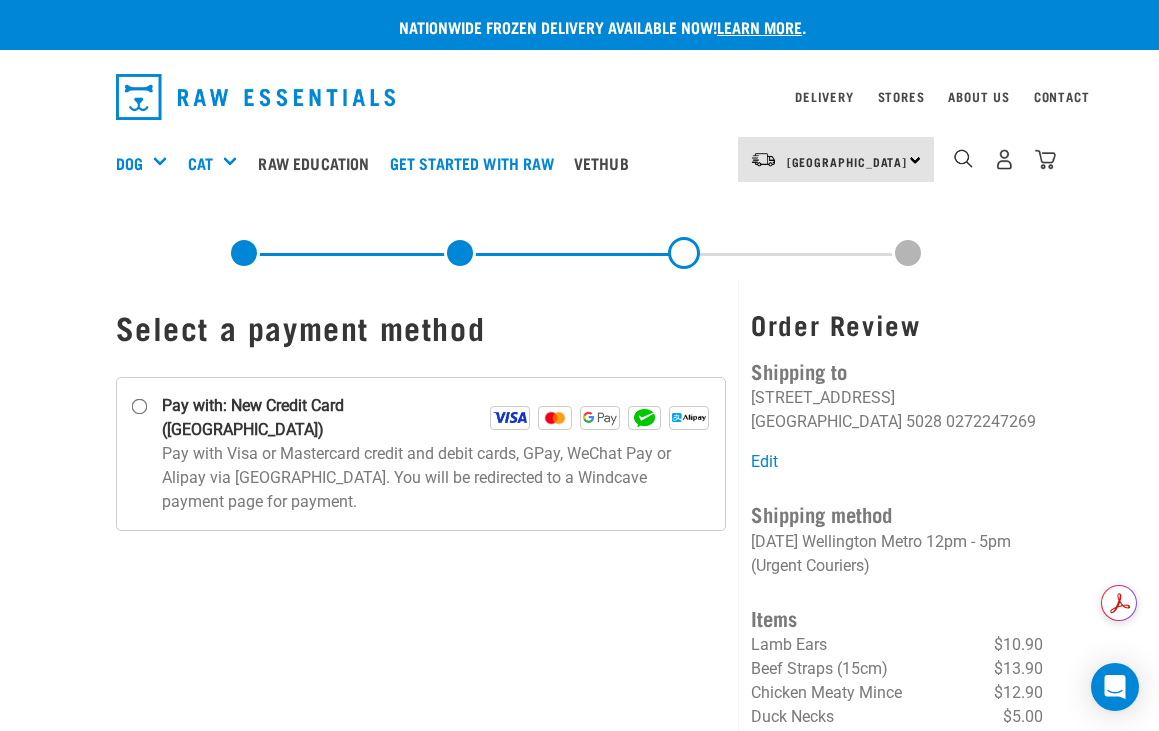 scroll, scrollTop: 0, scrollLeft: 0, axis: both 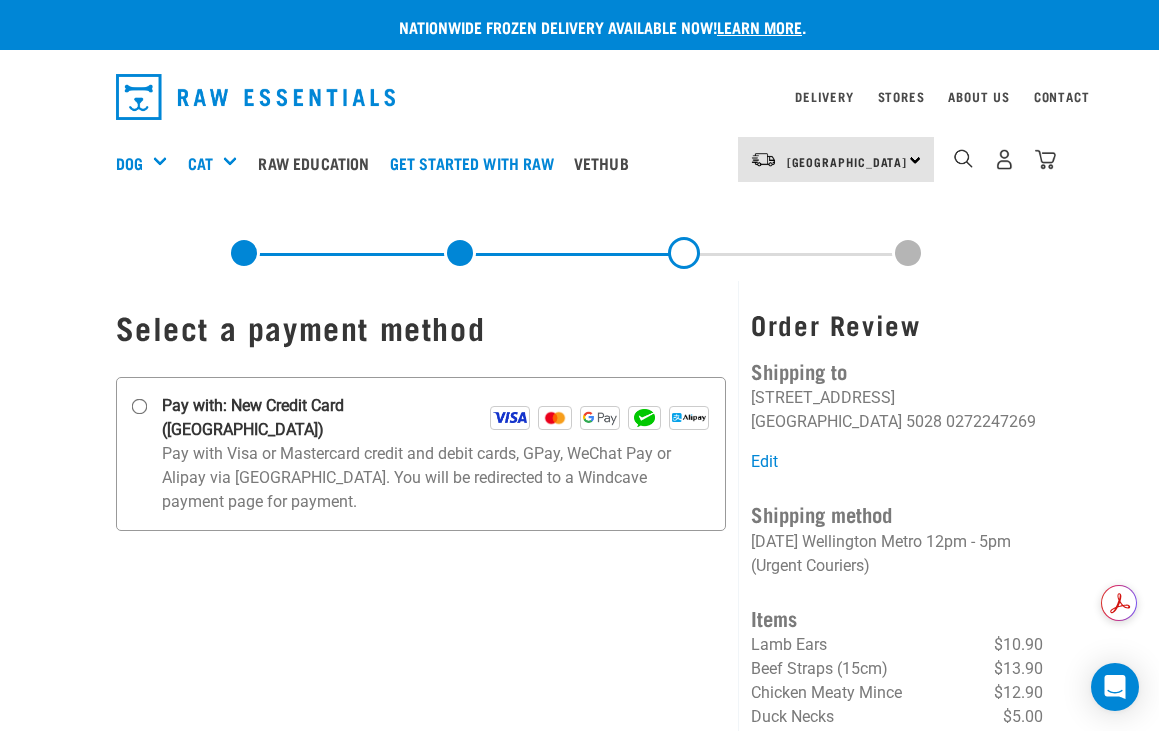 click on "Pay with: New Credit Card ([GEOGRAPHIC_DATA])" at bounding box center (139, 407) 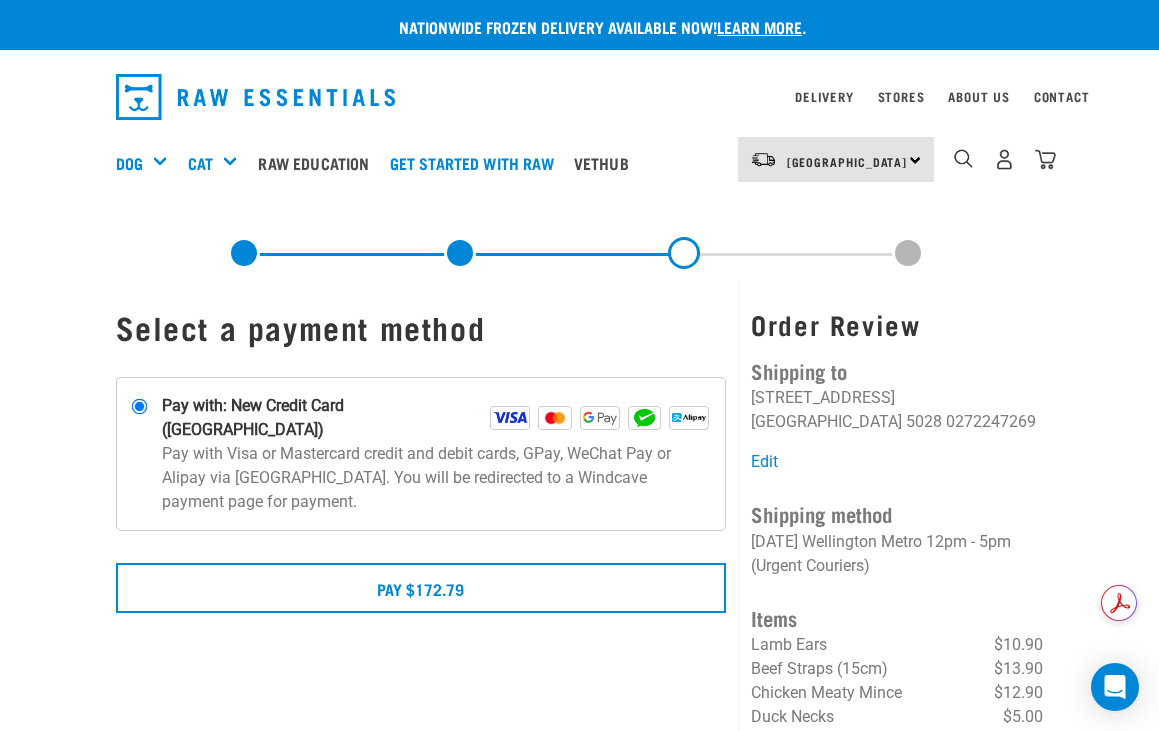 scroll, scrollTop: 0, scrollLeft: 0, axis: both 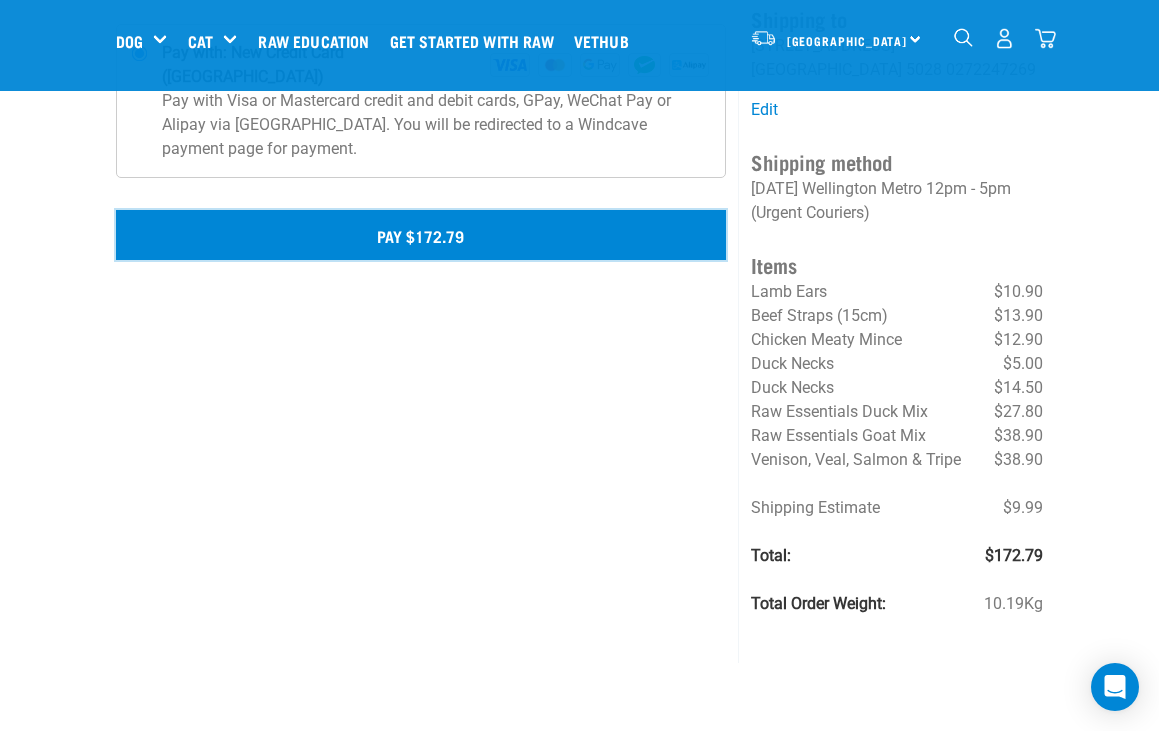 click on "Pay $172.79" at bounding box center (421, 235) 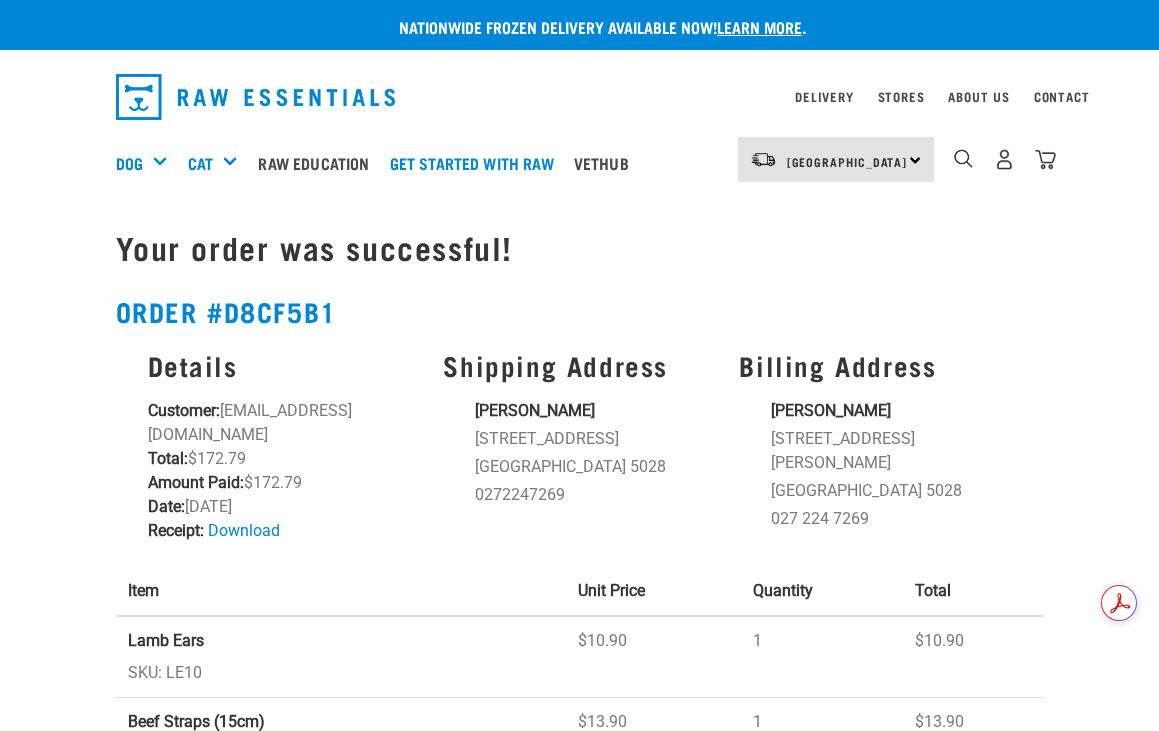 scroll, scrollTop: 0, scrollLeft: 0, axis: both 